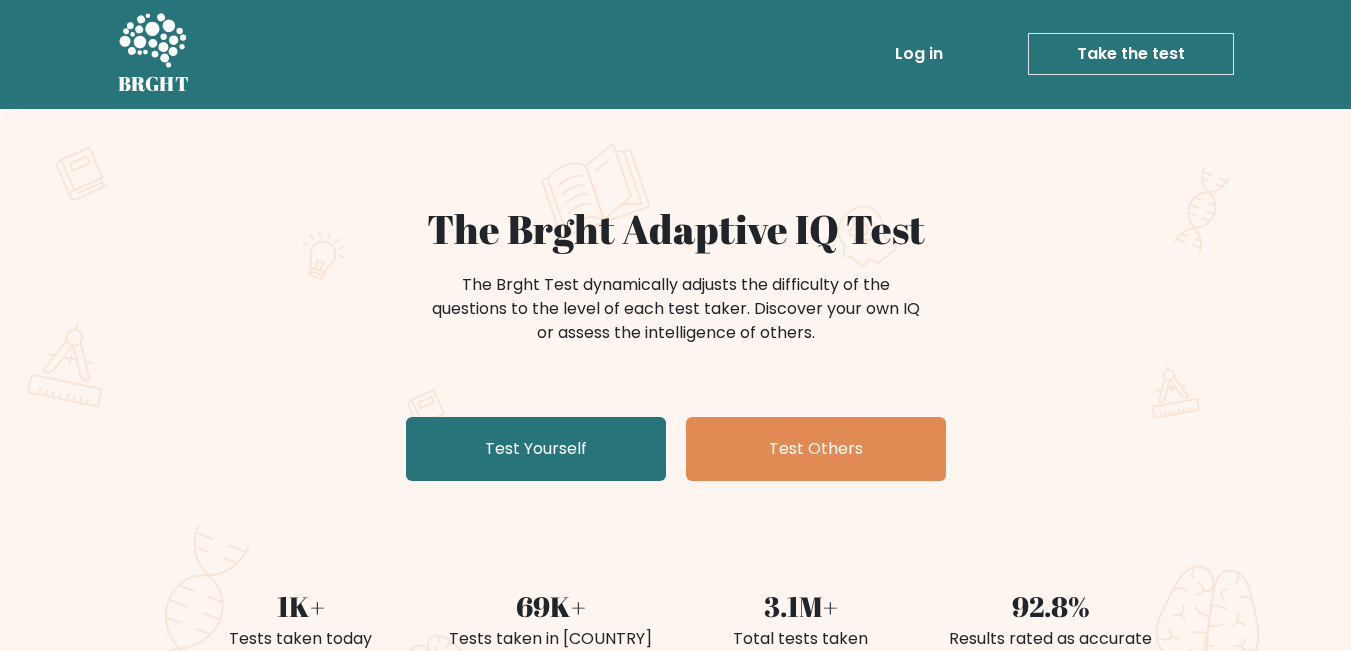 scroll, scrollTop: 0, scrollLeft: 0, axis: both 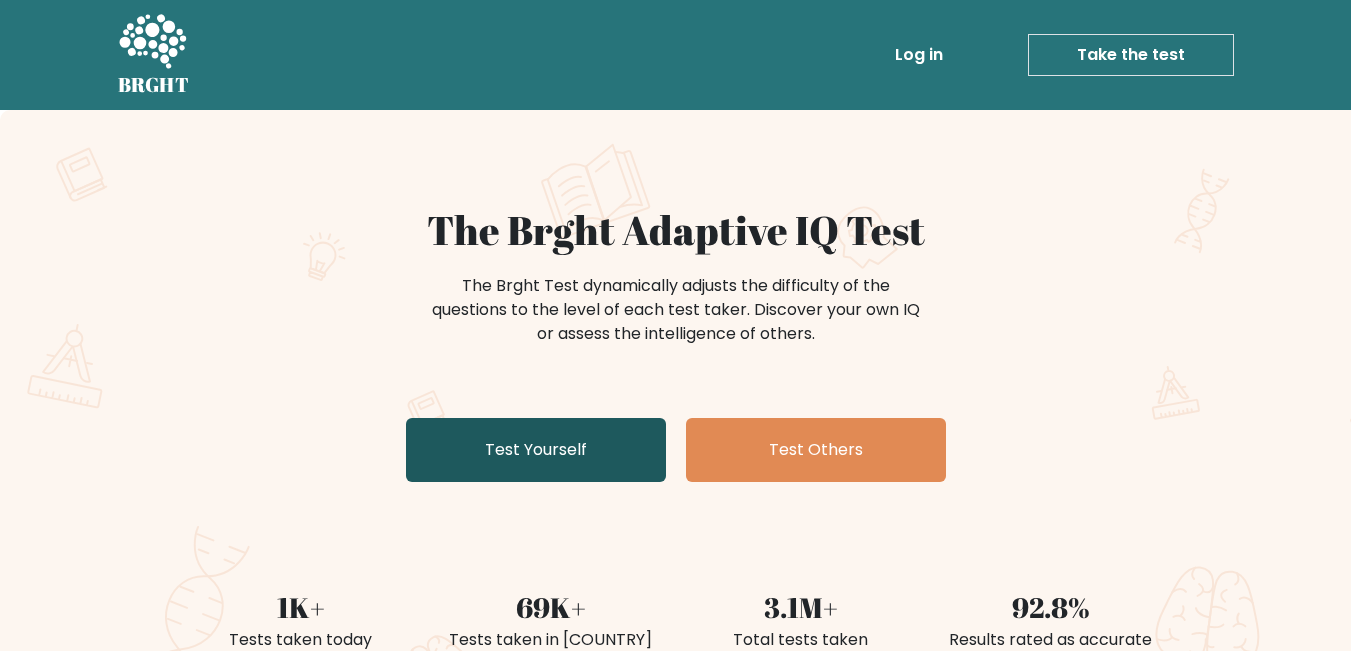 click on "Test Yourself" at bounding box center (536, 450) 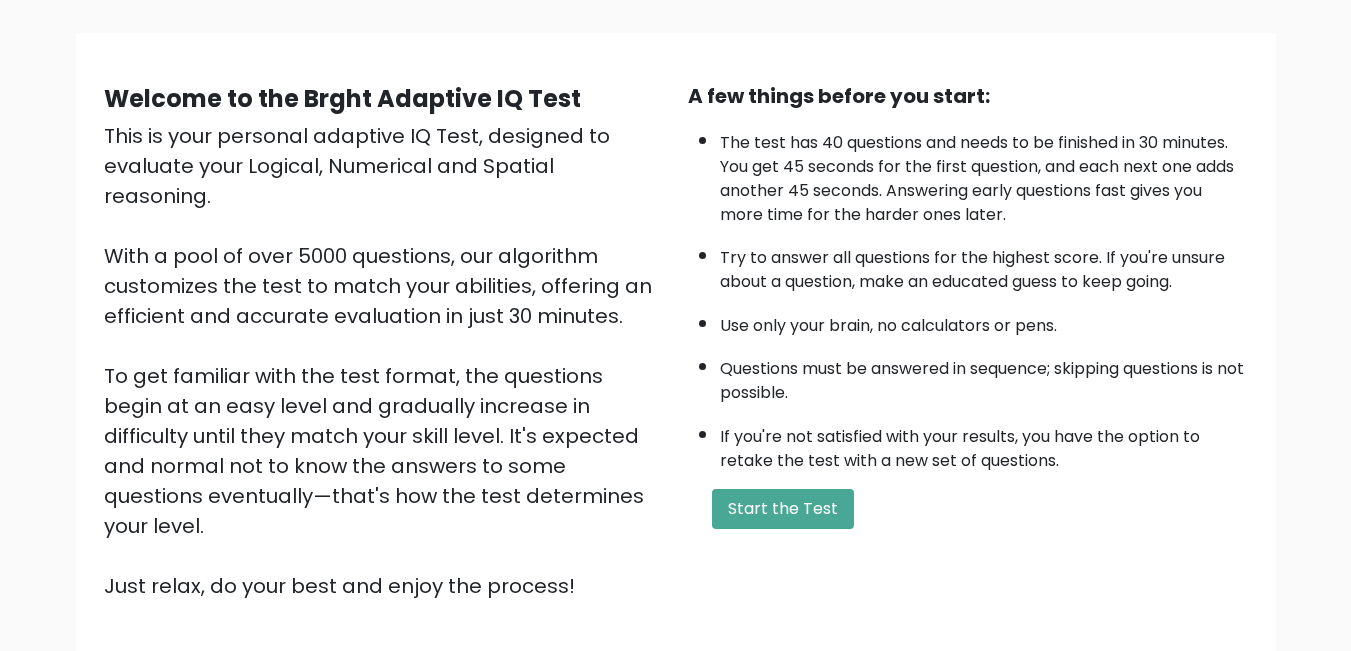 scroll, scrollTop: 124, scrollLeft: 0, axis: vertical 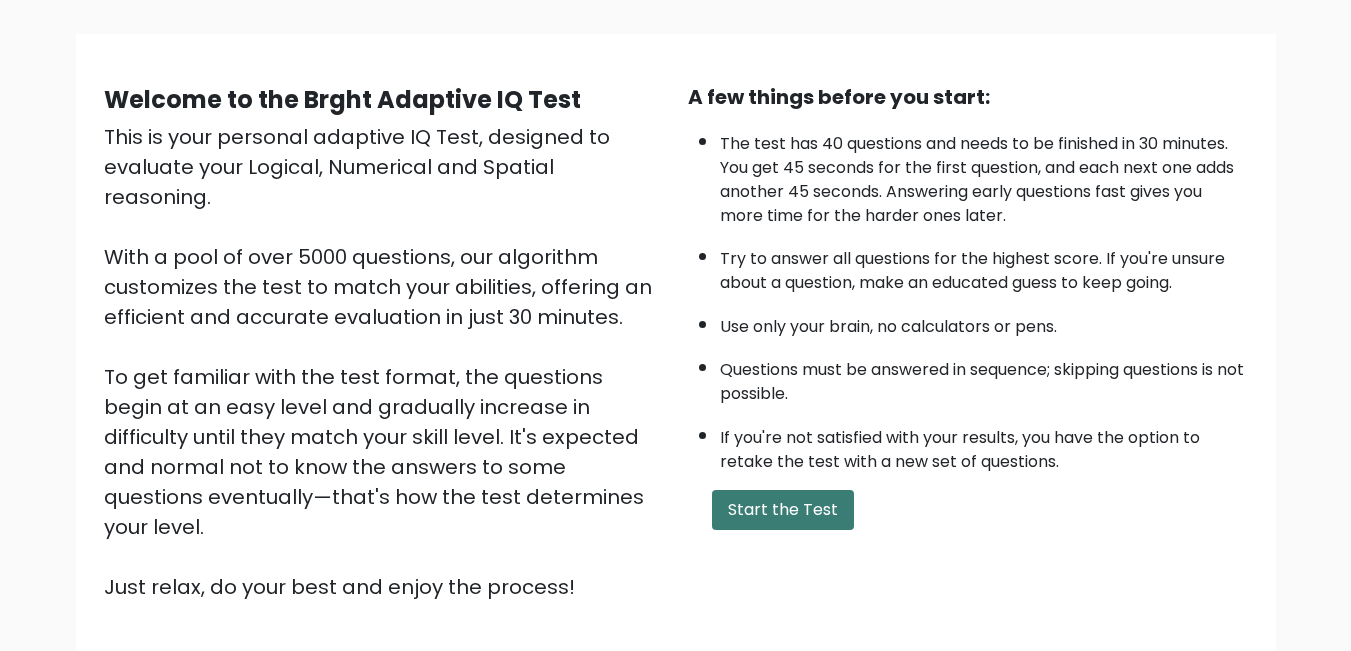 click on "Start the Test" at bounding box center [783, 510] 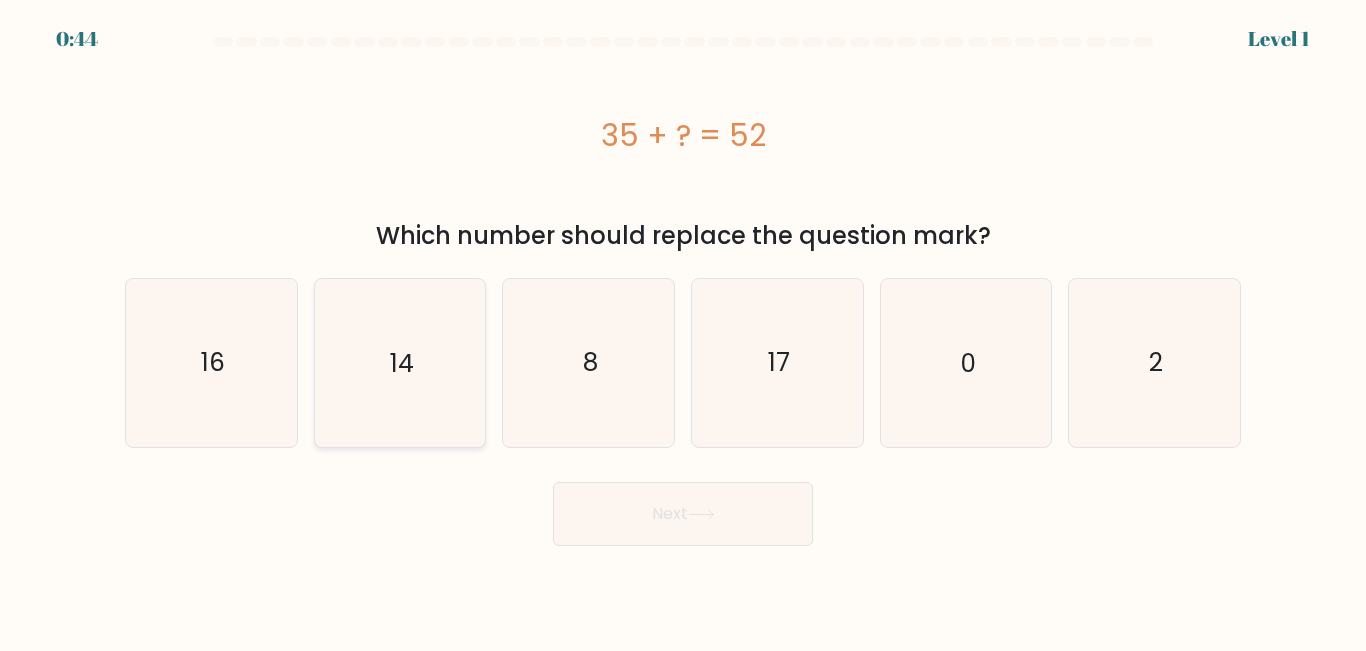 scroll, scrollTop: 0, scrollLeft: 0, axis: both 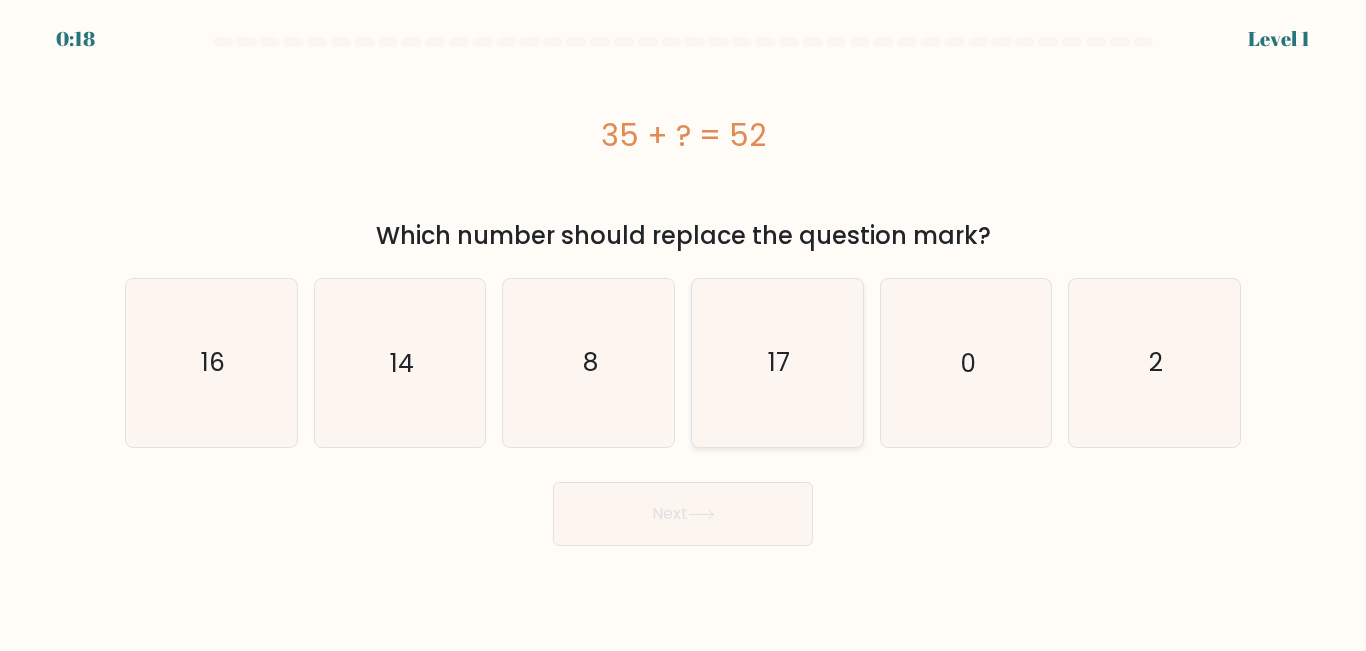click on "17" 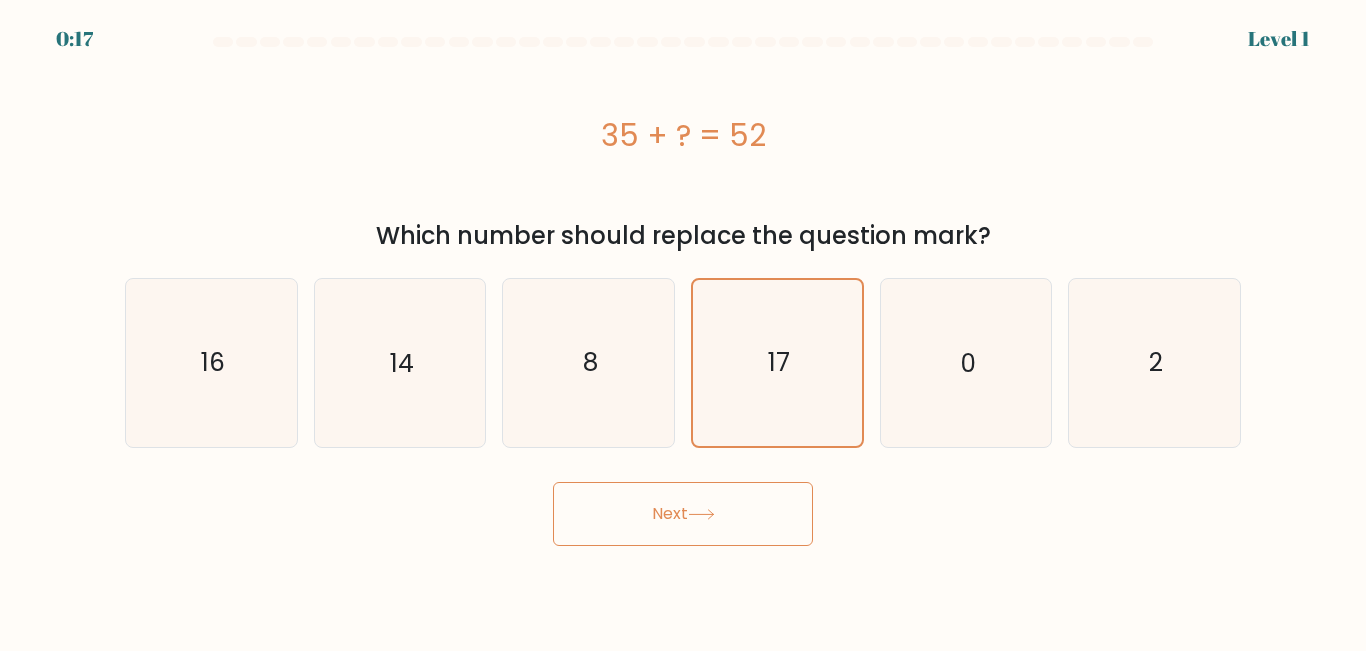 click 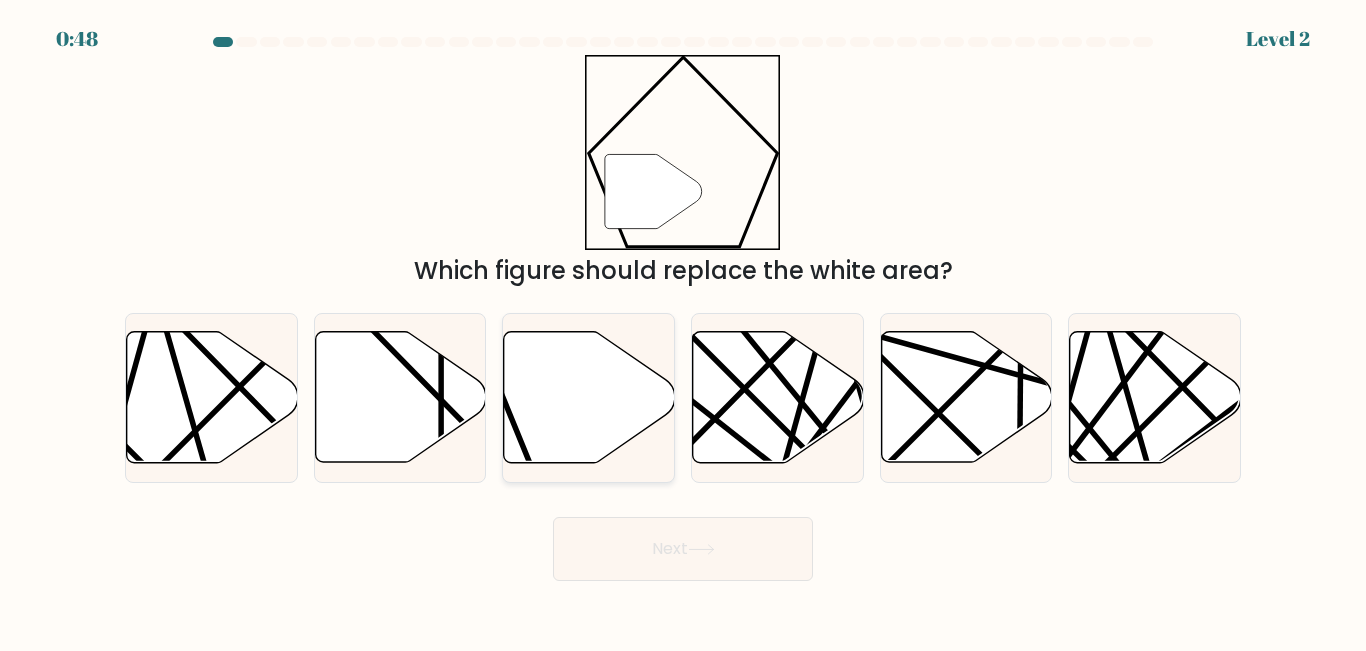 click 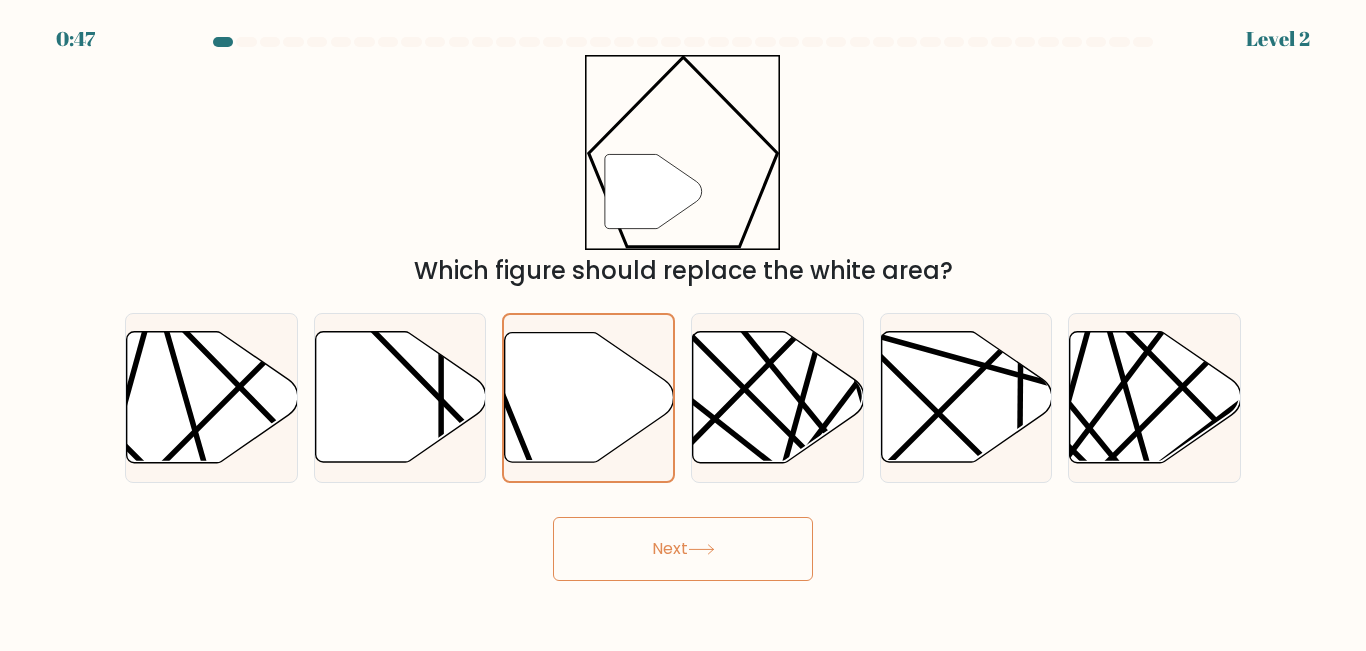 click on "Next" at bounding box center [683, 549] 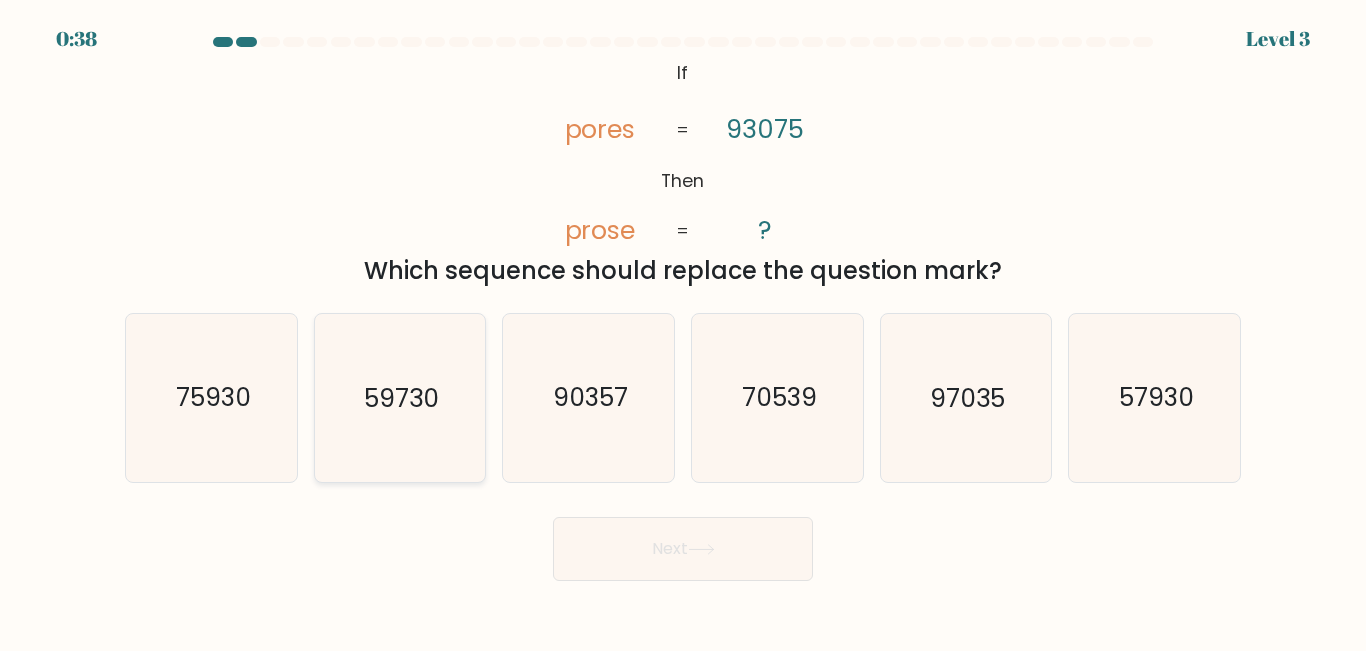 click on "59730" 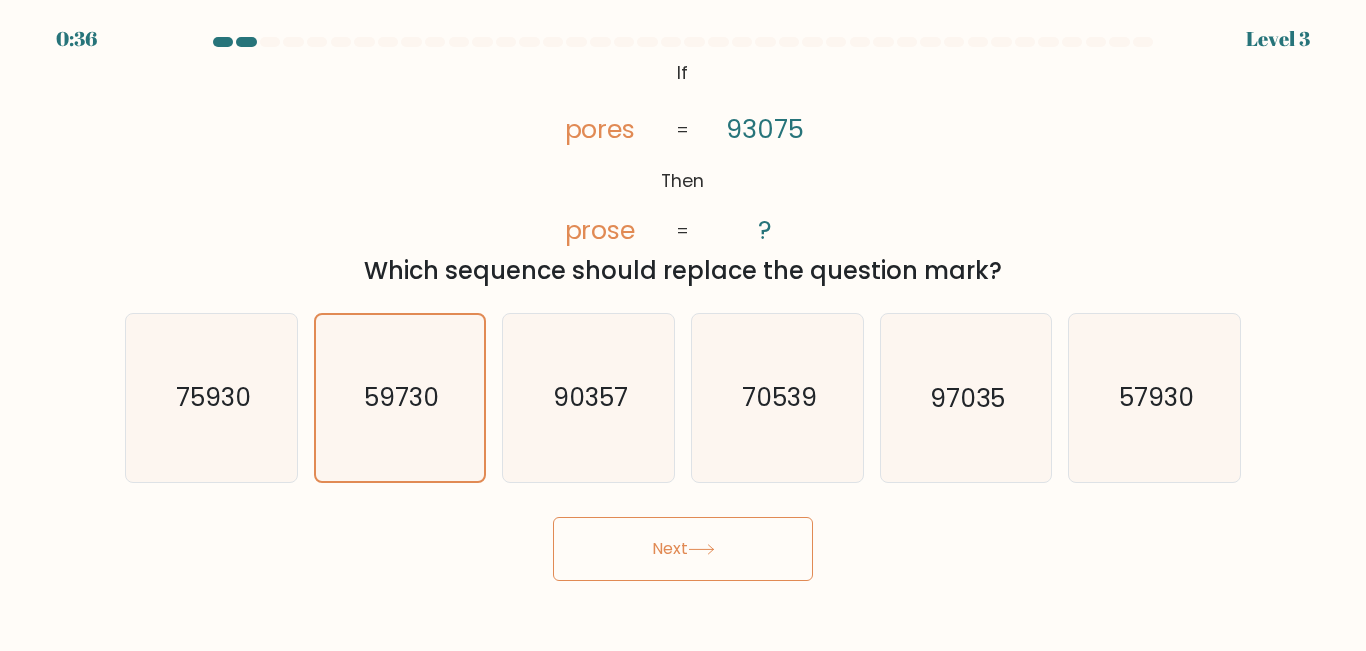 click on "Next" at bounding box center [683, 549] 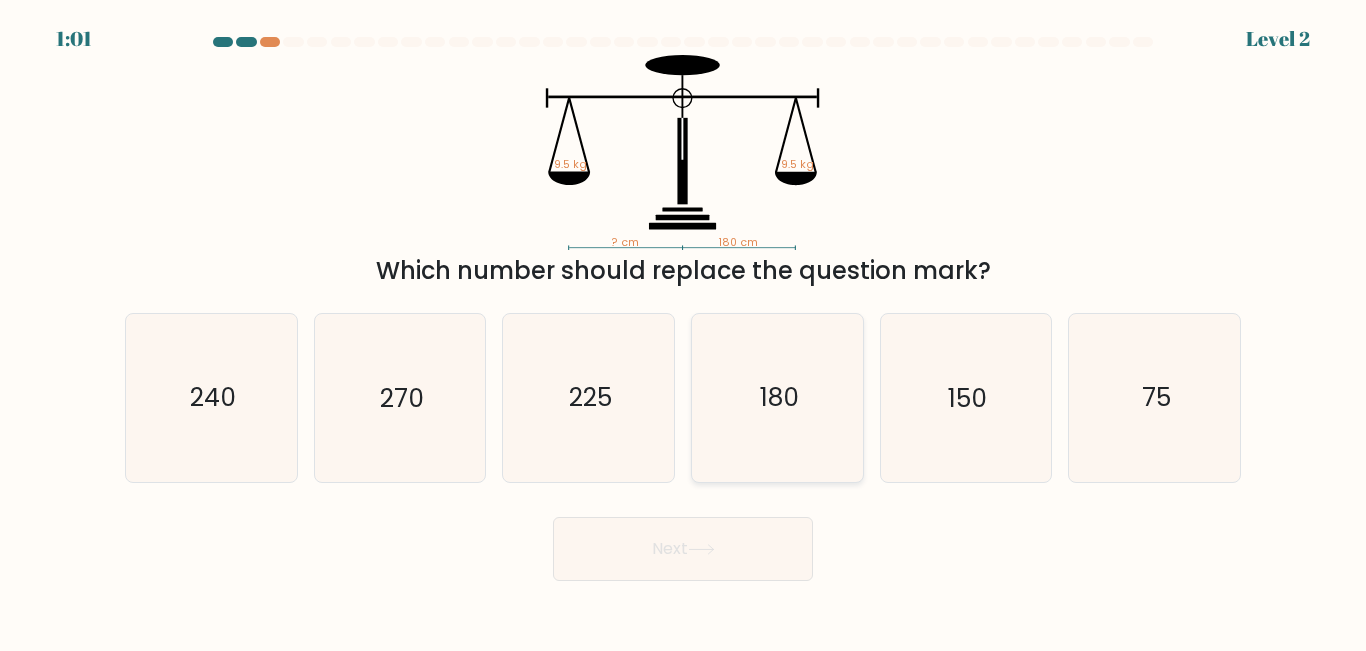 click on "180" 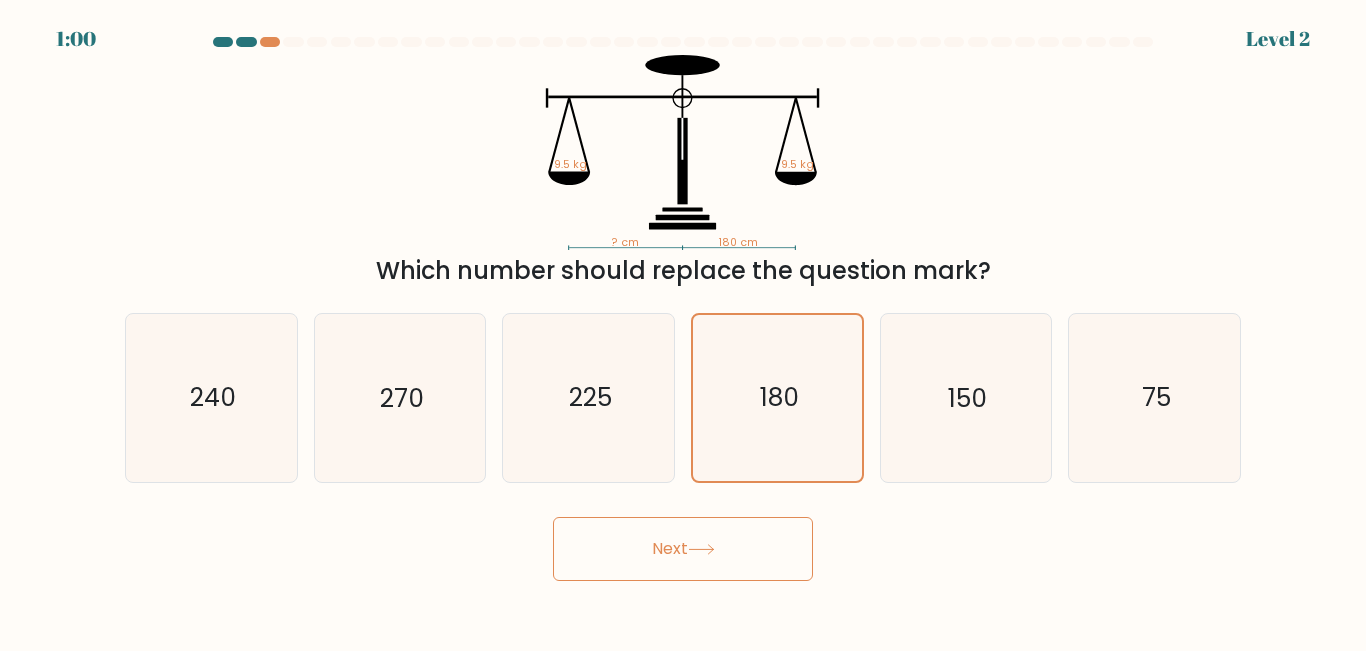 click on "Next" at bounding box center (683, 549) 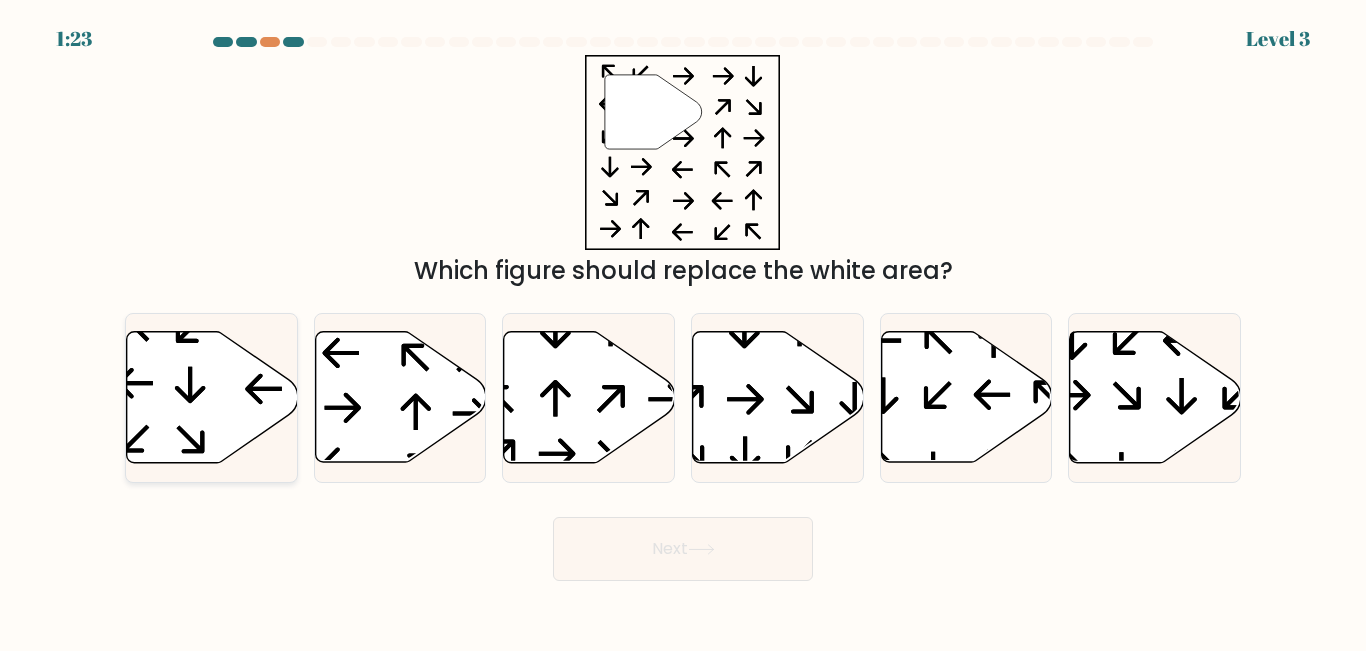 click 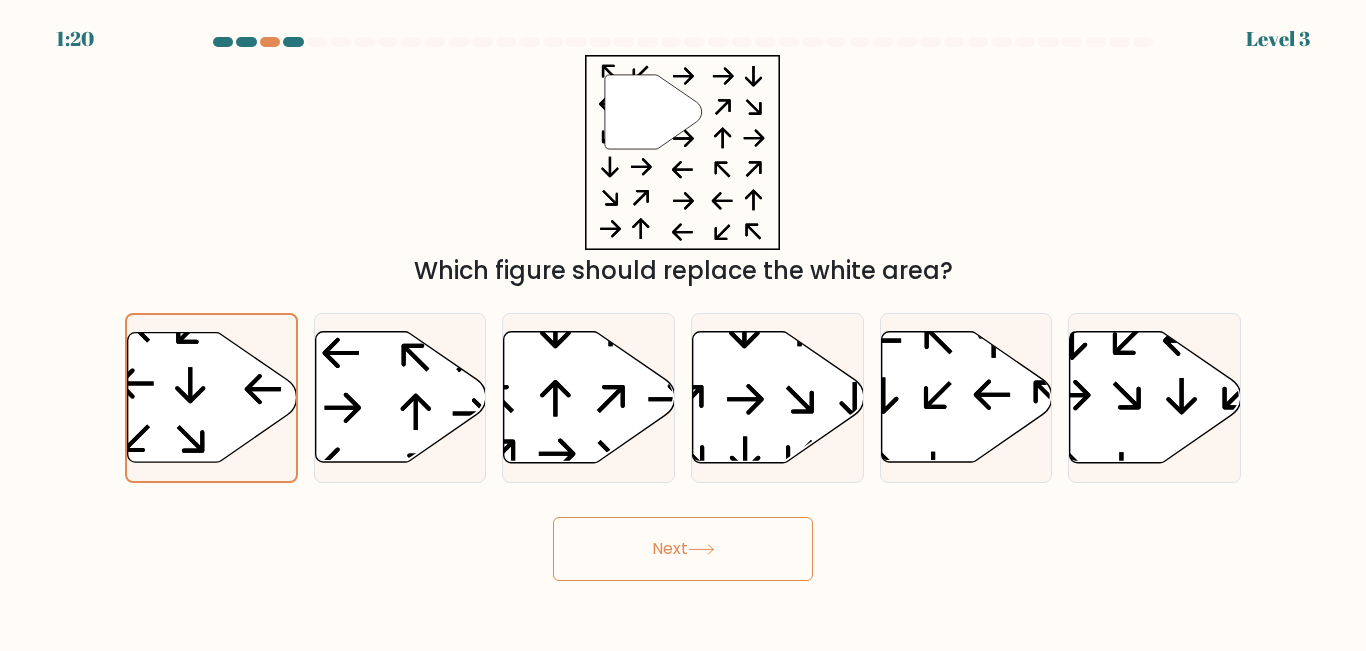 click on "Next" at bounding box center (683, 549) 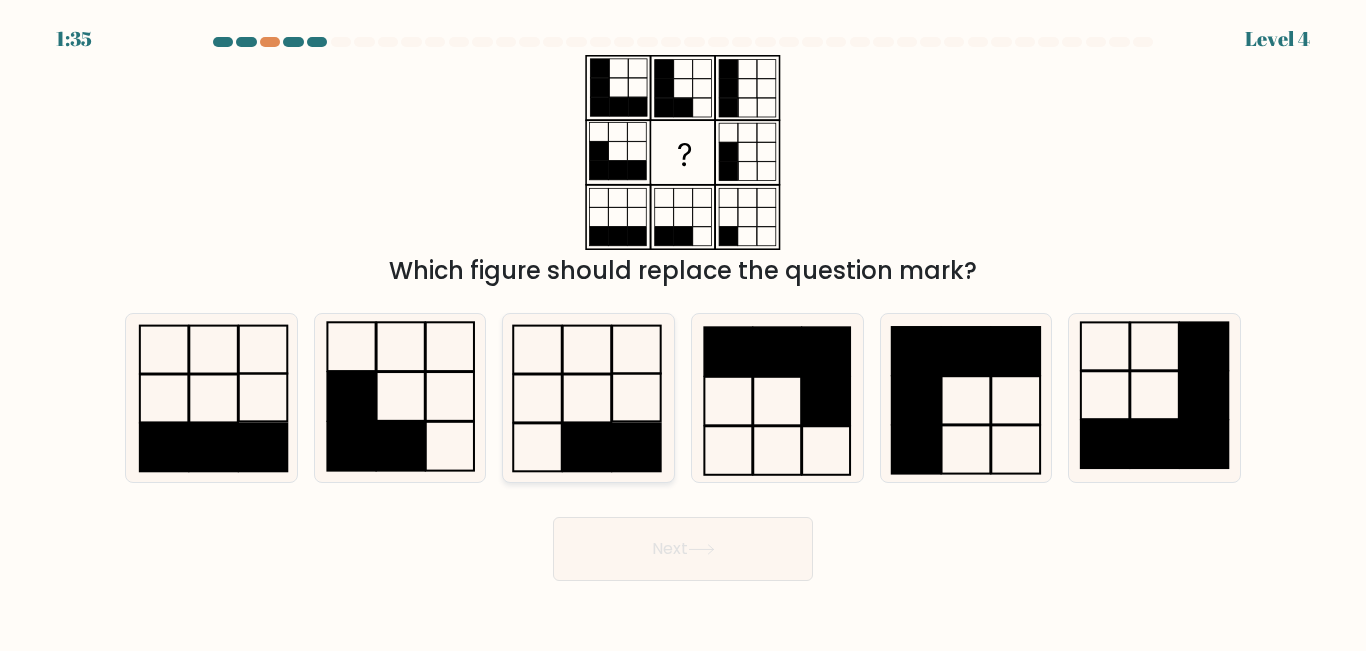 click 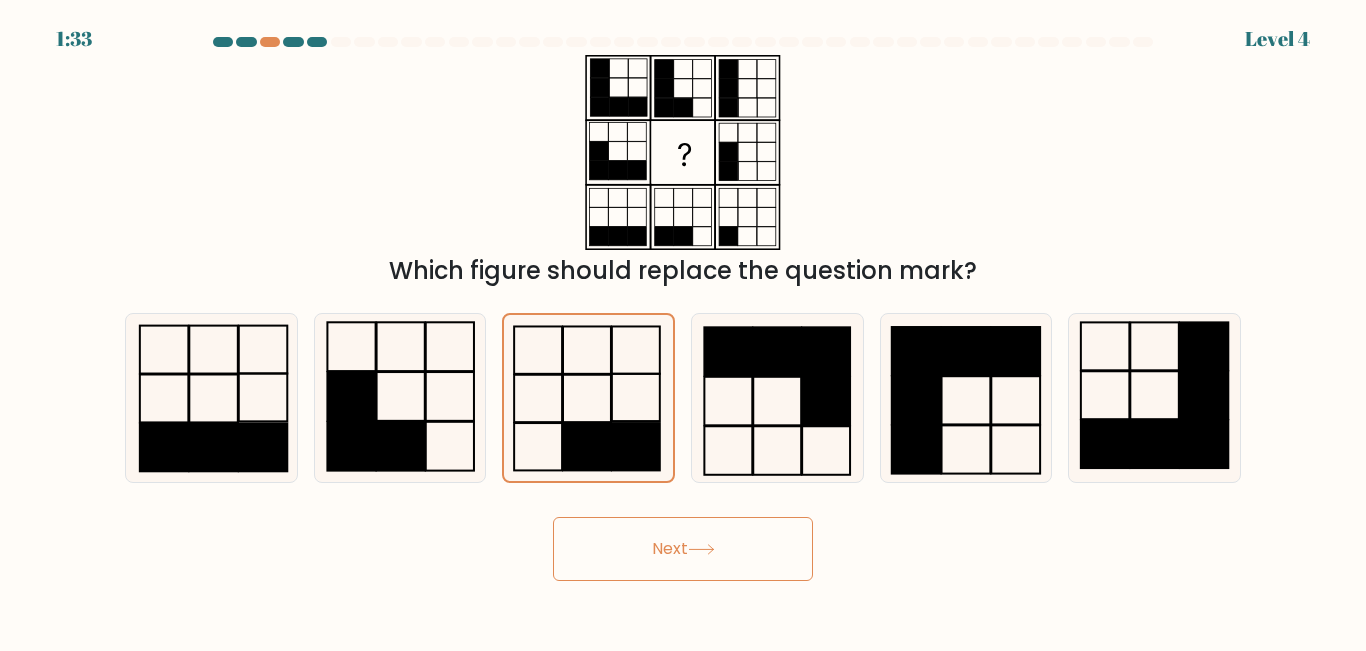 click on "Next" at bounding box center [683, 549] 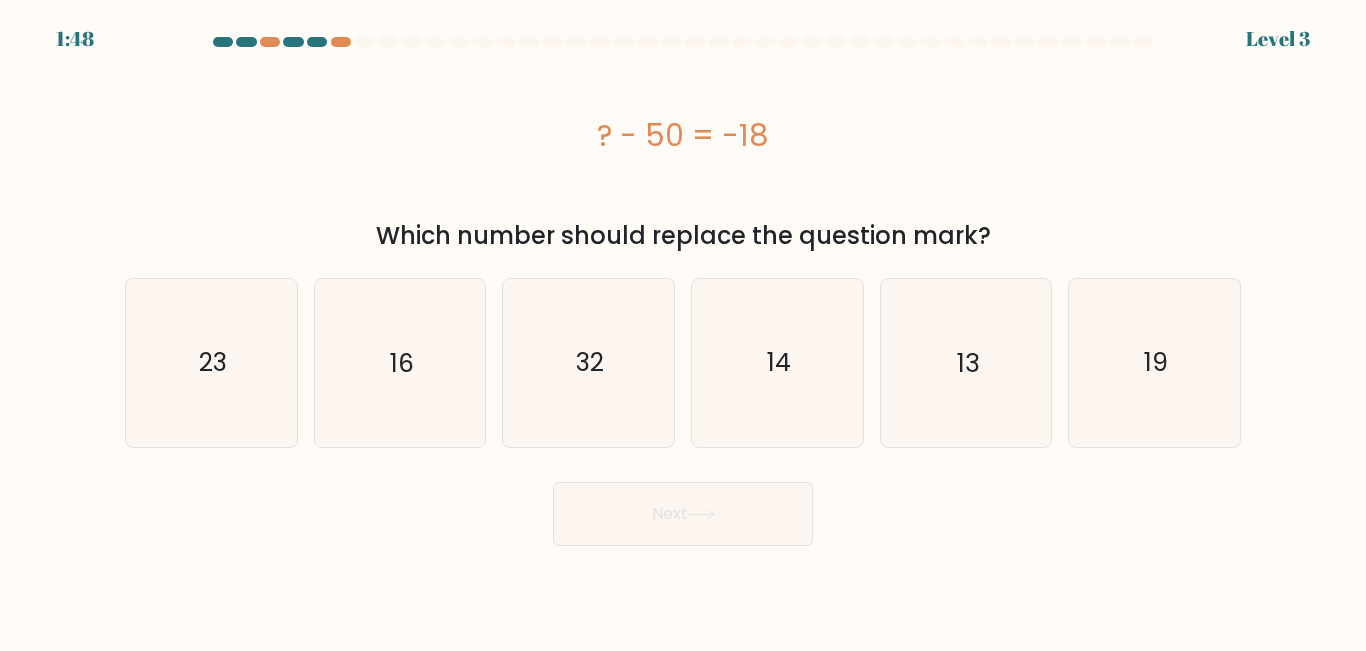 click on "c.
32" at bounding box center [588, 362] 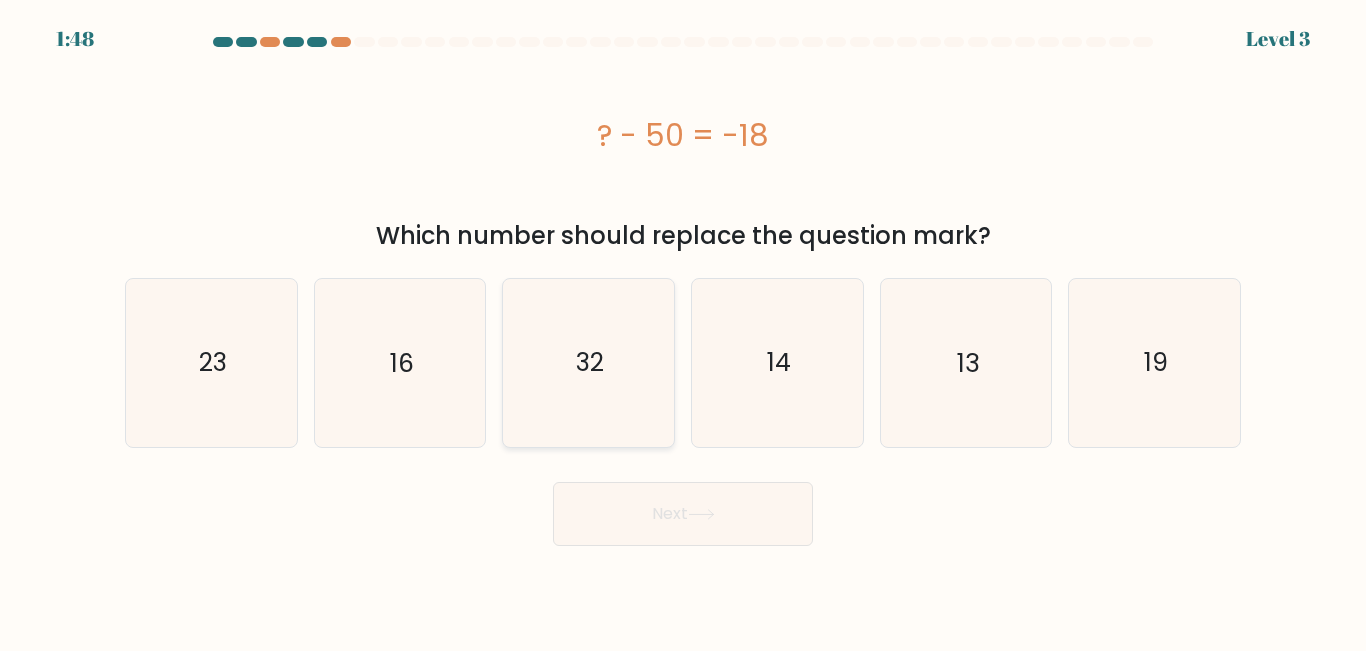 click on "32" 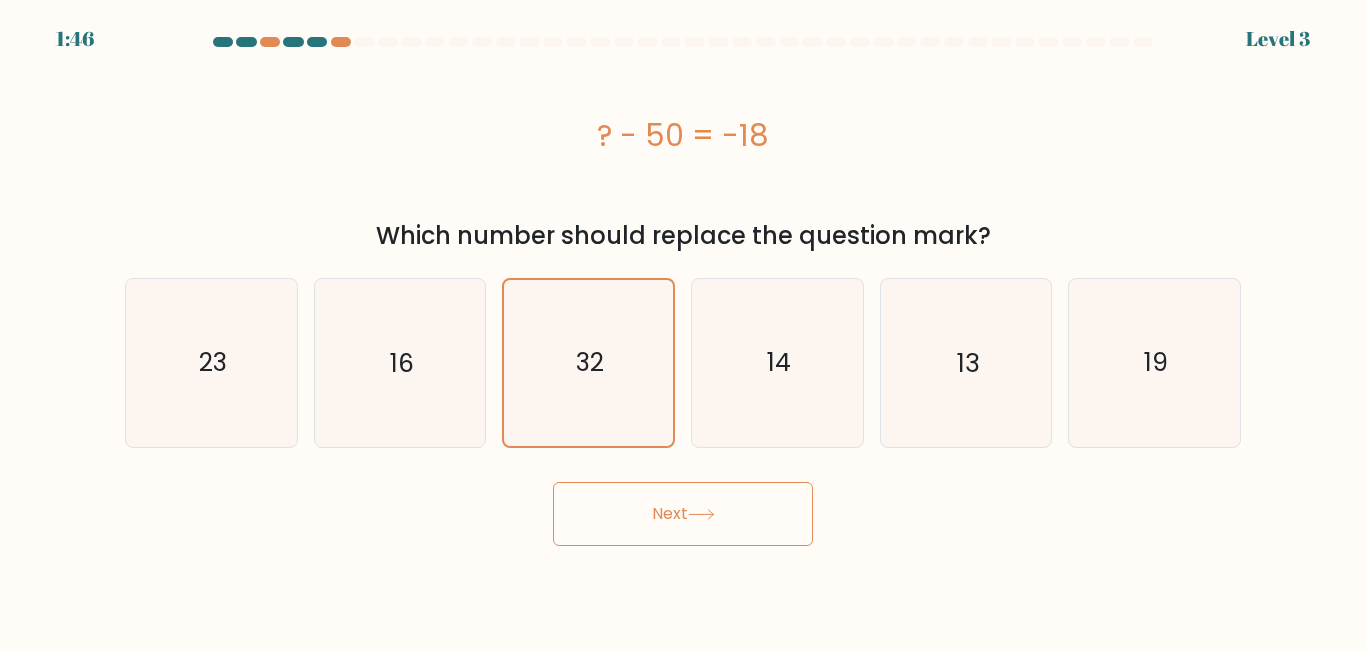click on "Next" at bounding box center [683, 514] 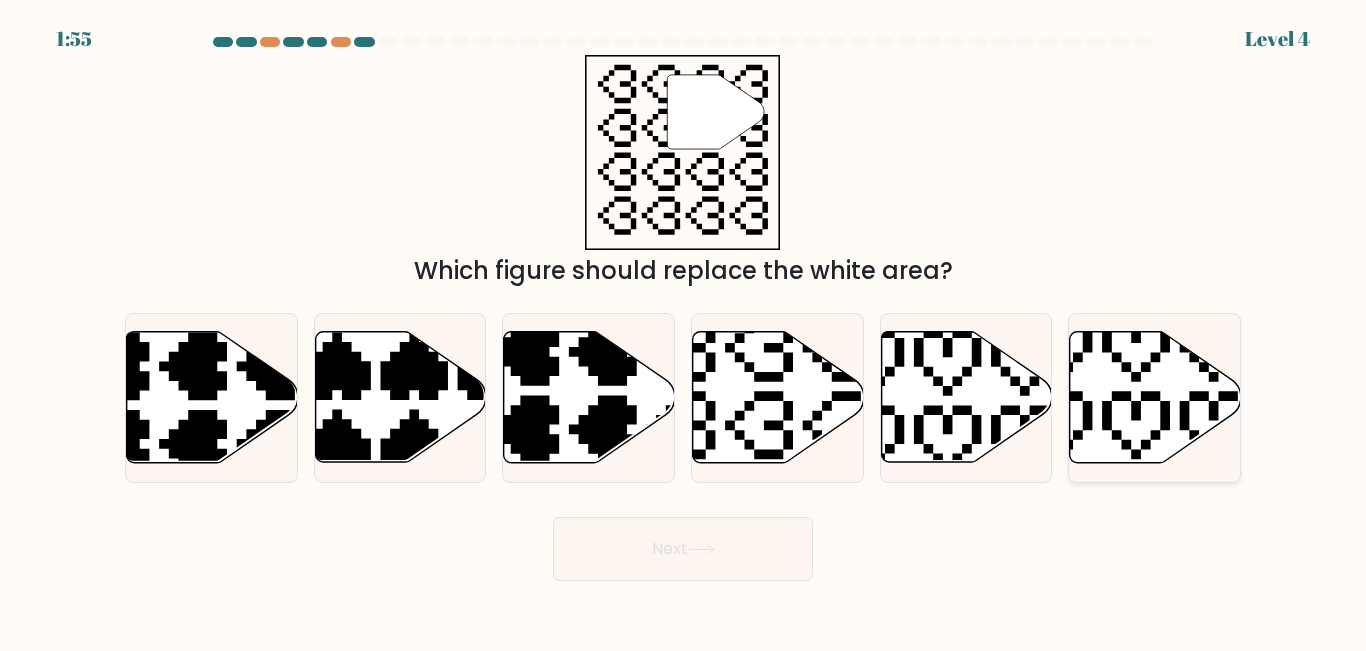 click 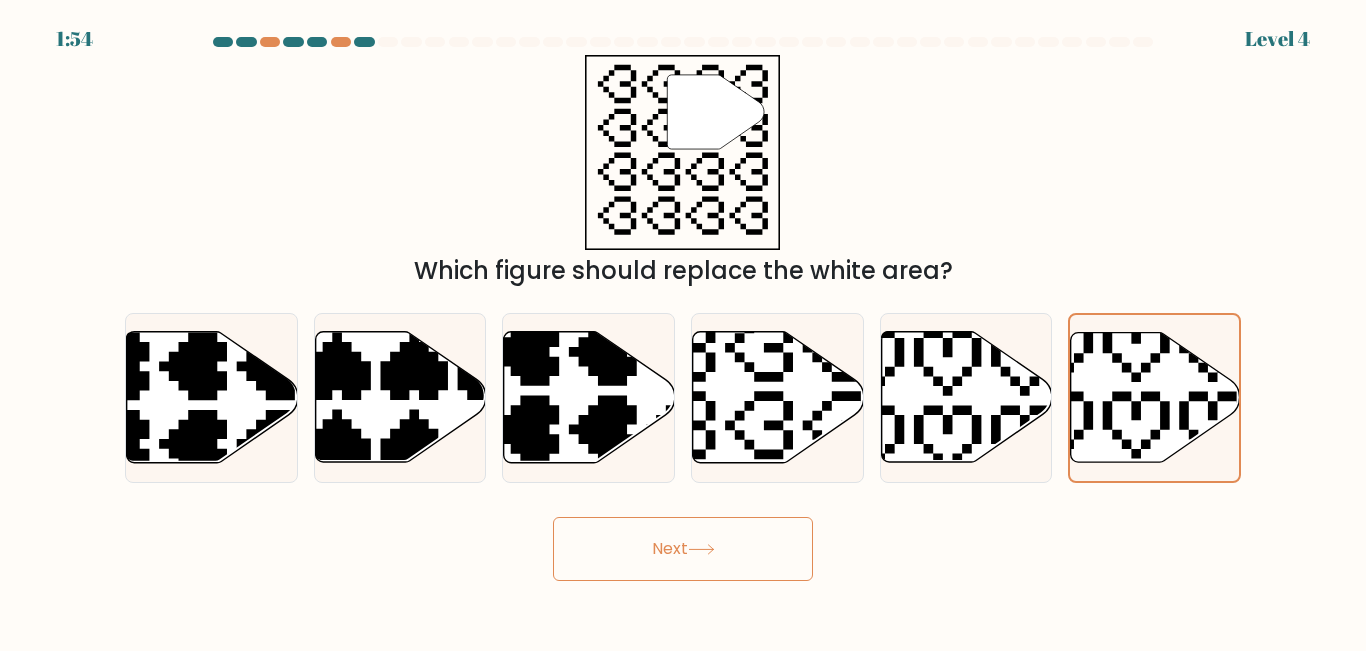 click on "Next" at bounding box center [683, 549] 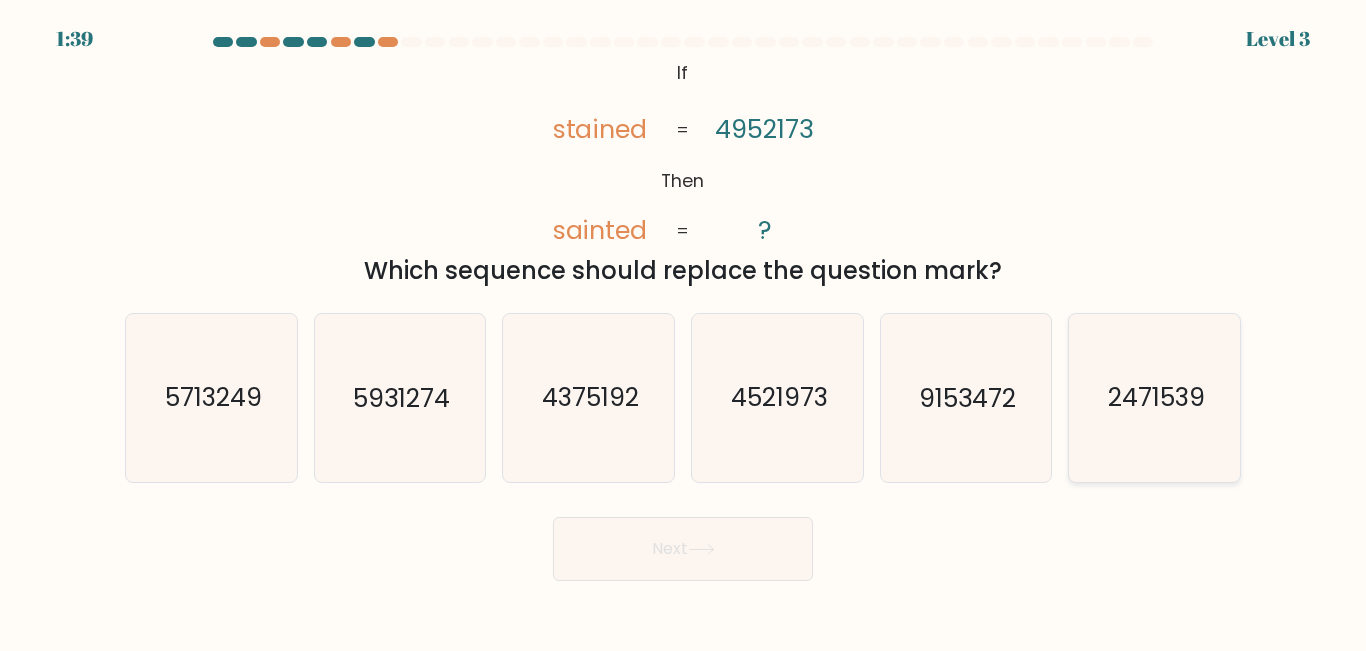 click on "2471539" 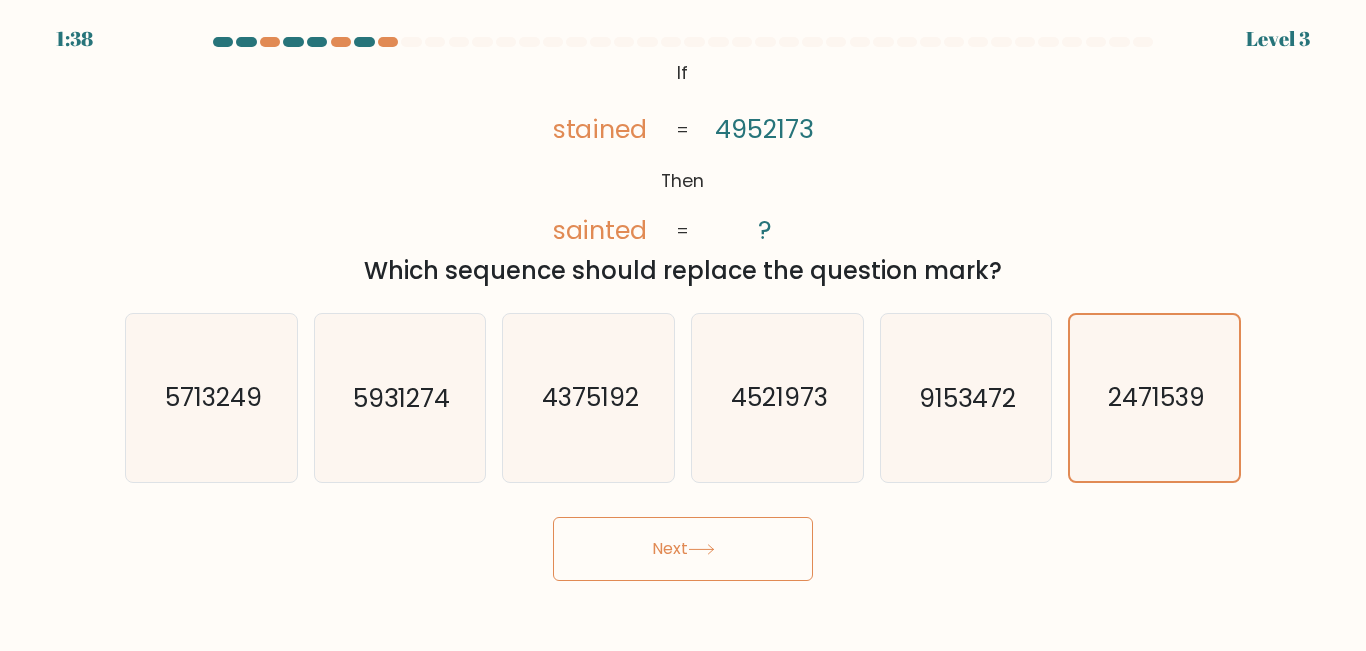 click on "Next" at bounding box center [683, 549] 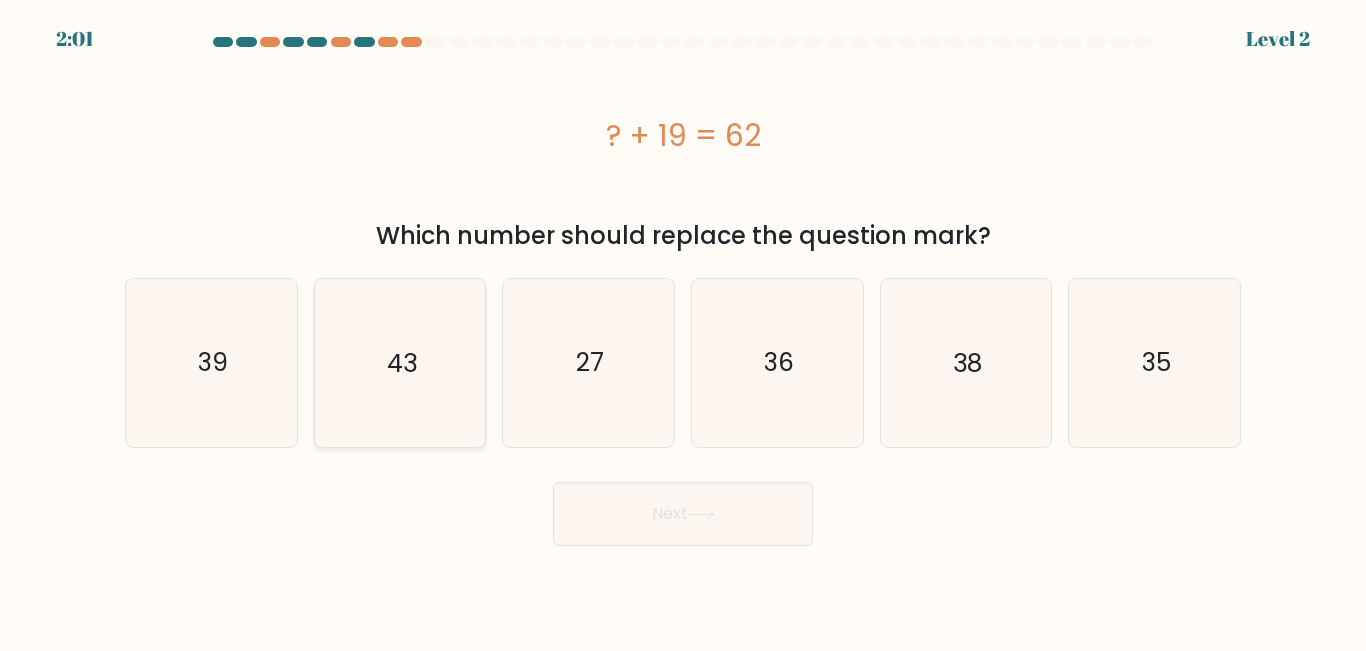 click on "43" 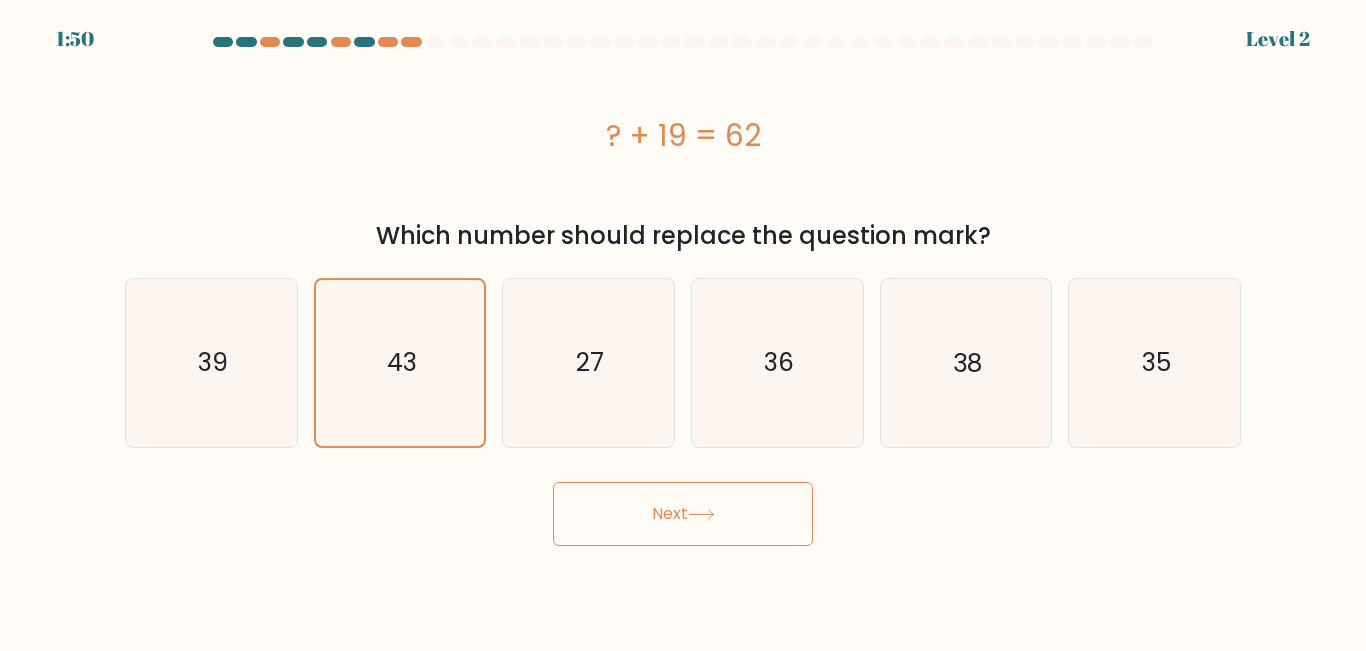 click on "Next" at bounding box center (683, 514) 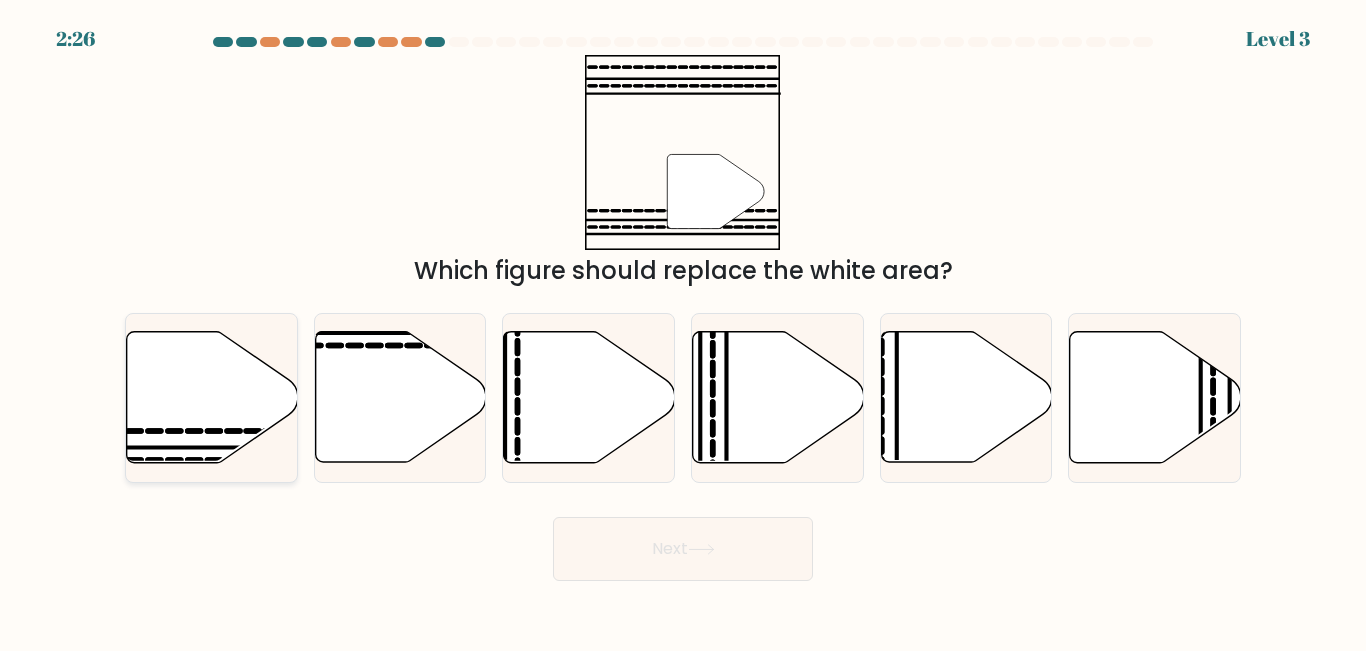 click 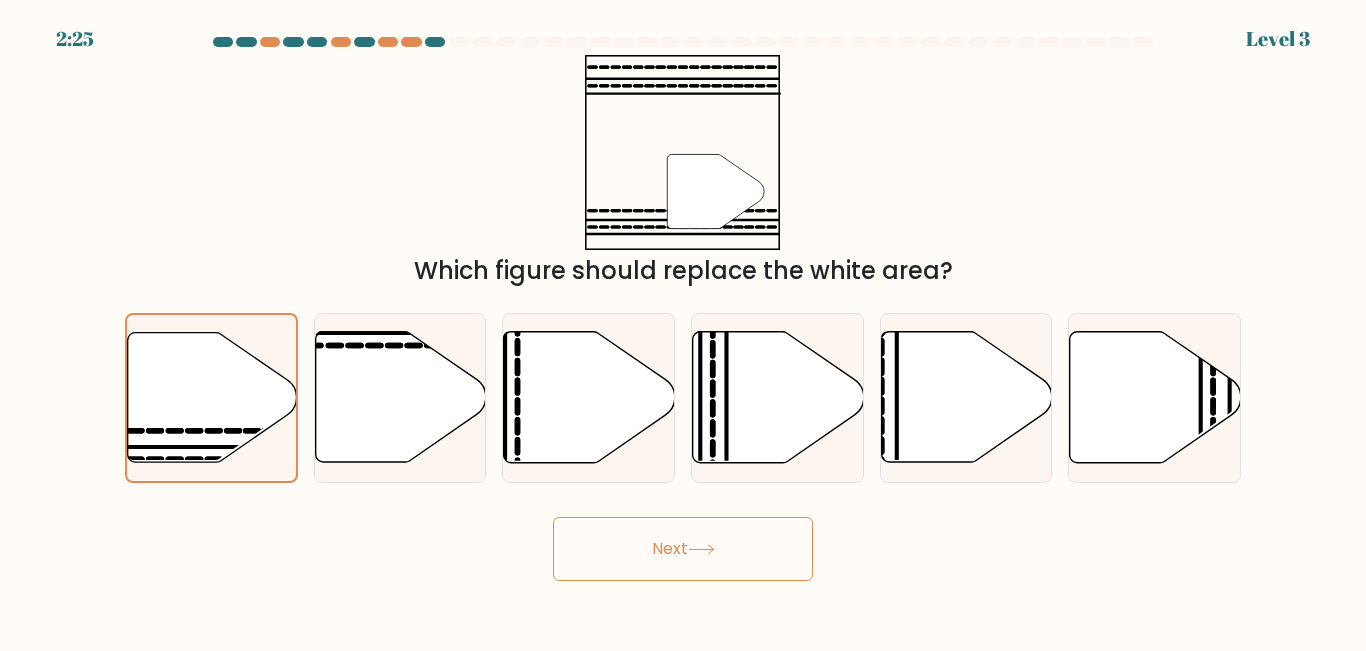 click on "Next" at bounding box center [683, 549] 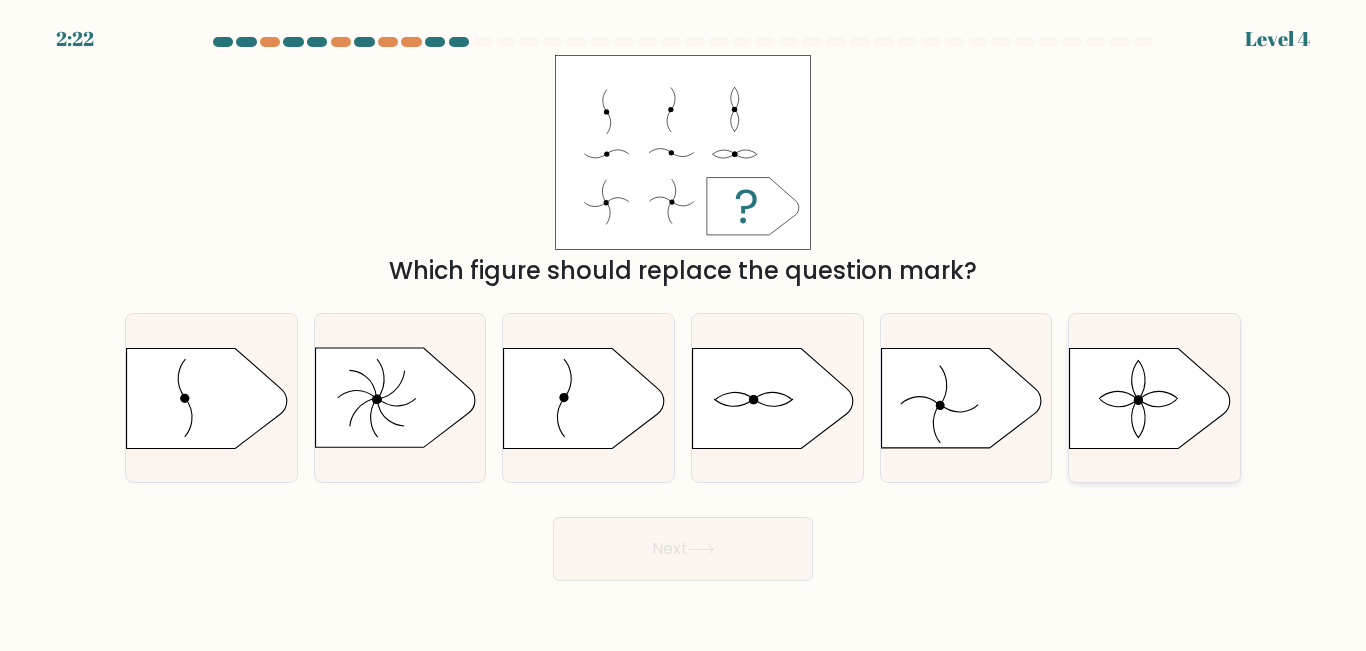 click 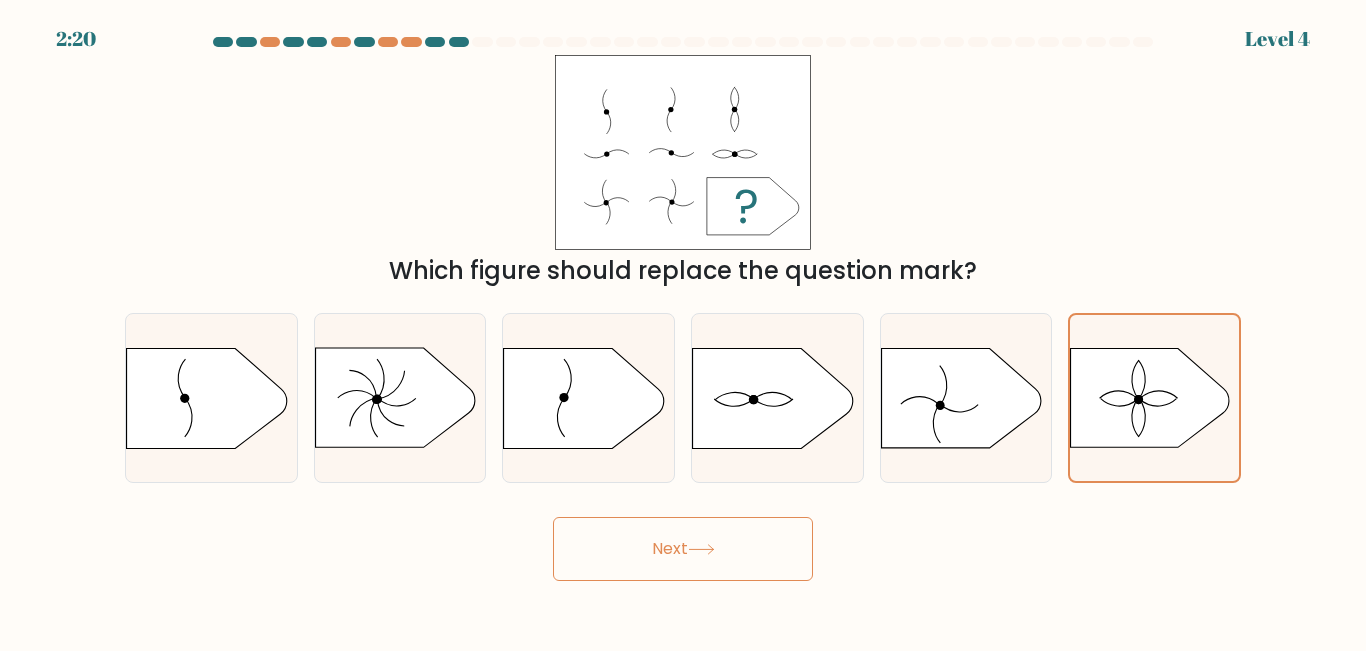 click 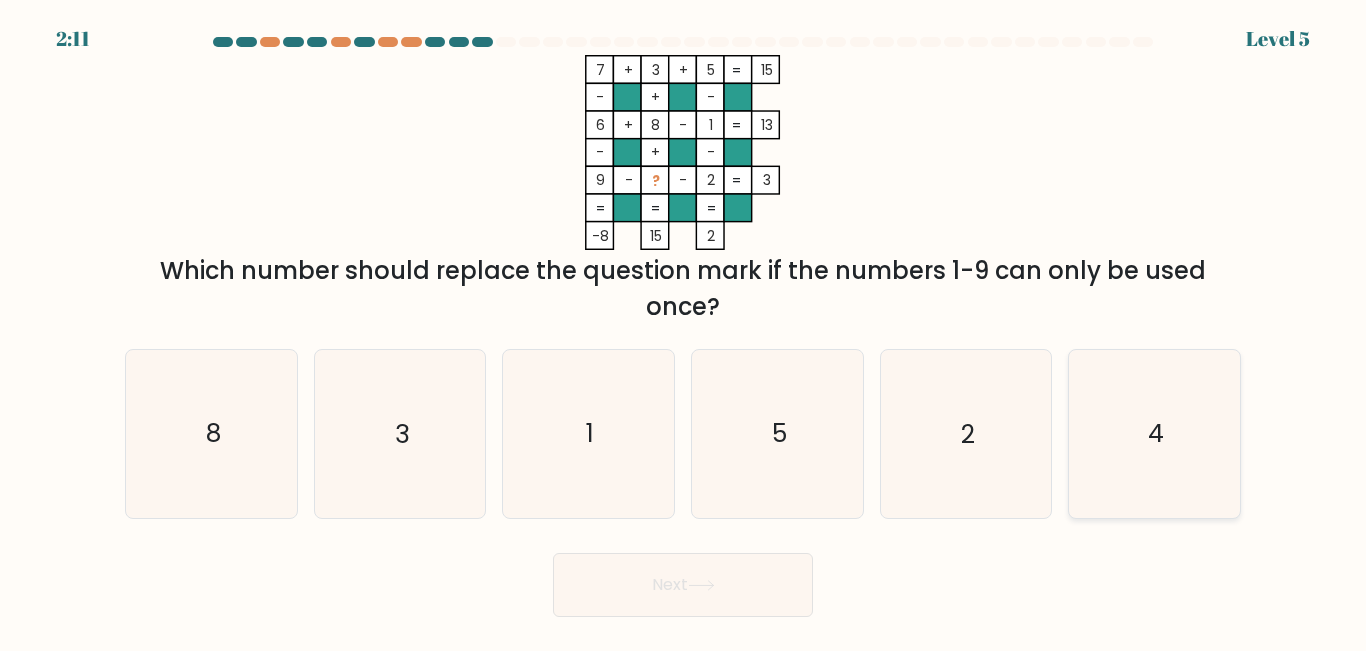 click on "4" 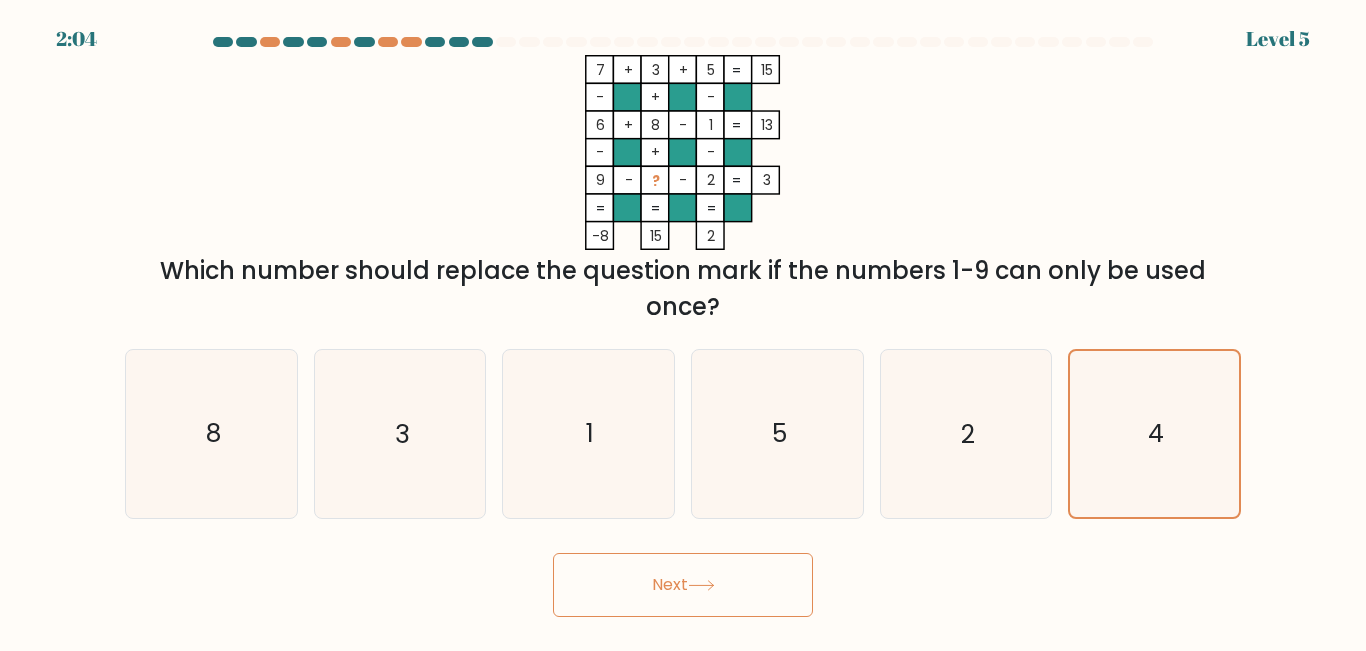 click on "Next" at bounding box center [683, 585] 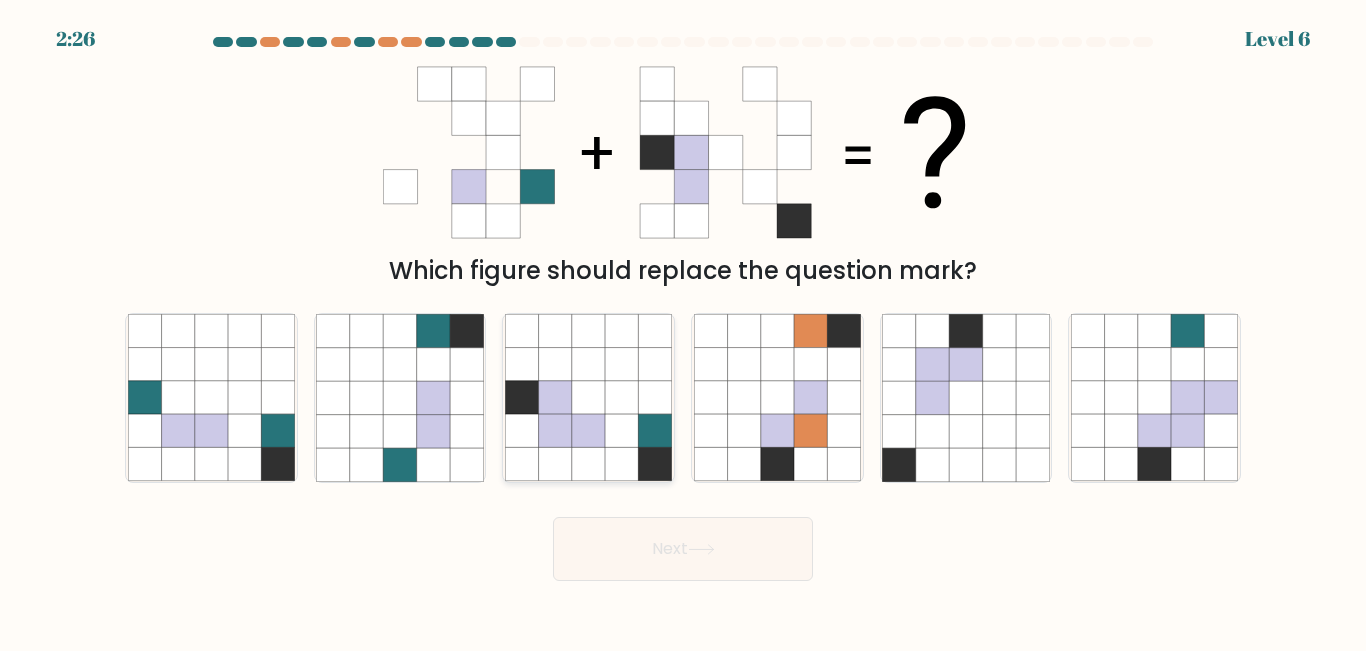click 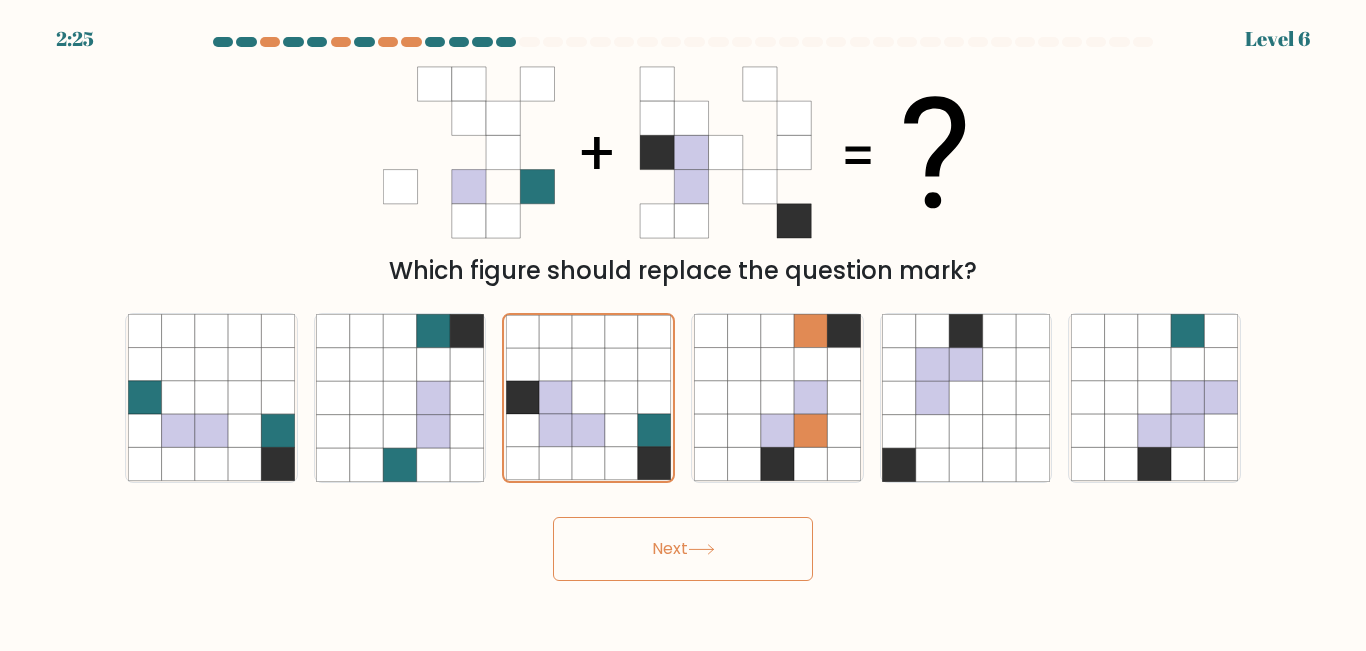 click on "Next" at bounding box center (683, 549) 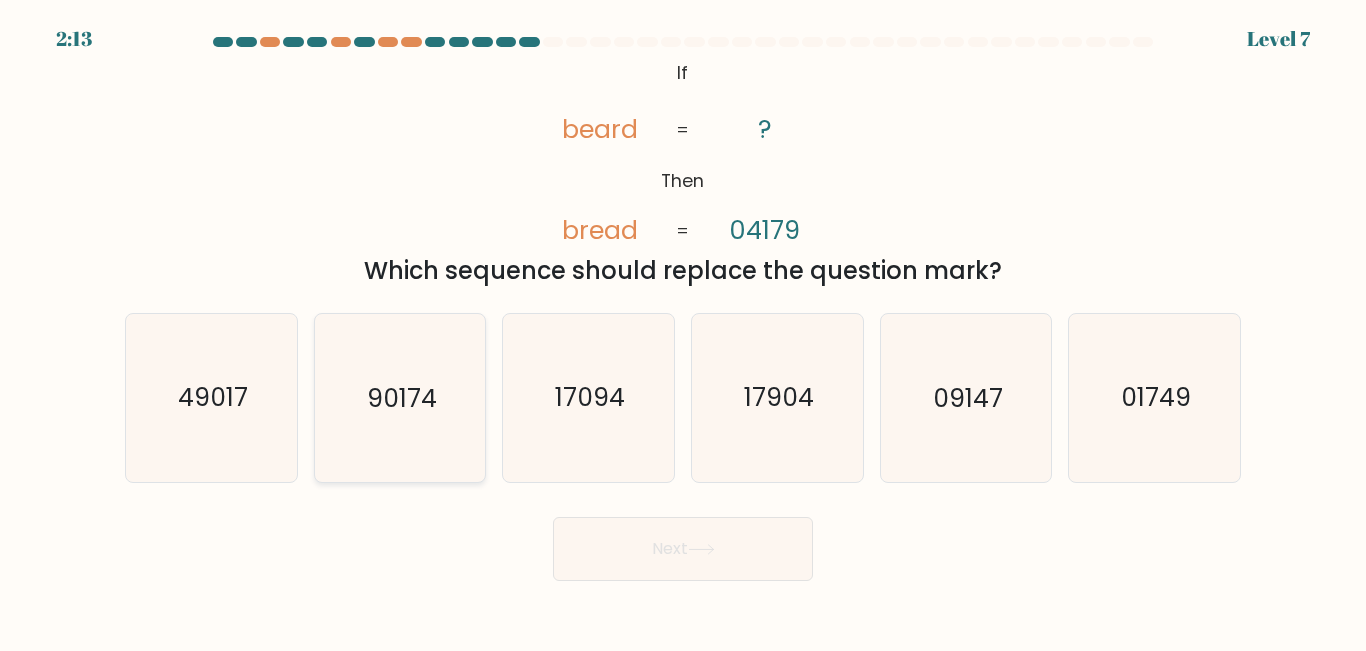 click on "90174" 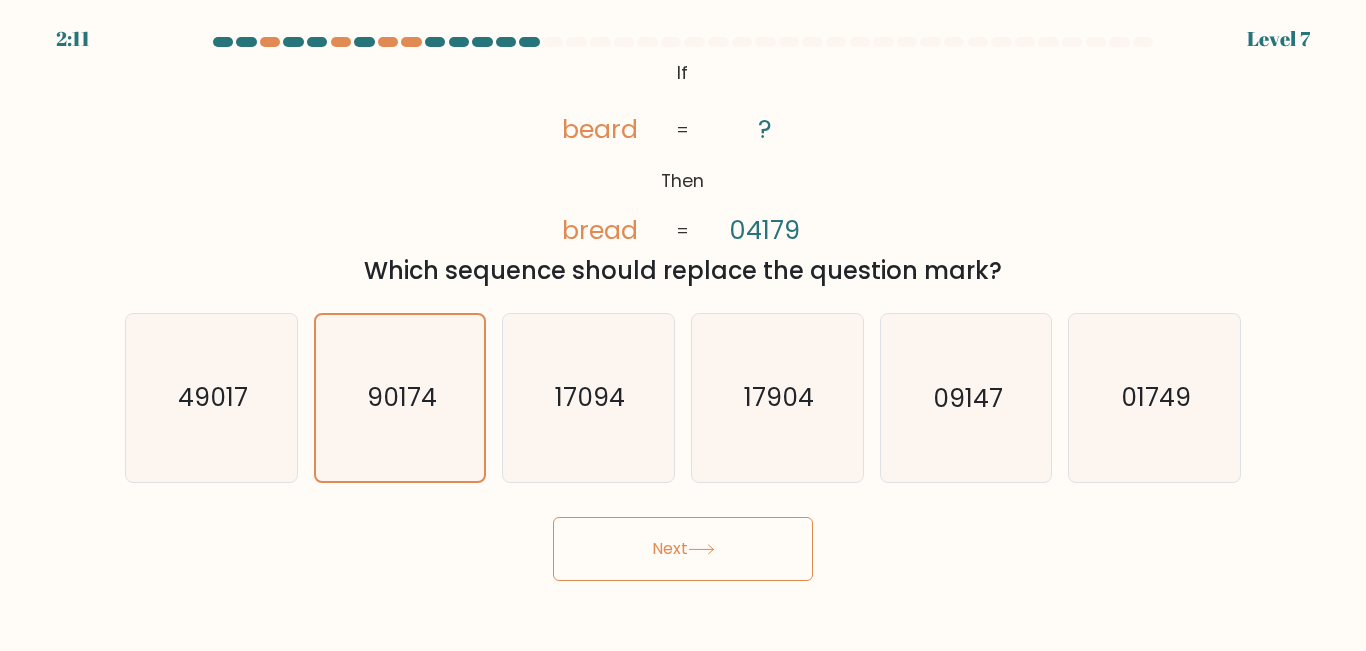 click on "Next" at bounding box center (683, 549) 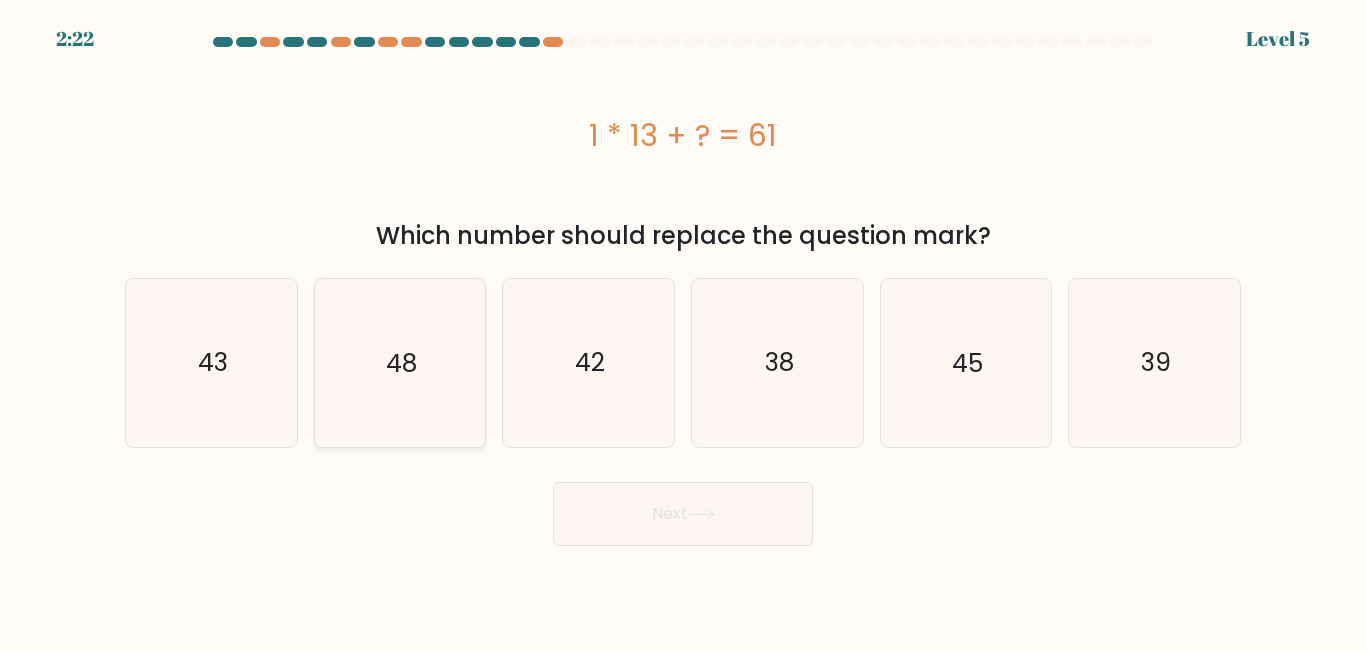 click on "48" 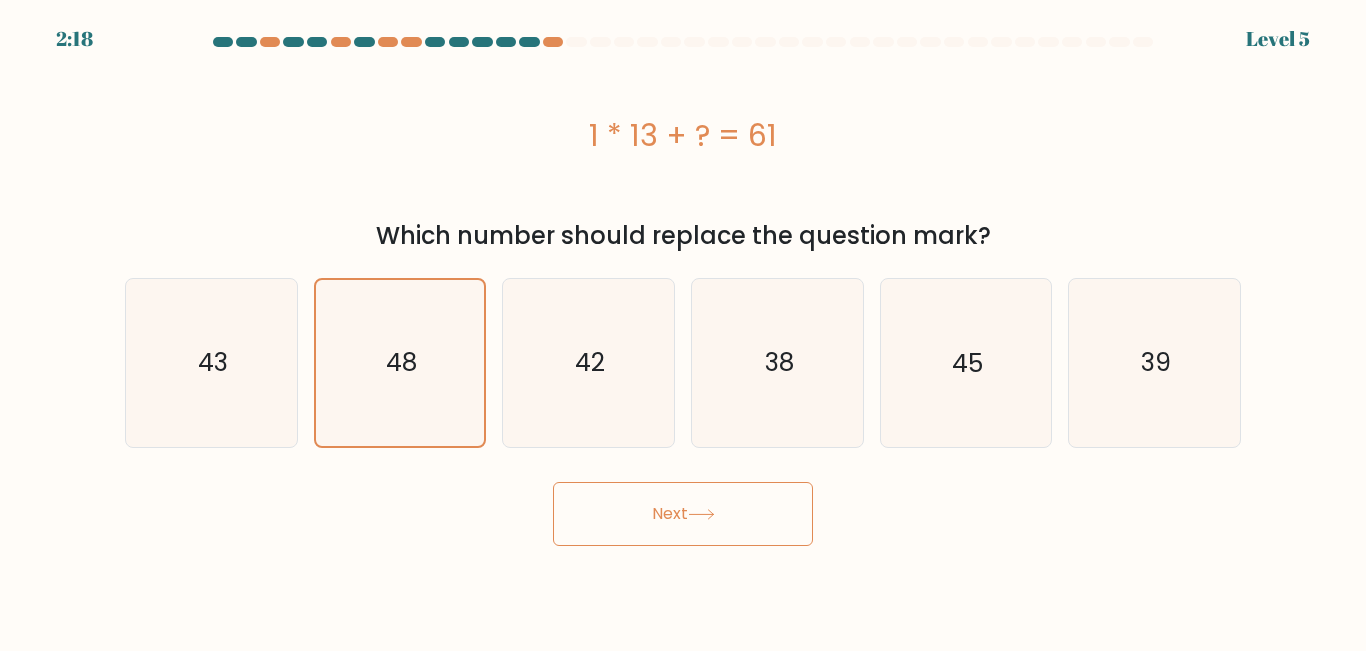 click on "Next" at bounding box center (683, 514) 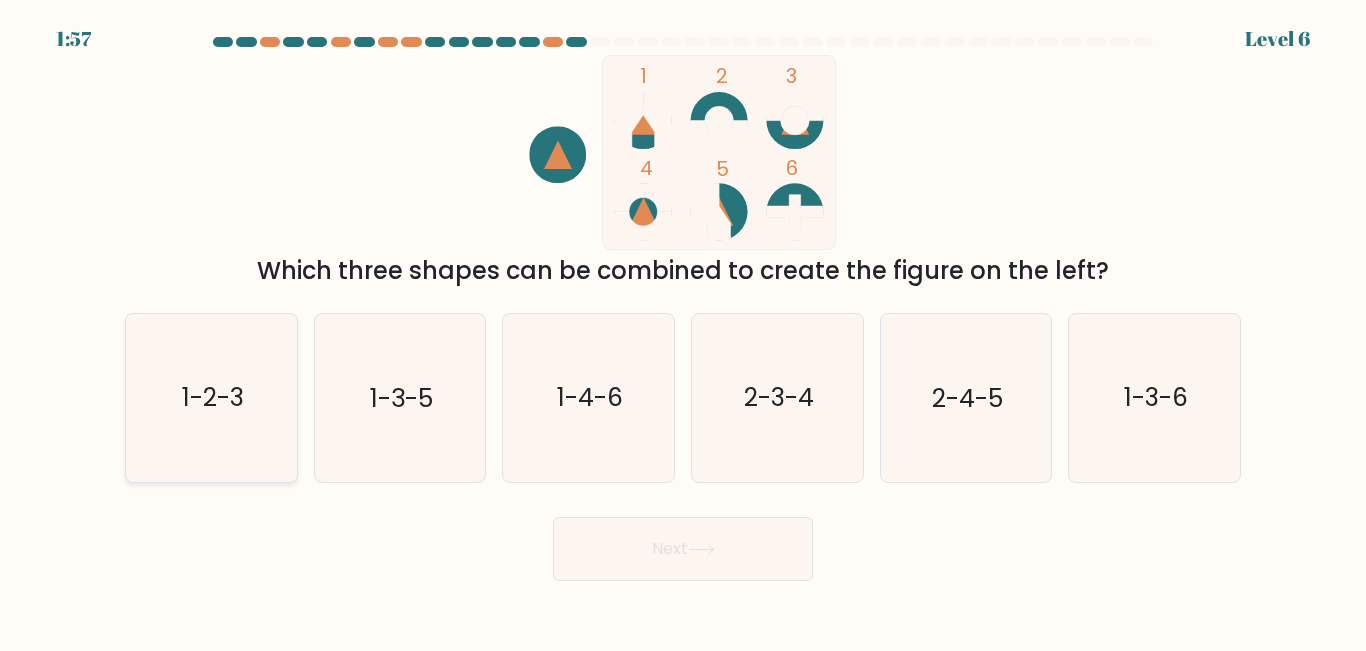 click on "1-2-3" 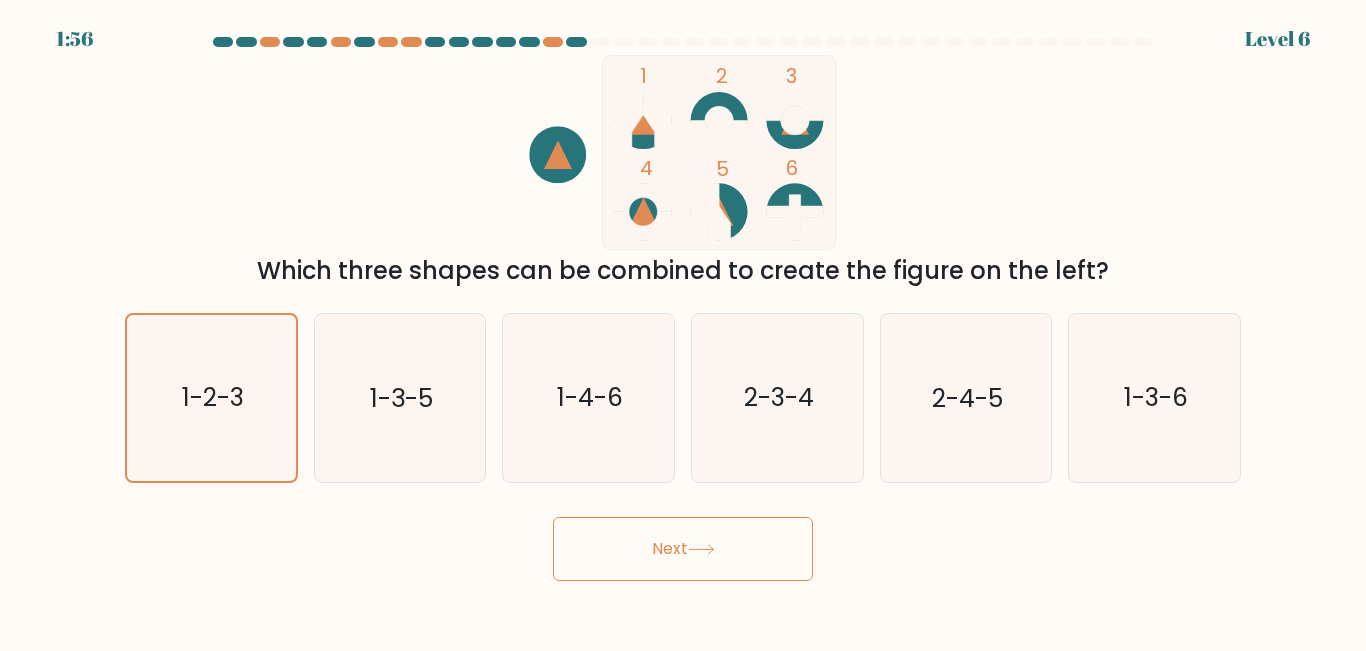 click on "Next" at bounding box center [683, 549] 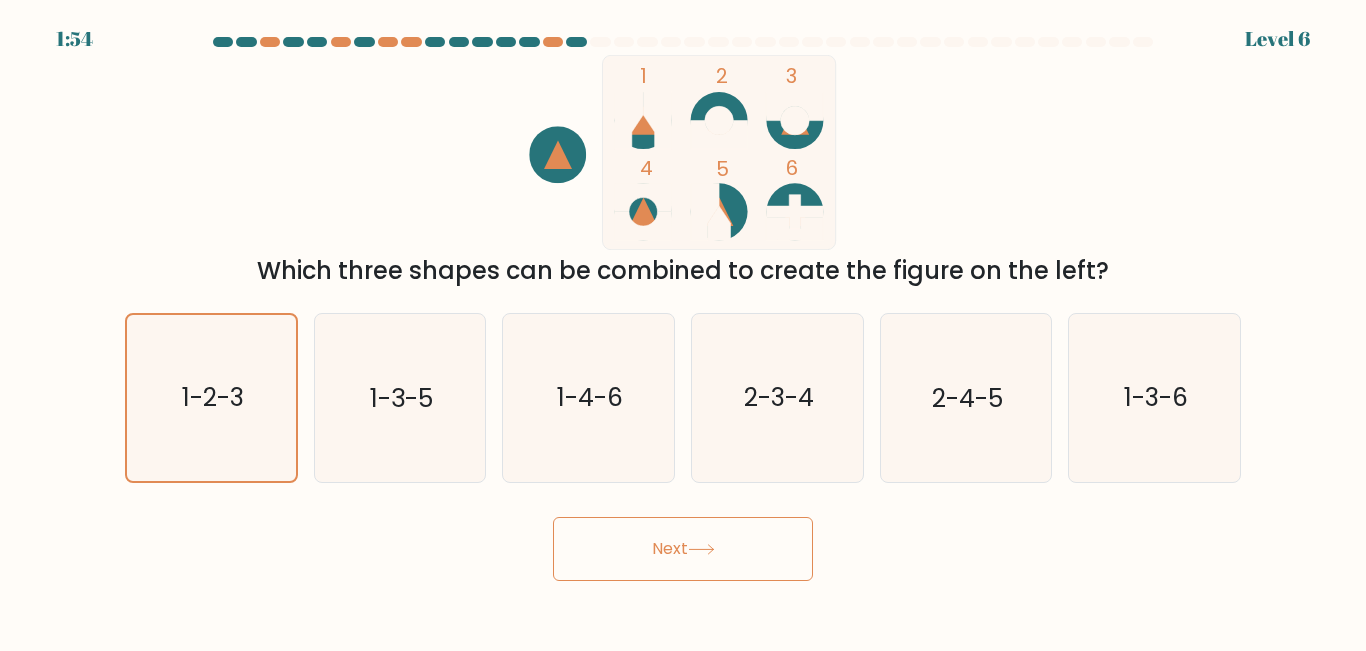 click on "Next" at bounding box center (683, 549) 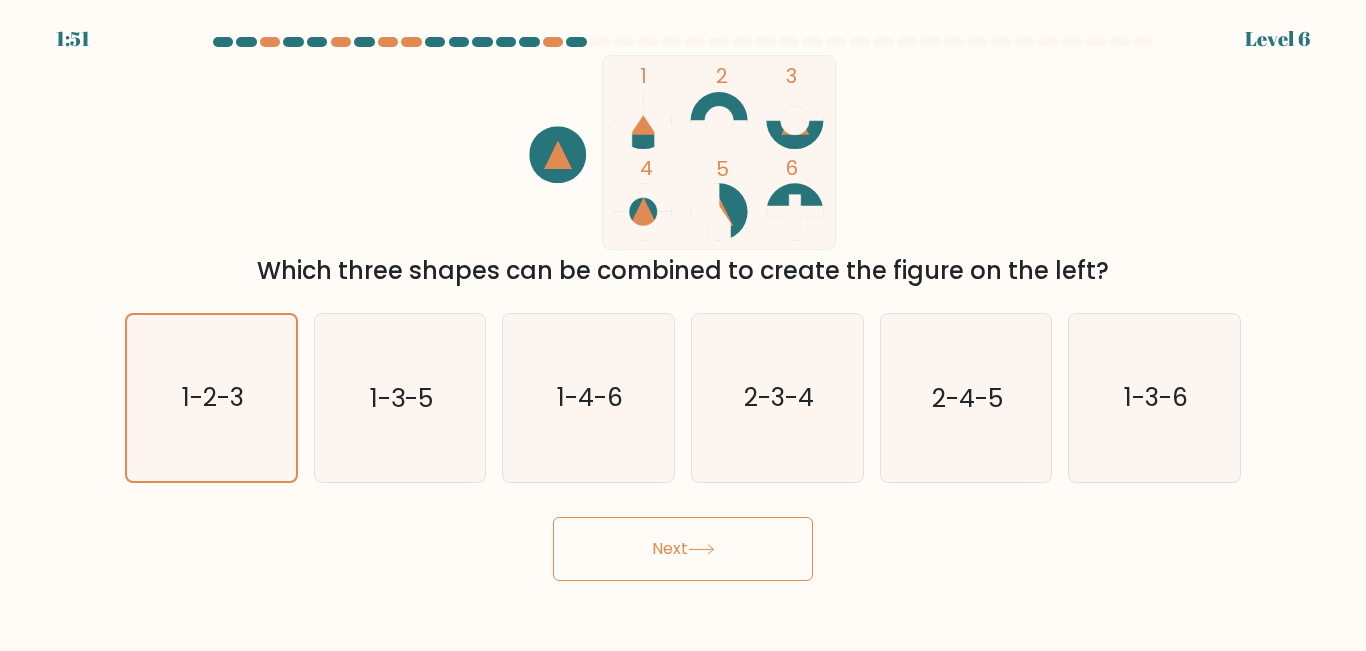 click on "Next" at bounding box center (683, 549) 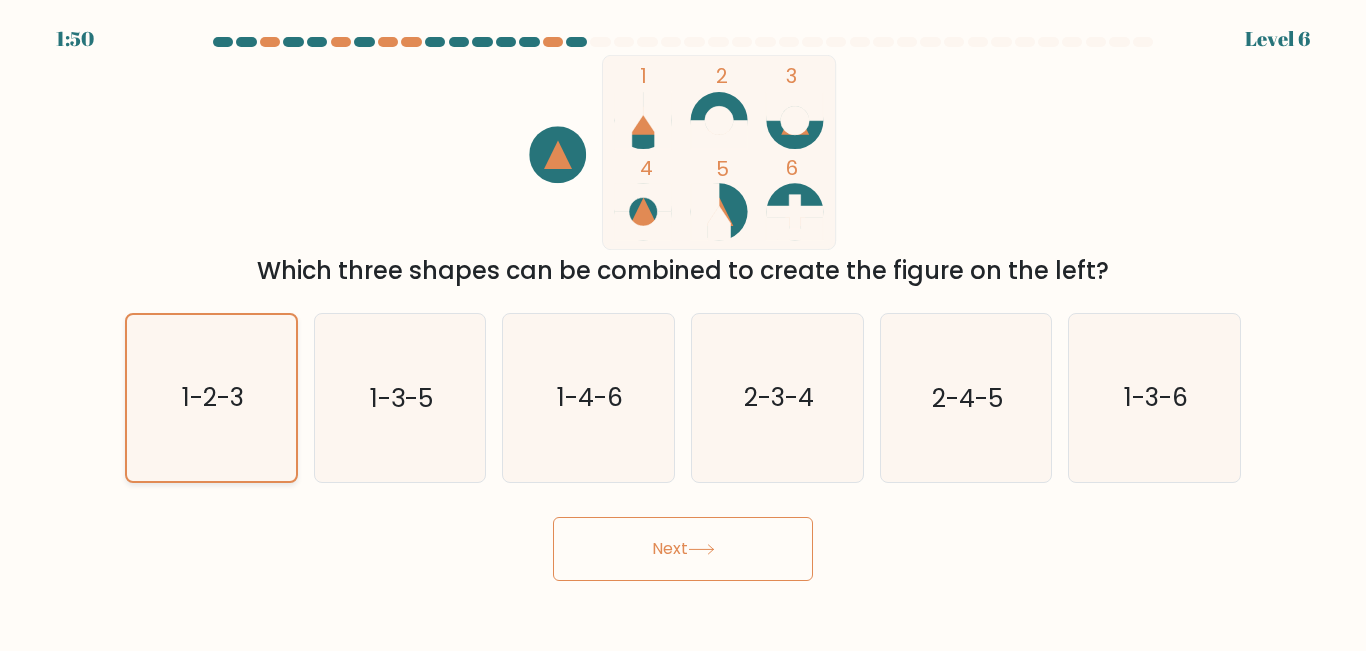 click on "1-2-3" 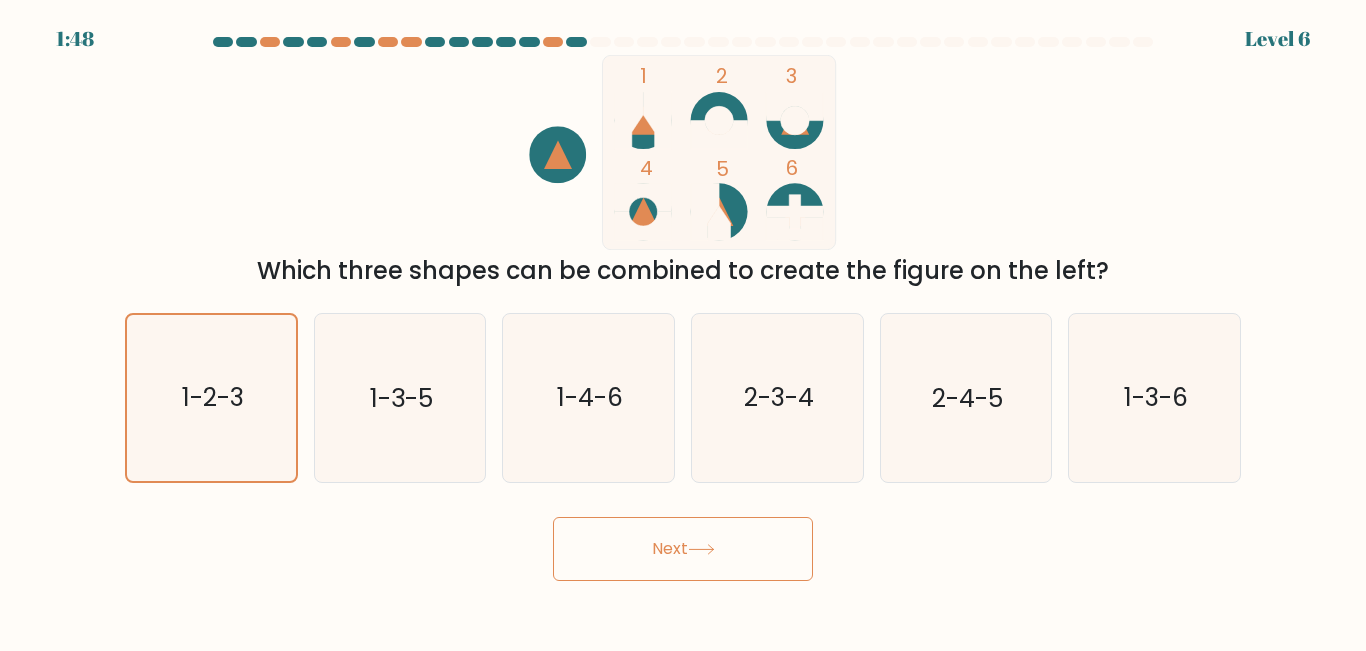 click on "Next" at bounding box center [683, 549] 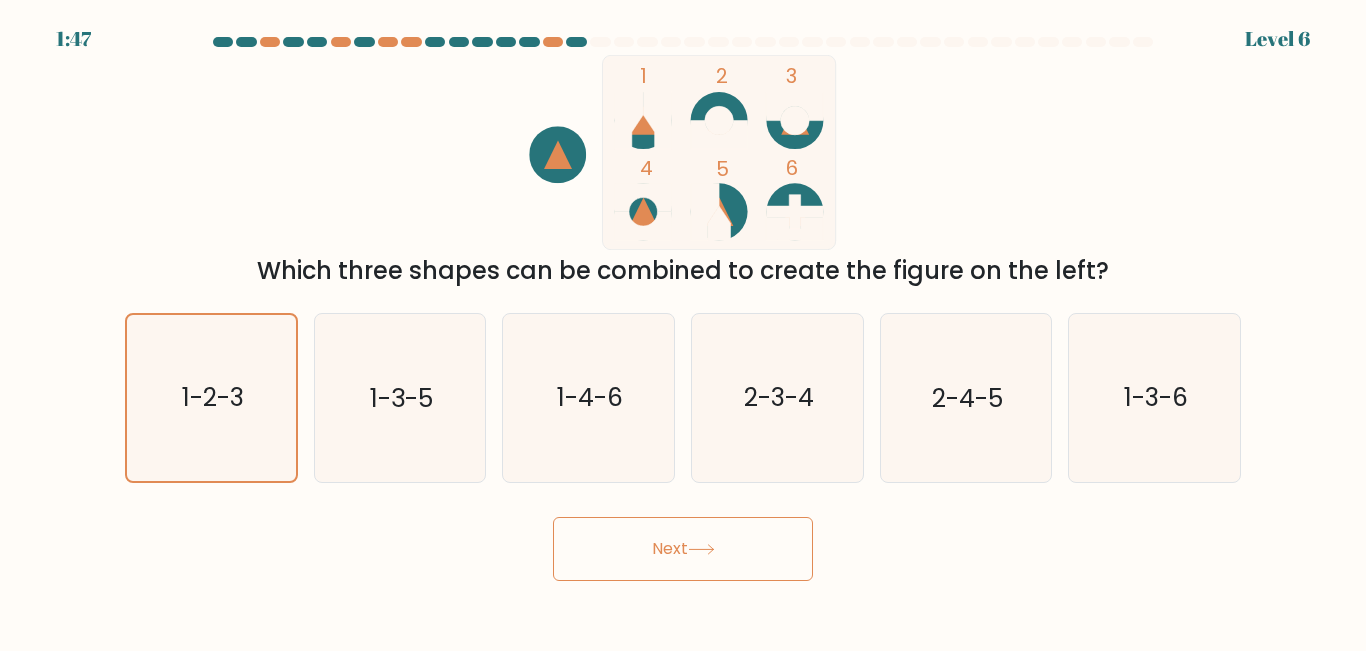 click on "Next" at bounding box center (683, 549) 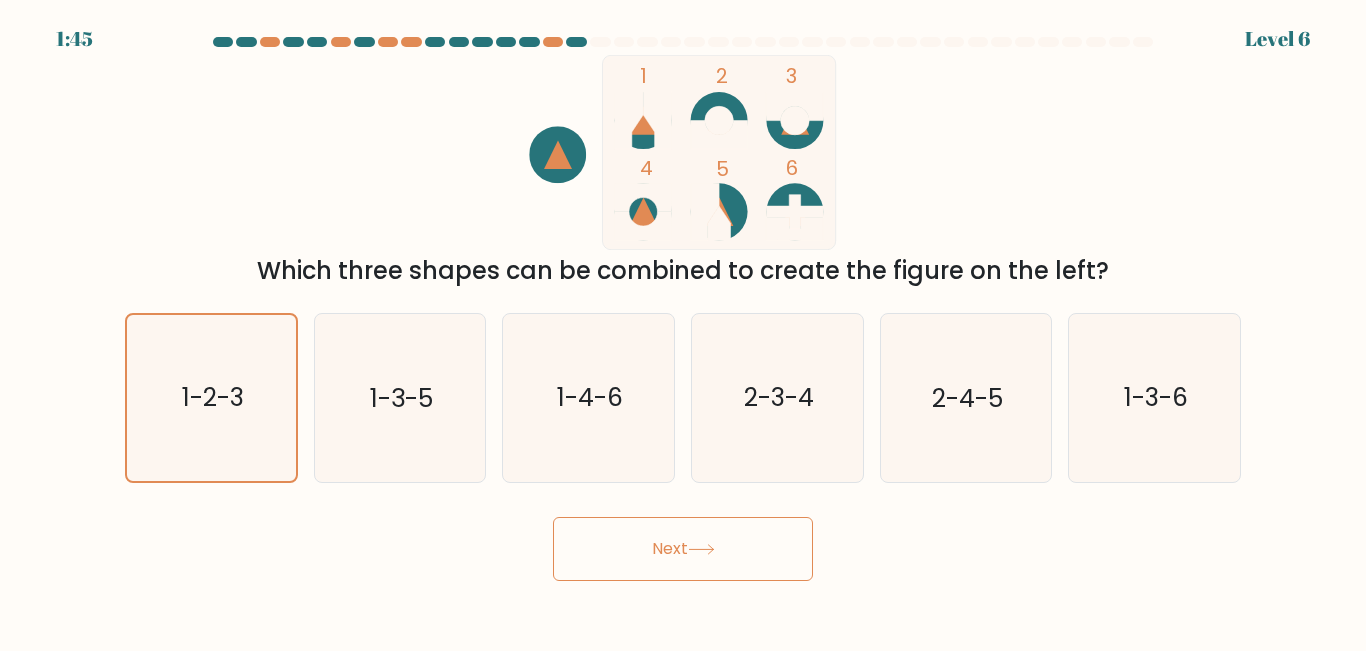 click on "Next" at bounding box center (683, 549) 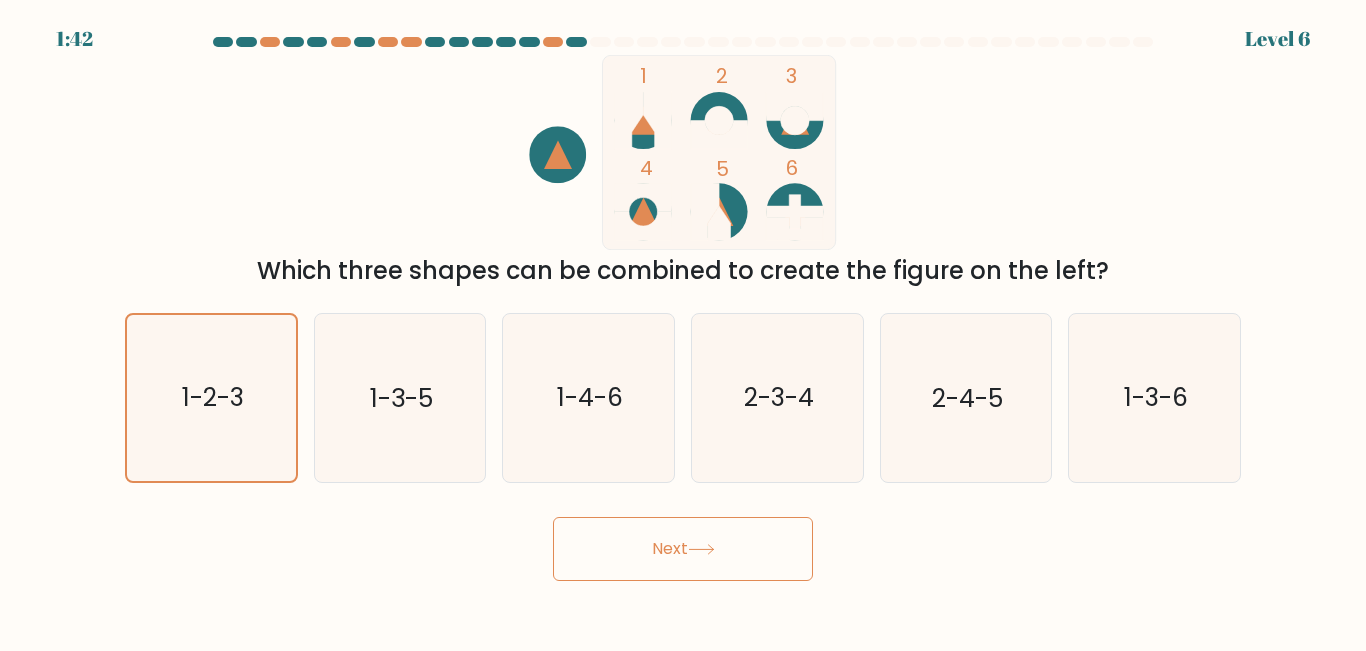 click on "Next" at bounding box center [683, 549] 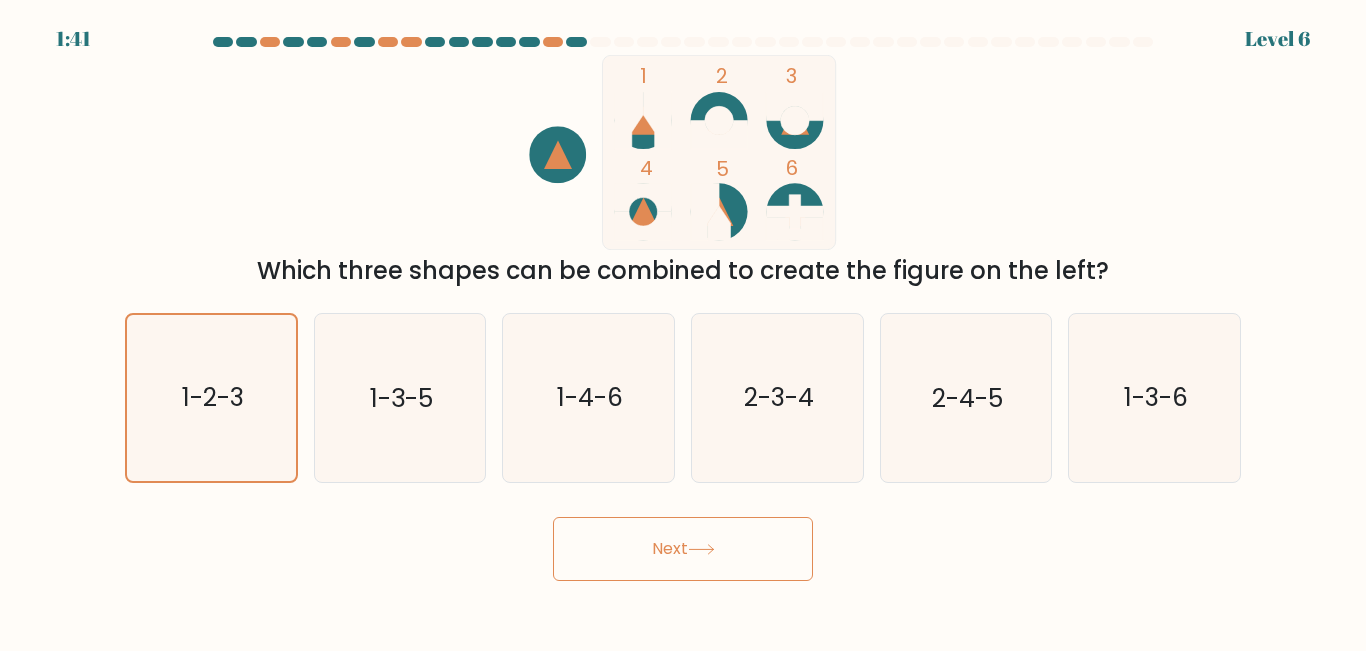 click on "Next" at bounding box center [683, 544] 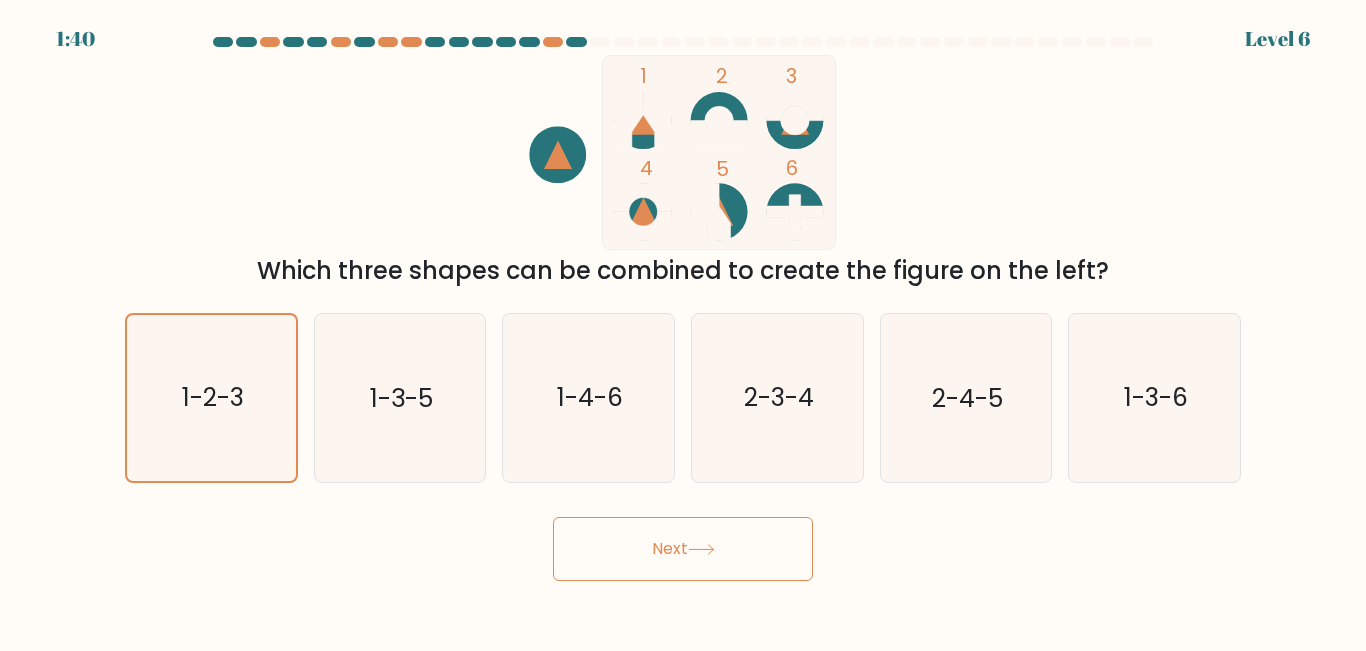 click on "Next" at bounding box center (683, 549) 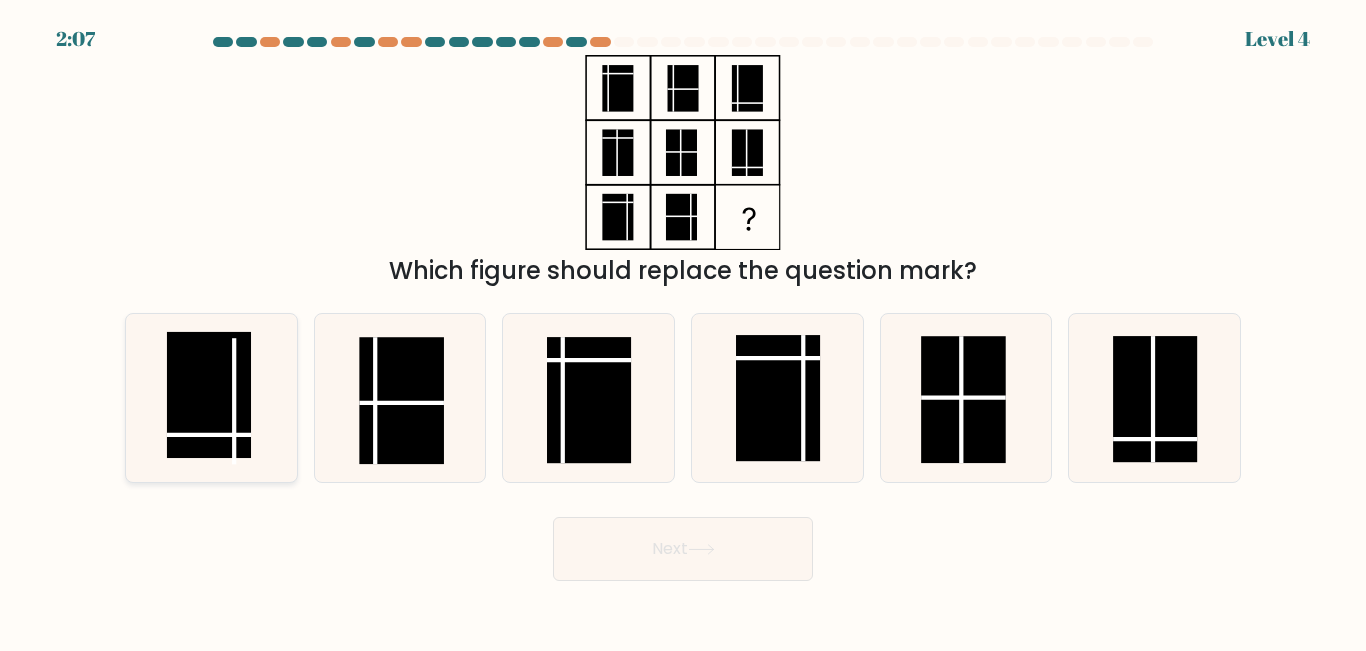 click 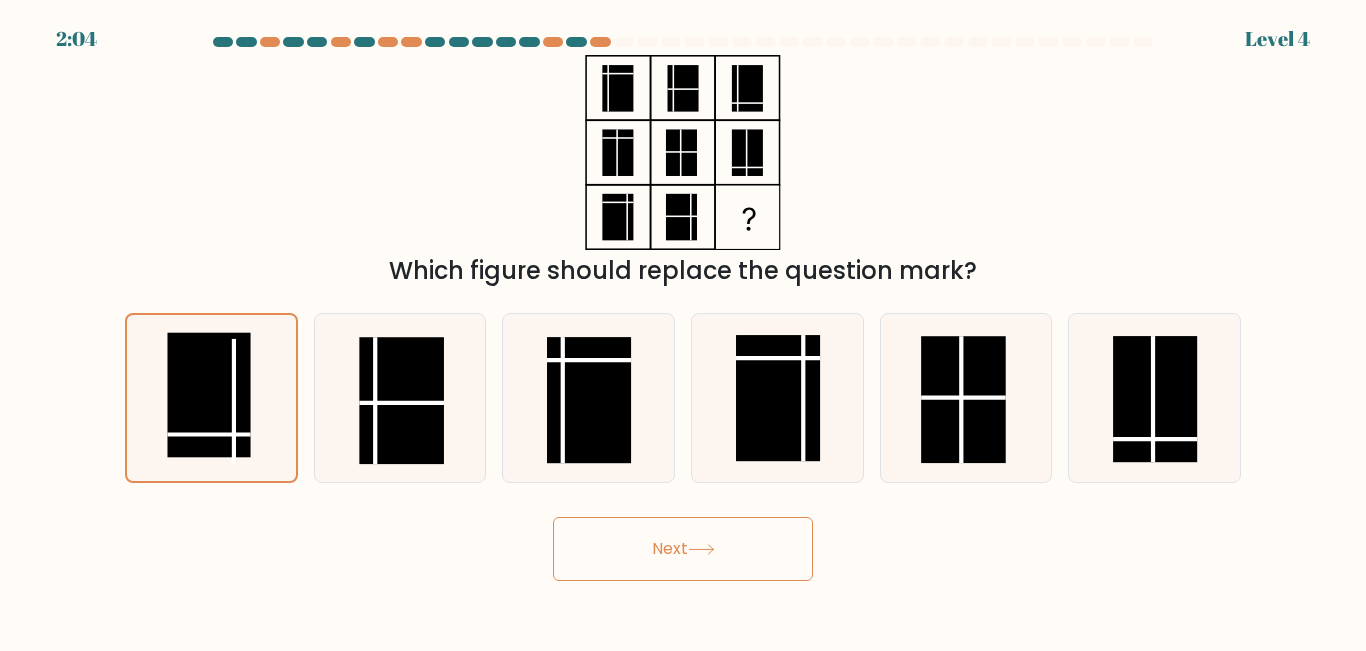 click on "Next" at bounding box center [683, 549] 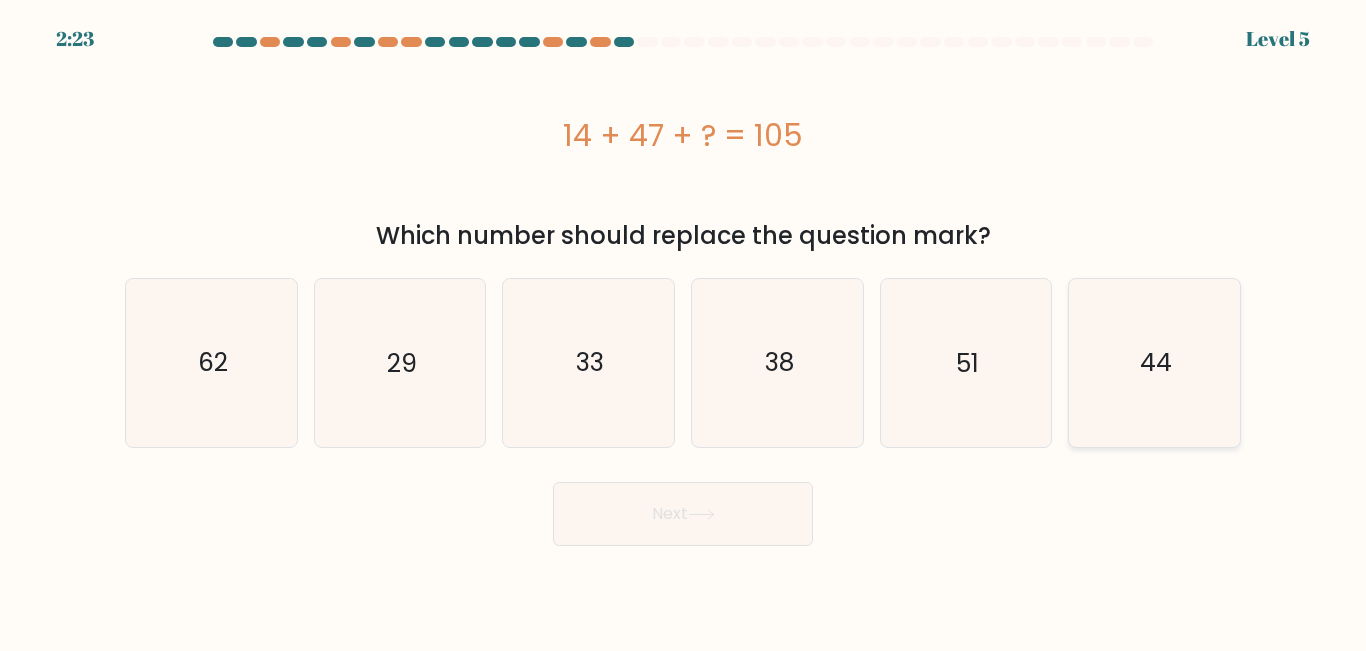click on "44" 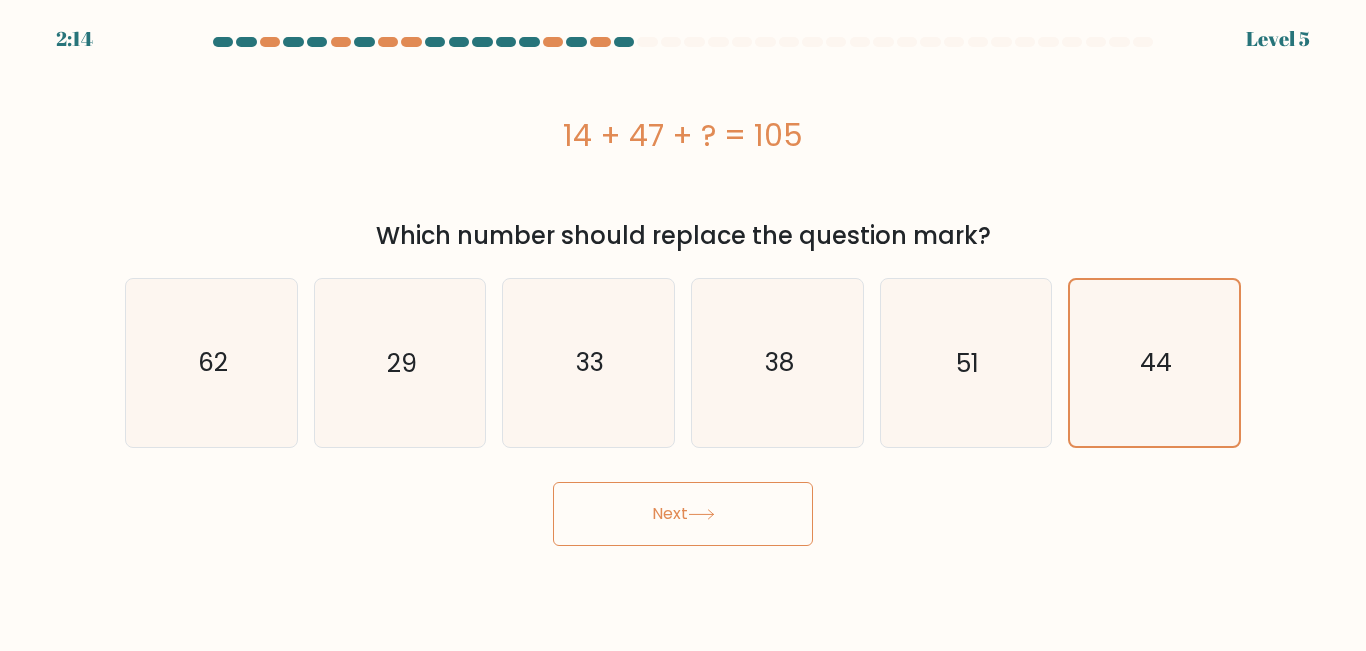 click on "Next" at bounding box center [683, 514] 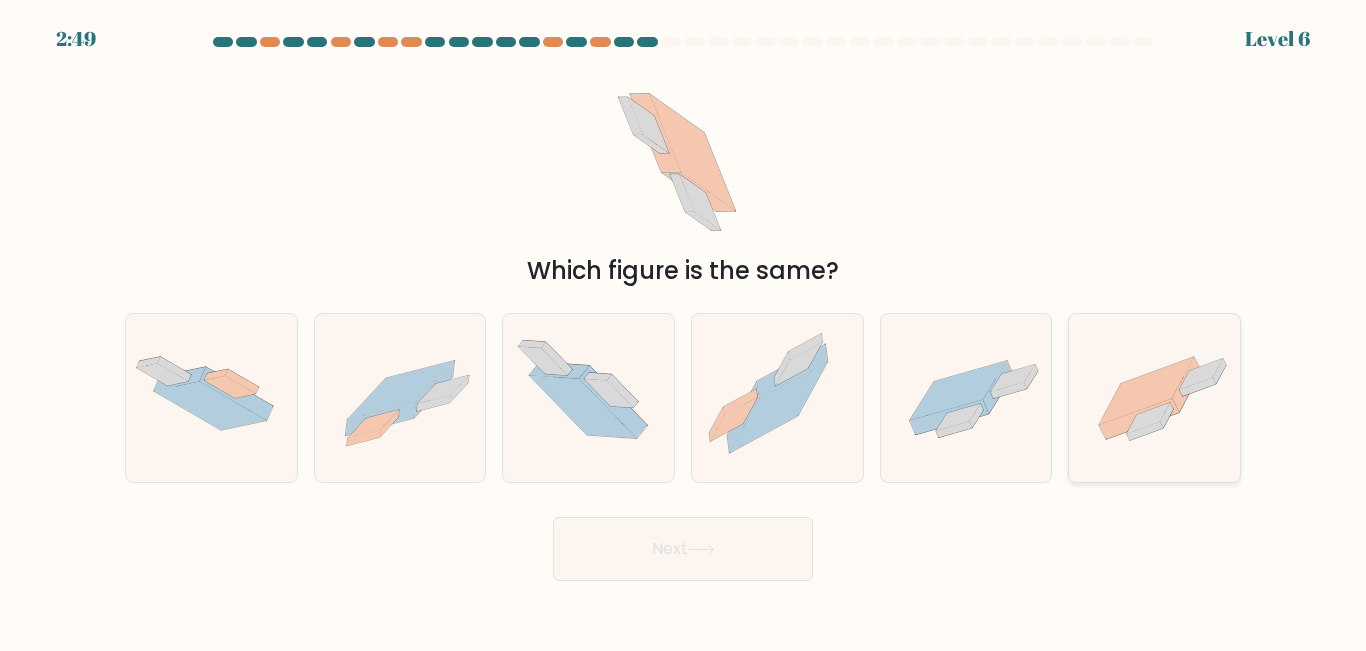 click 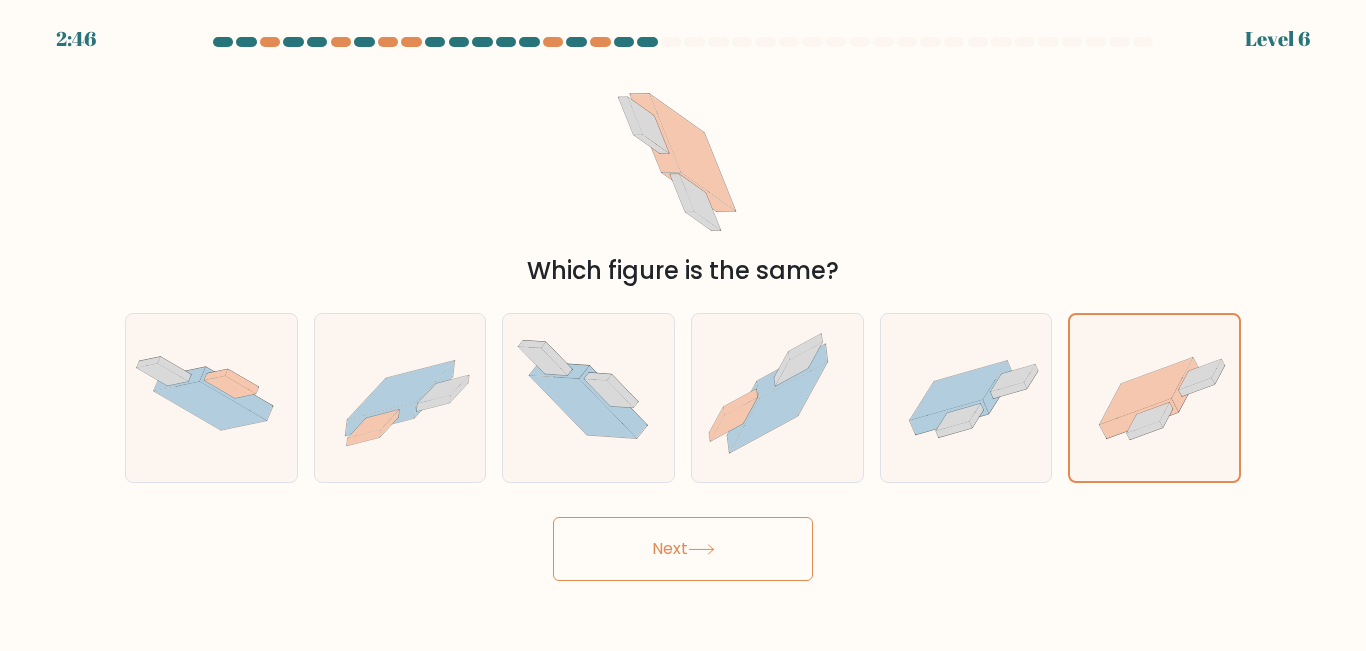 click on "Next" at bounding box center [683, 549] 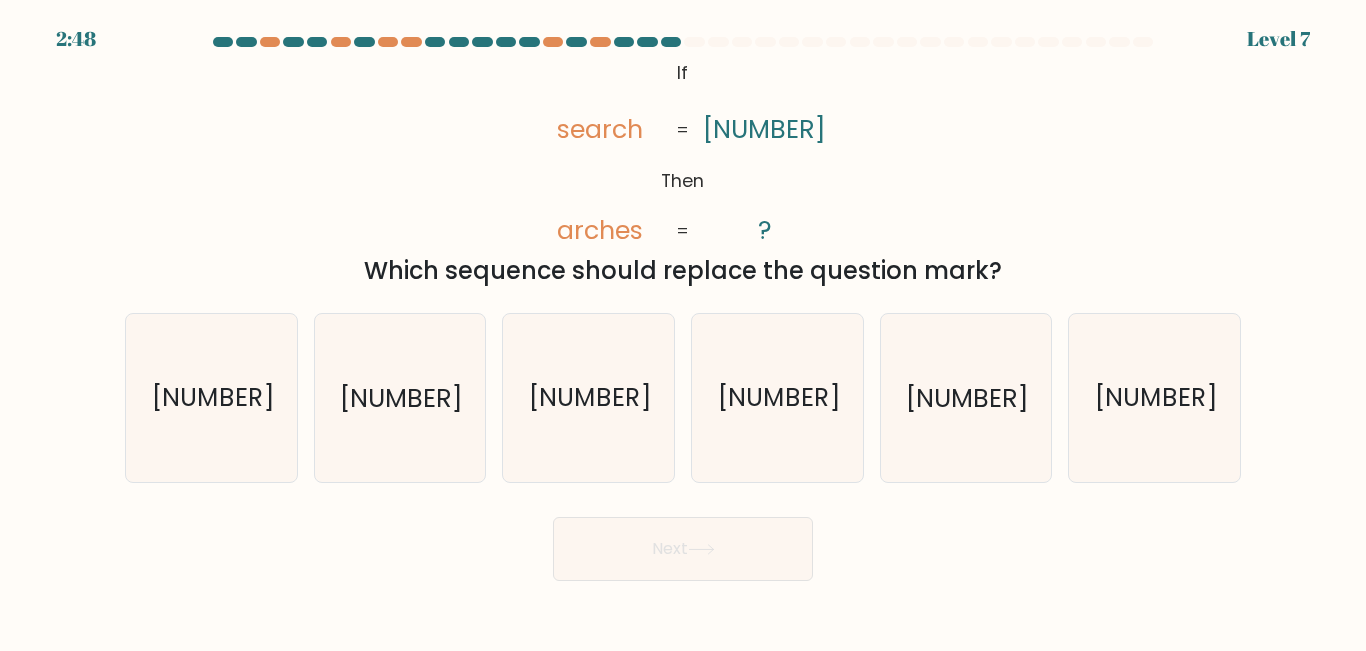 drag, startPoint x: 537, startPoint y: 112, endPoint x: 1024, endPoint y: 266, distance: 510.76904 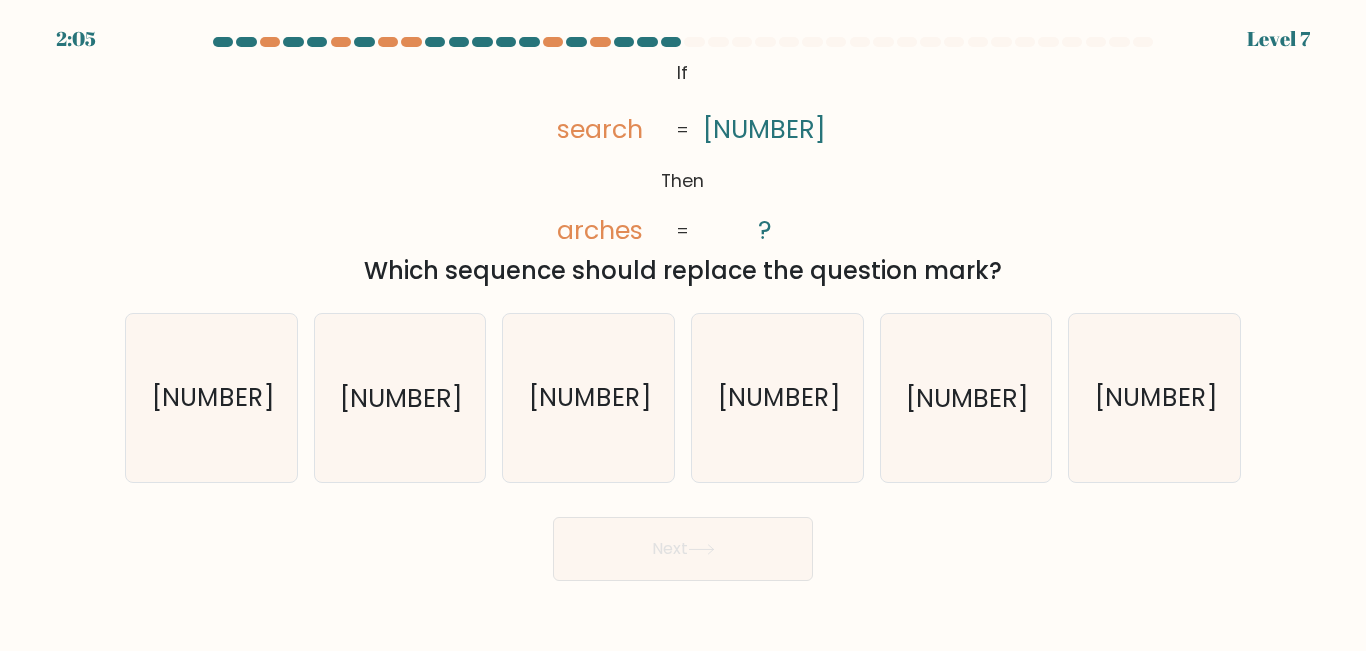 click on "Next" at bounding box center [683, 544] 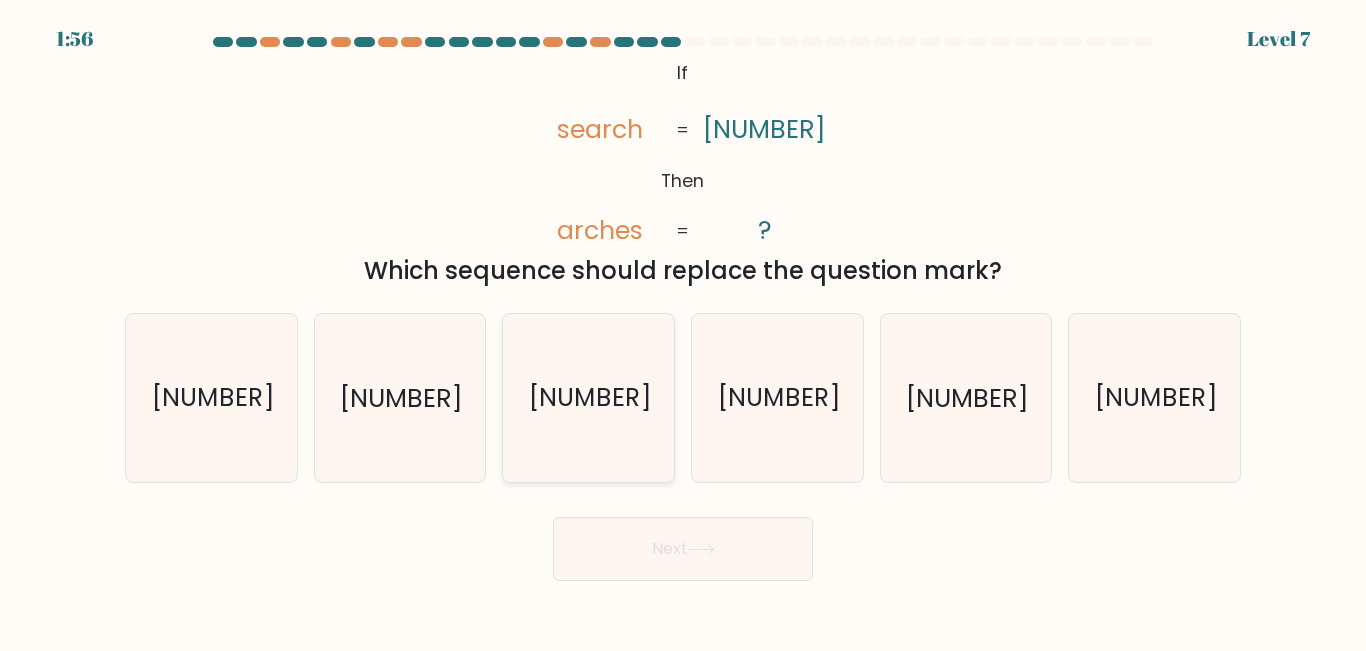 click on "016354" 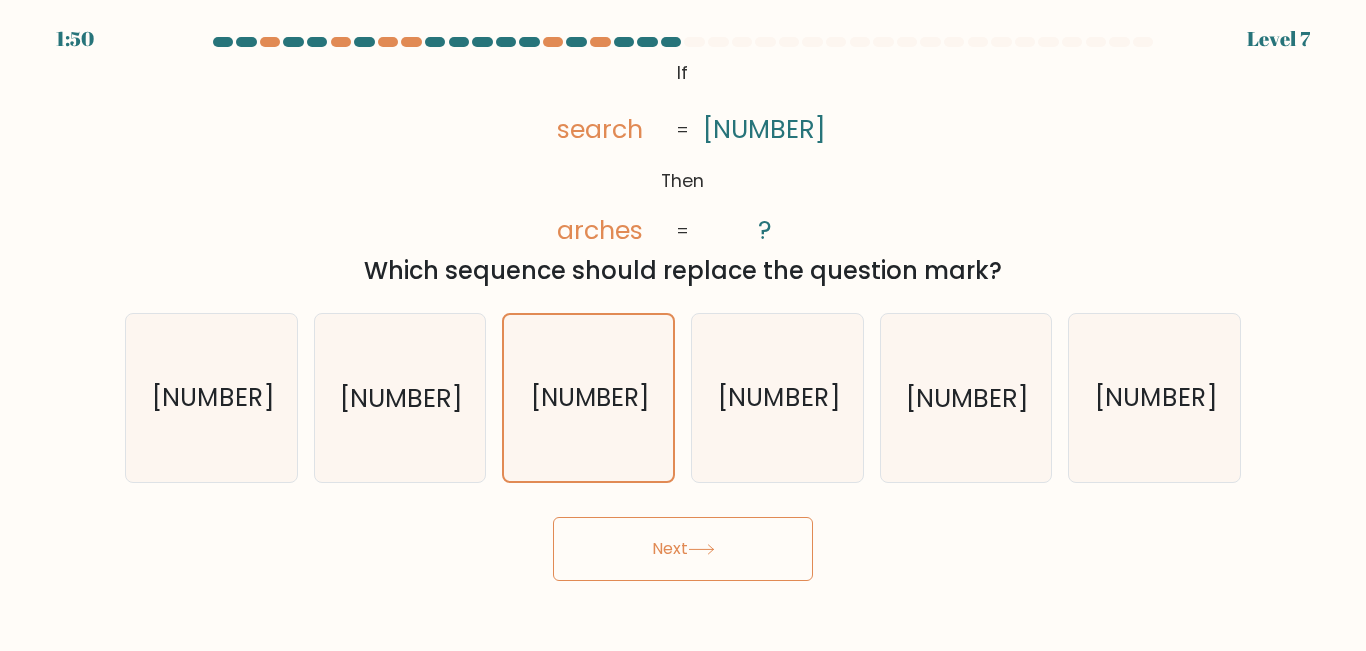 click on "Next" at bounding box center [683, 549] 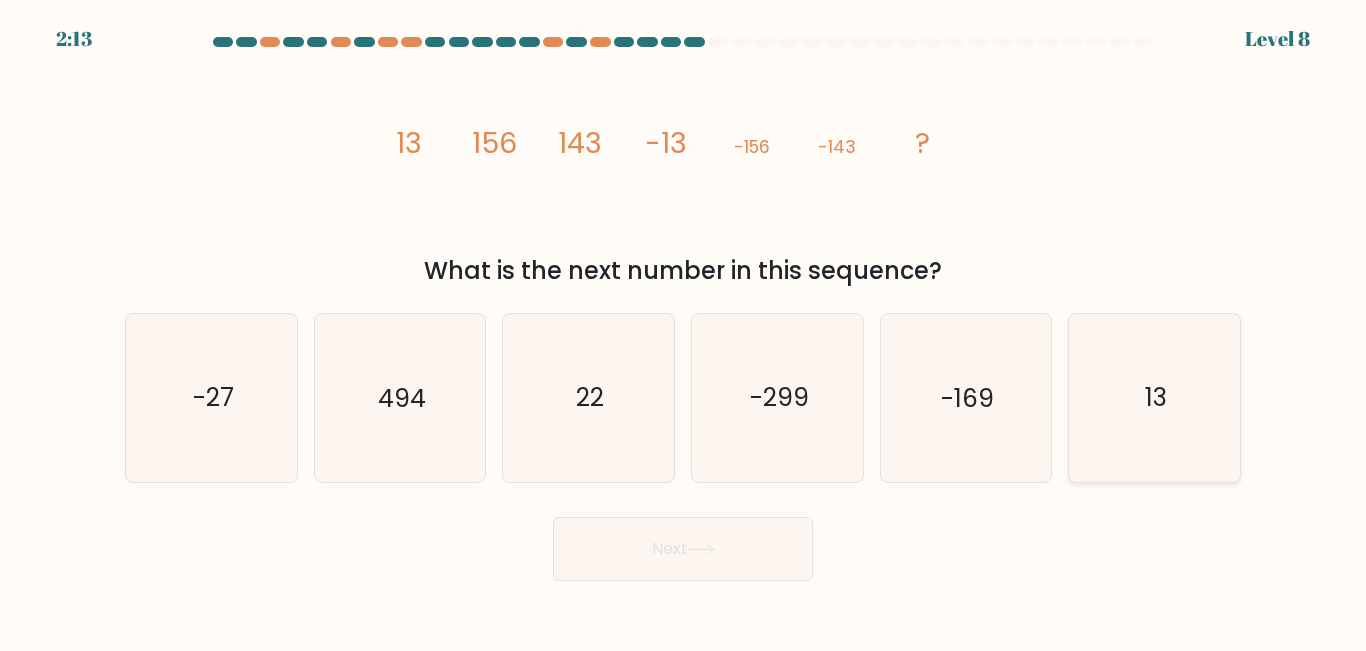 click on "13" 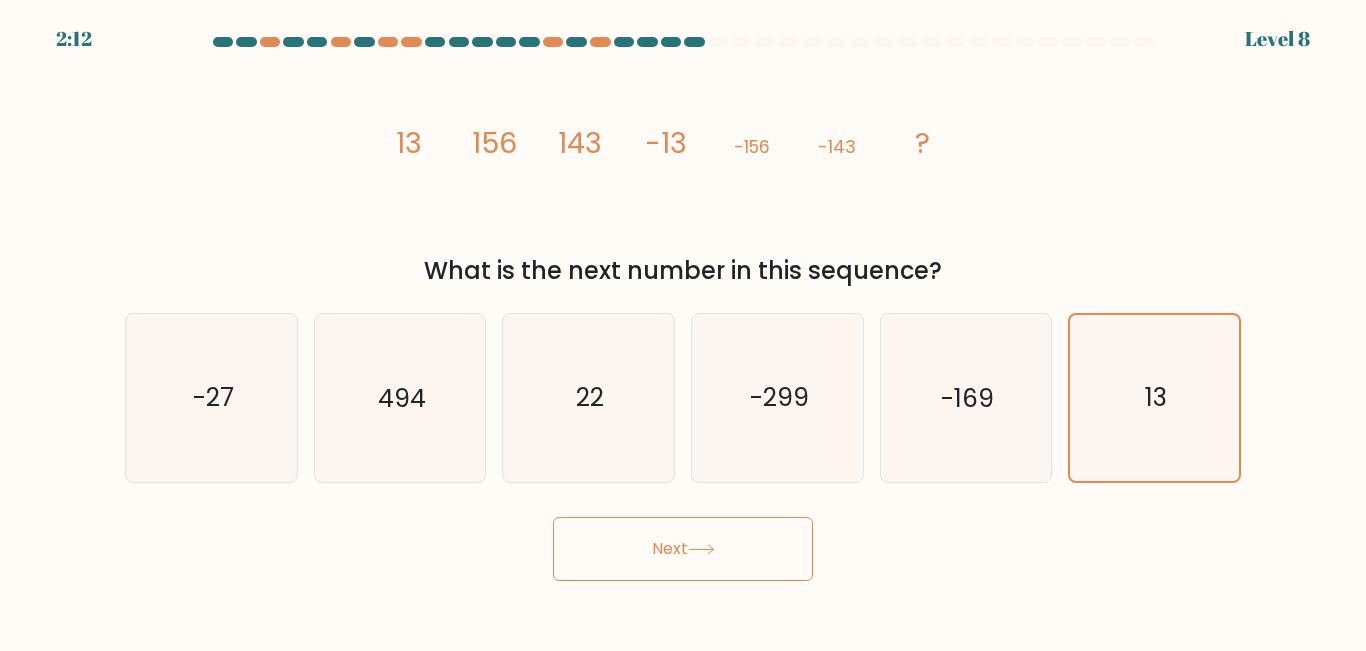 click on "Next" at bounding box center [683, 549] 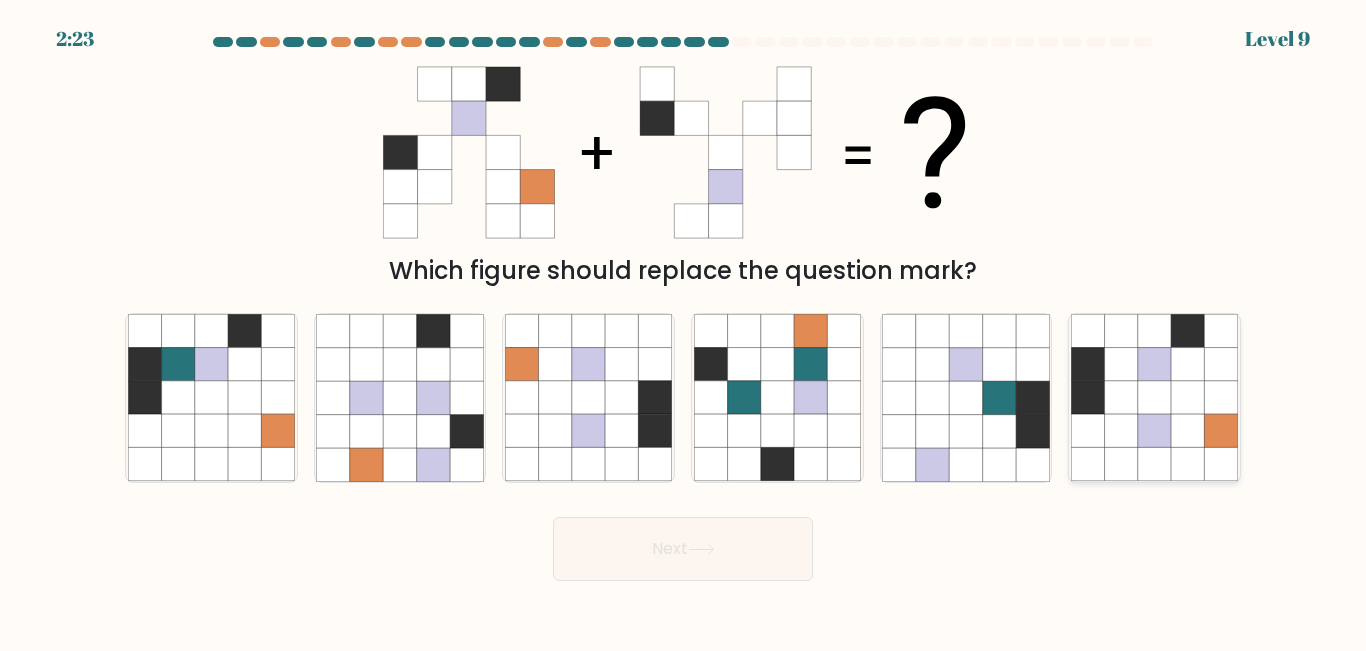 click 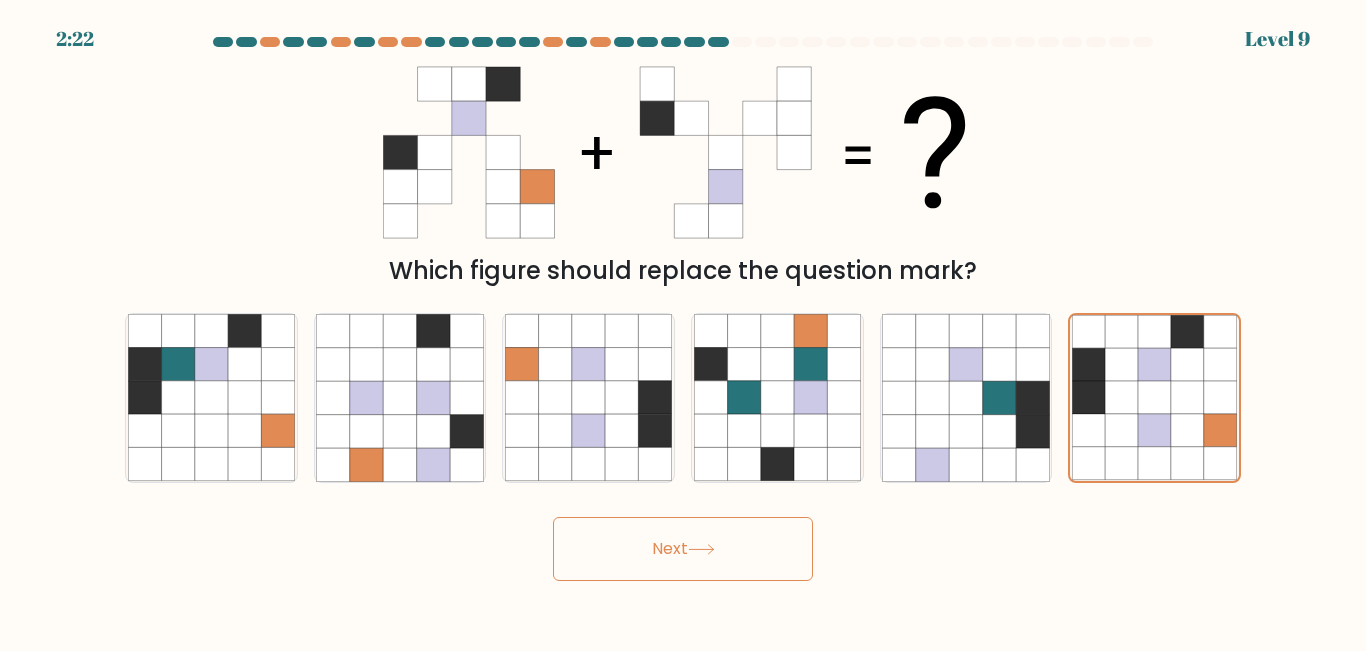 click on "2:22
Level 9" at bounding box center (683, 325) 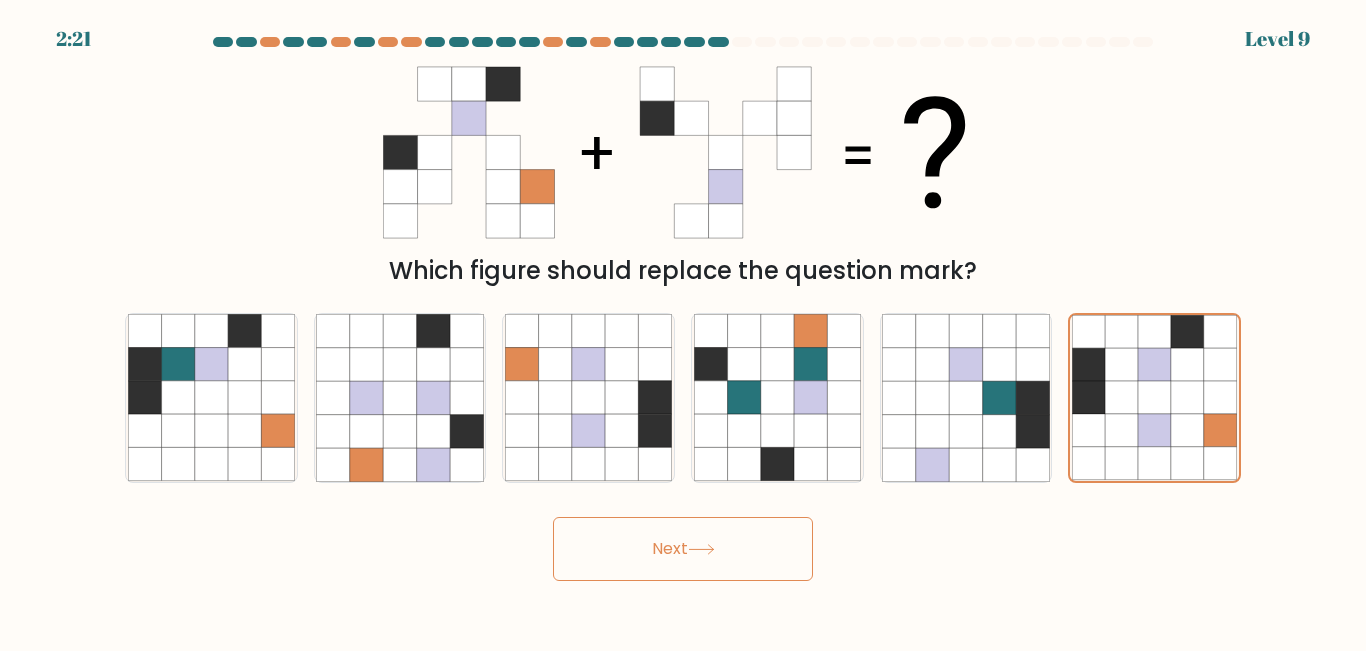 click on "Next" at bounding box center [683, 549] 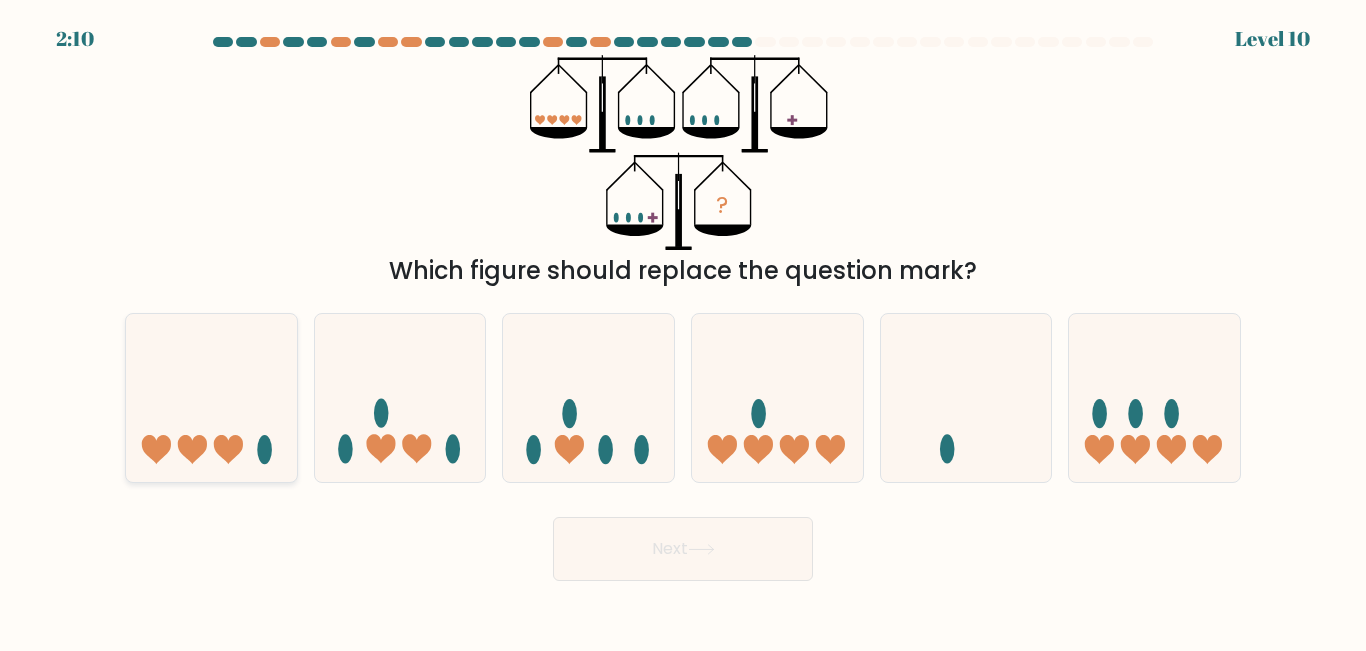 click 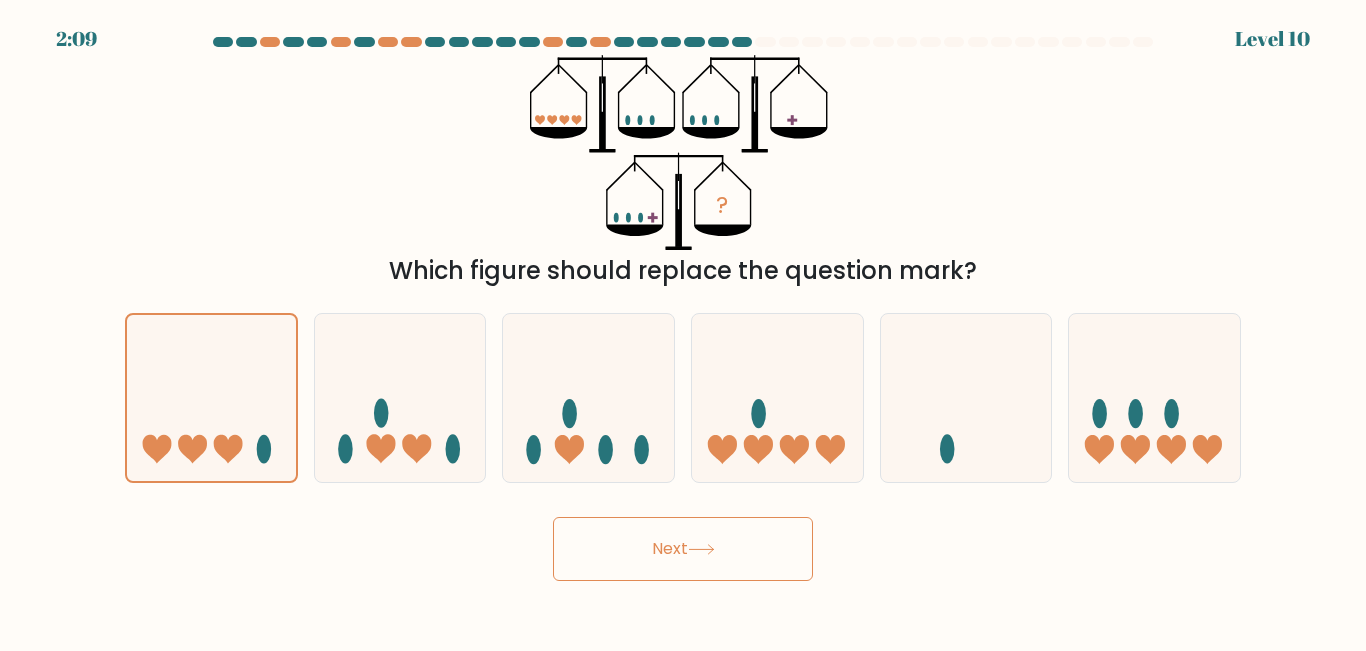 click on "Next" at bounding box center [683, 549] 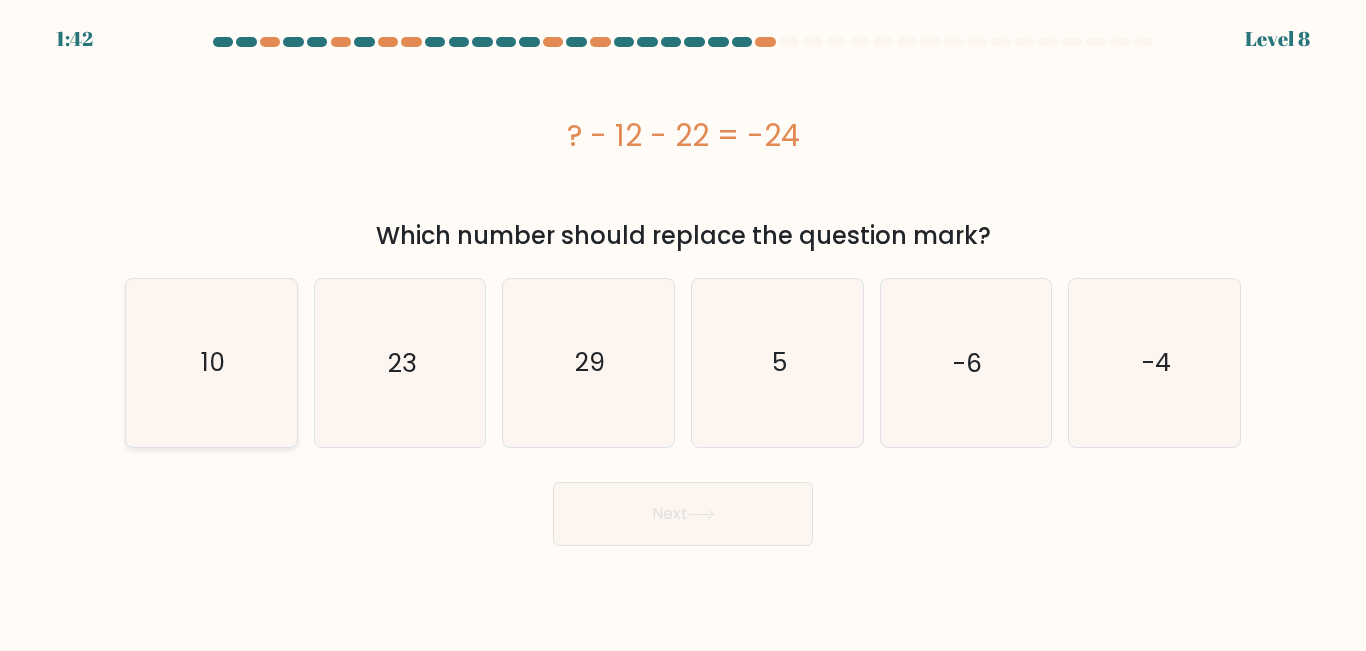 click on "10" 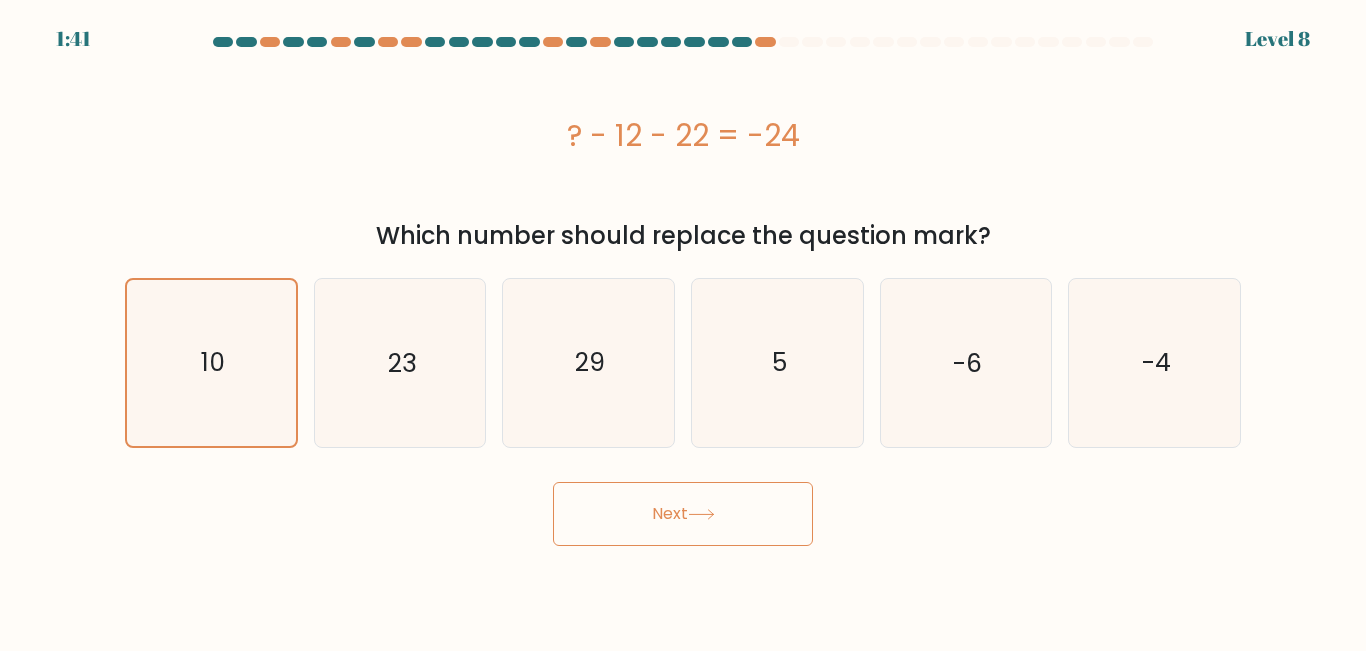 click on "Next" at bounding box center (683, 514) 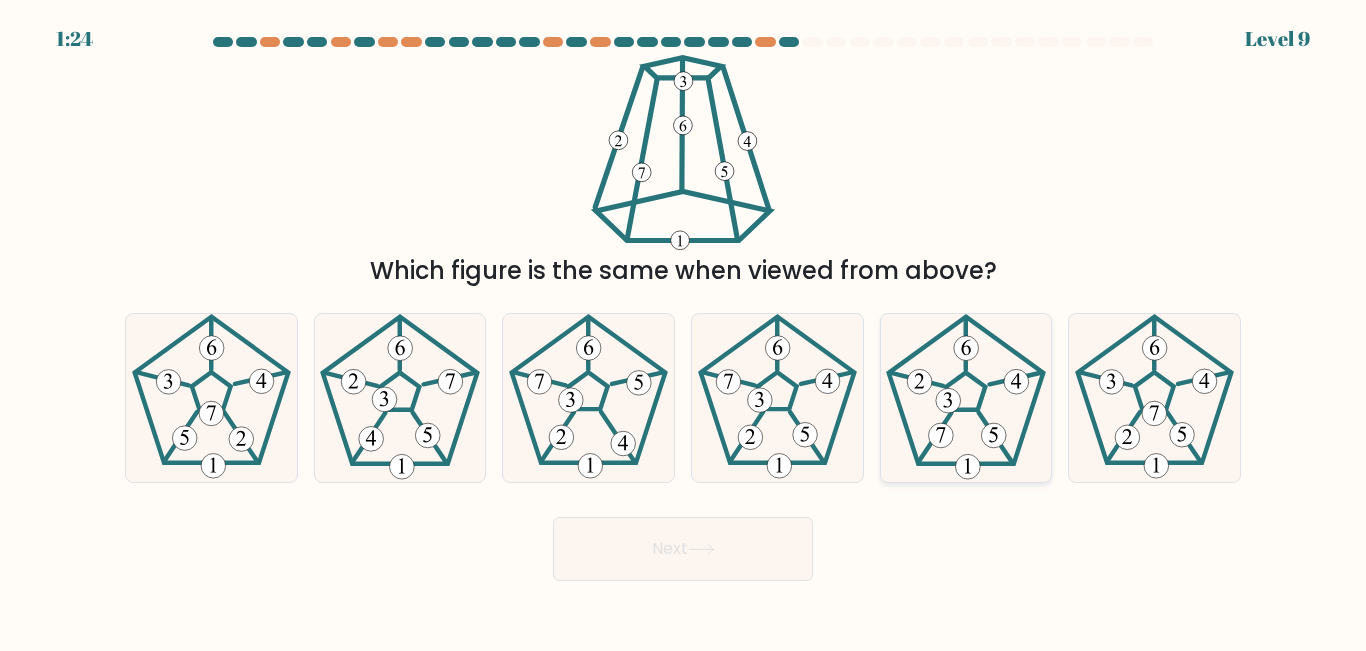 click 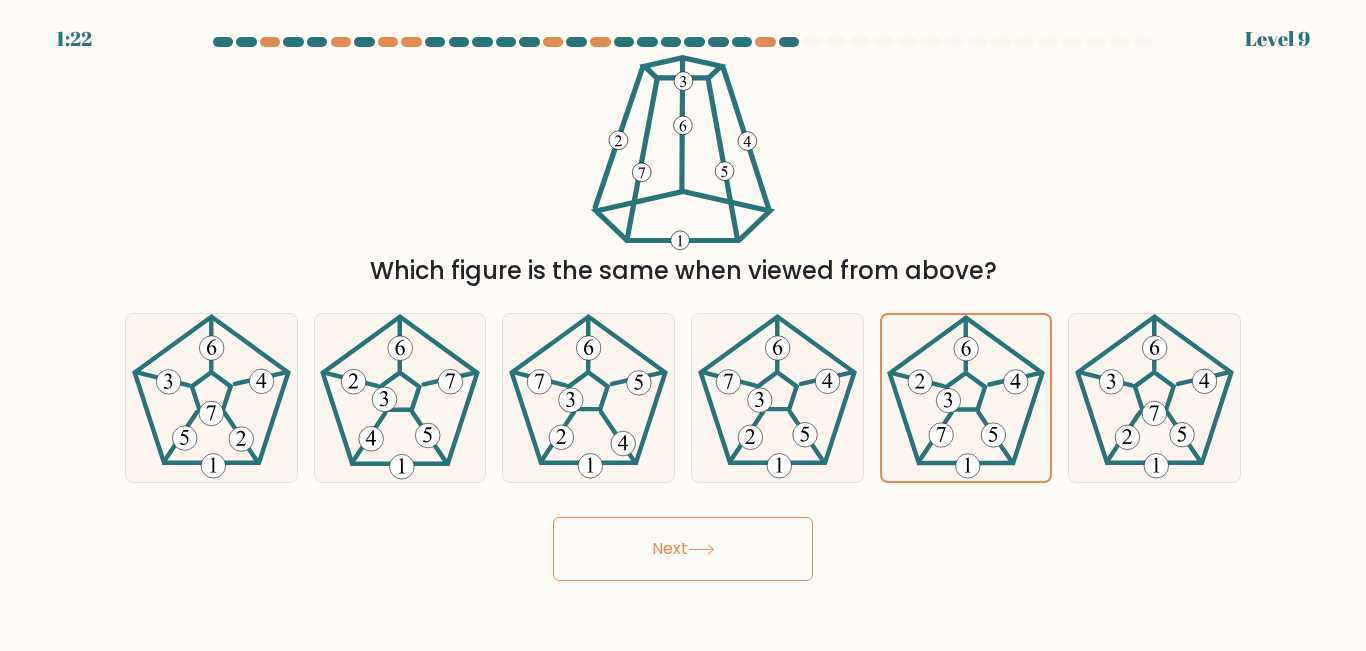 click on "Next" at bounding box center (683, 549) 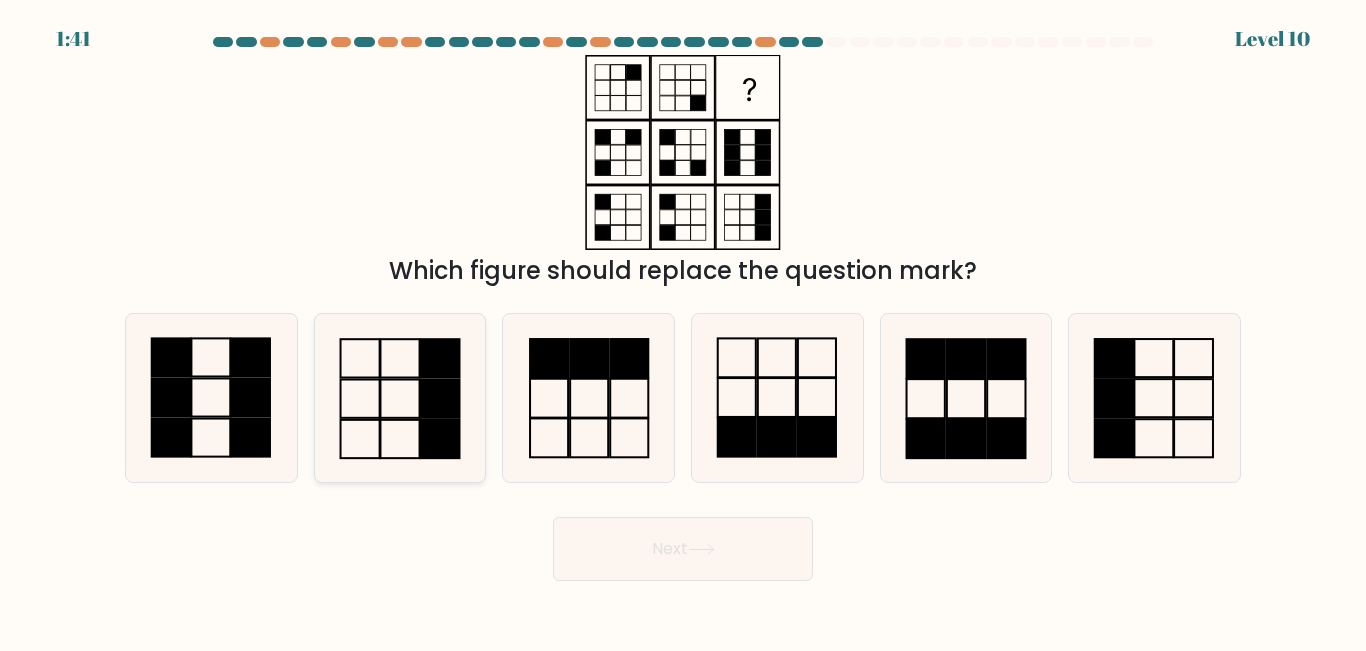 click 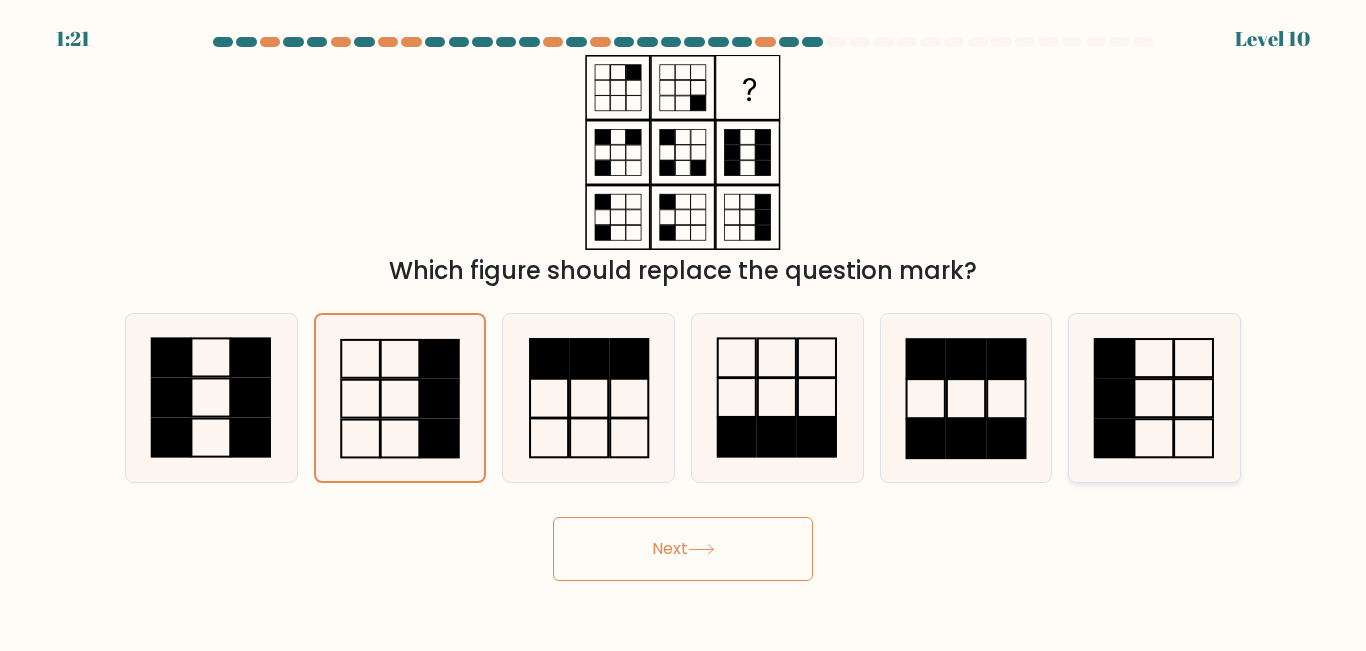 click 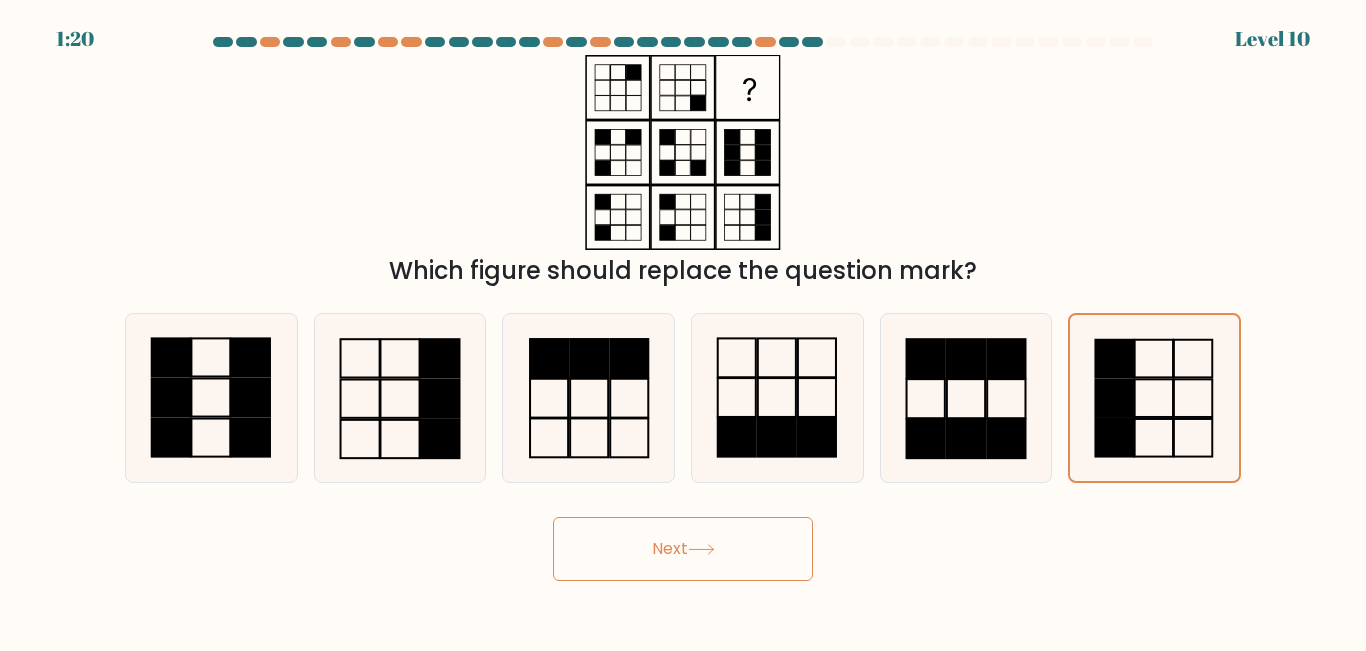 click on "Next" at bounding box center [683, 549] 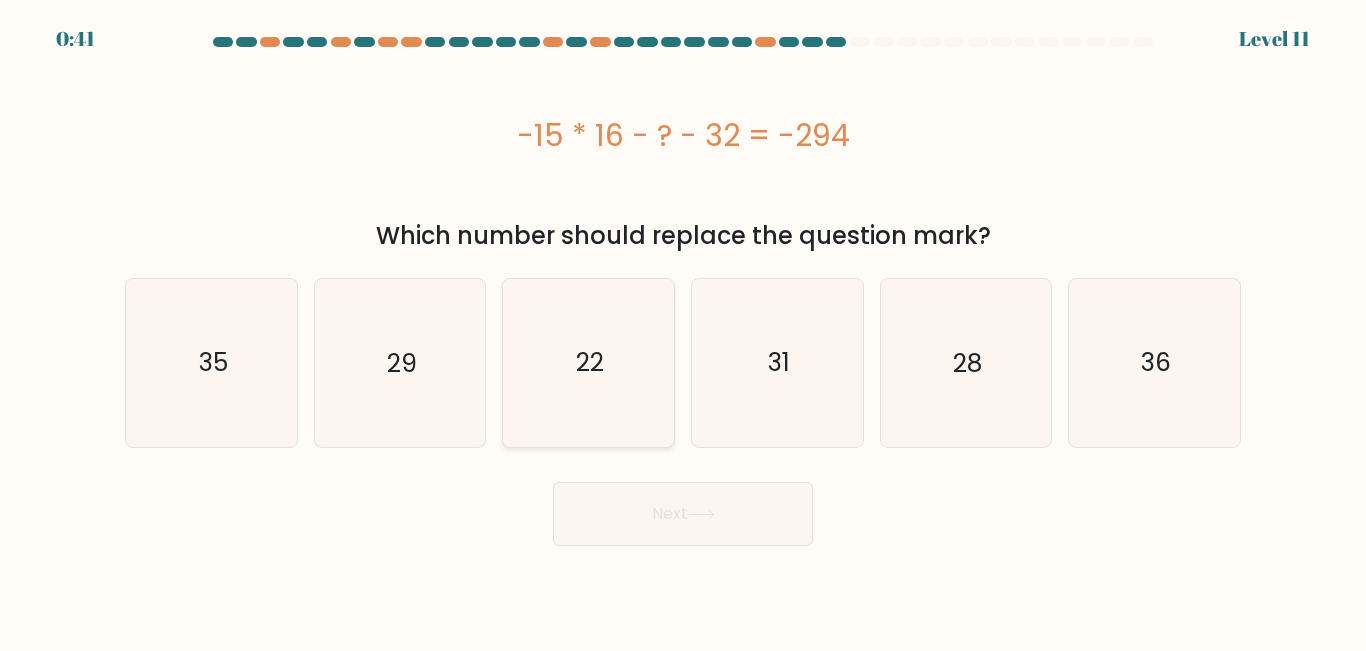 click on "22" 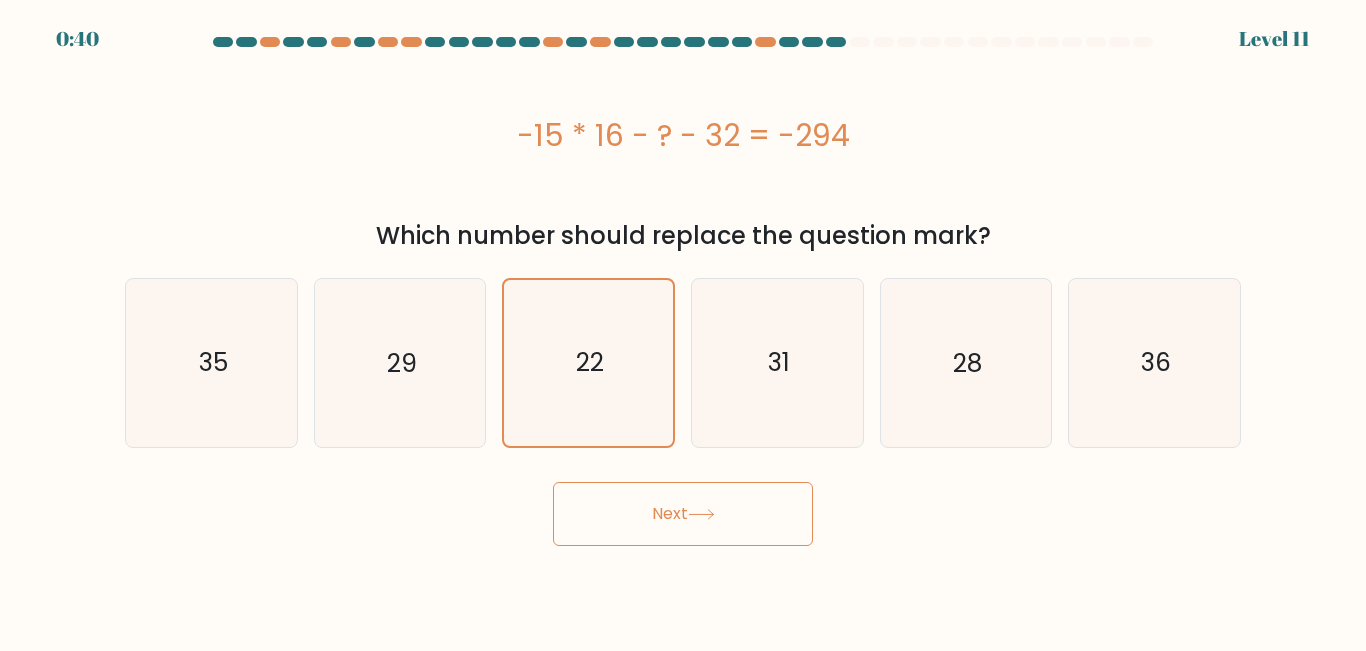 click on "Next" at bounding box center (683, 514) 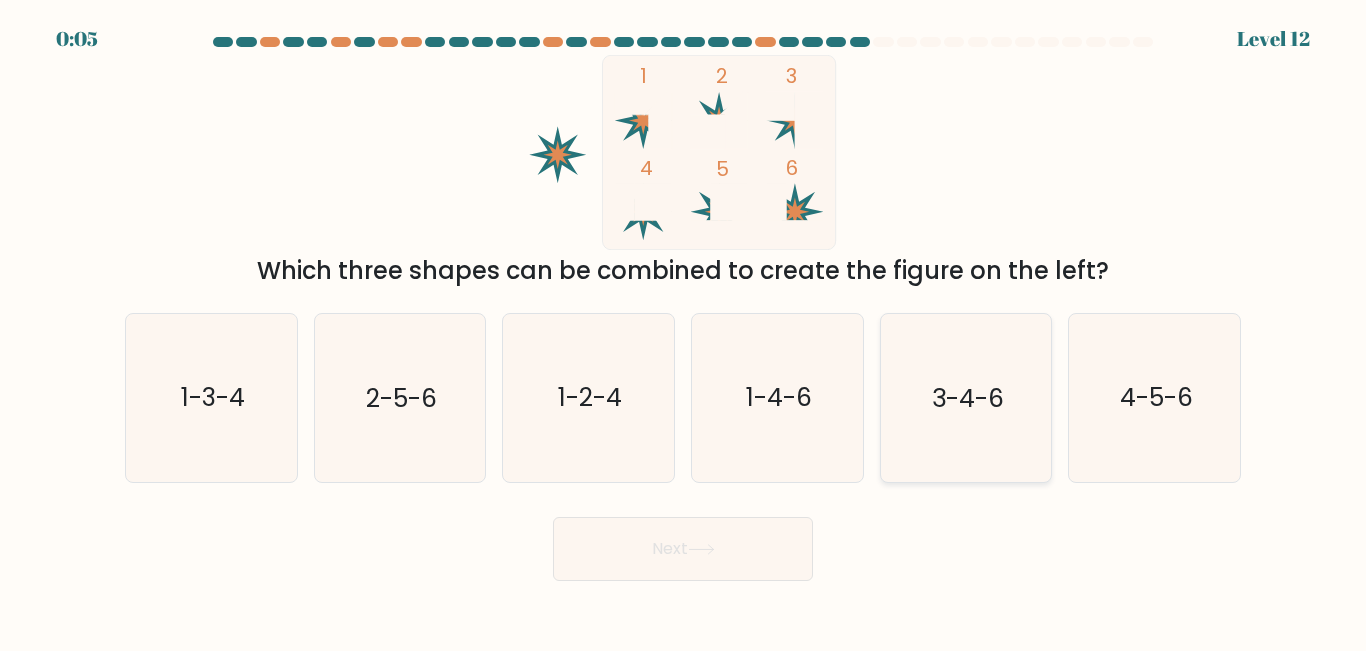 click on "3-4-6" 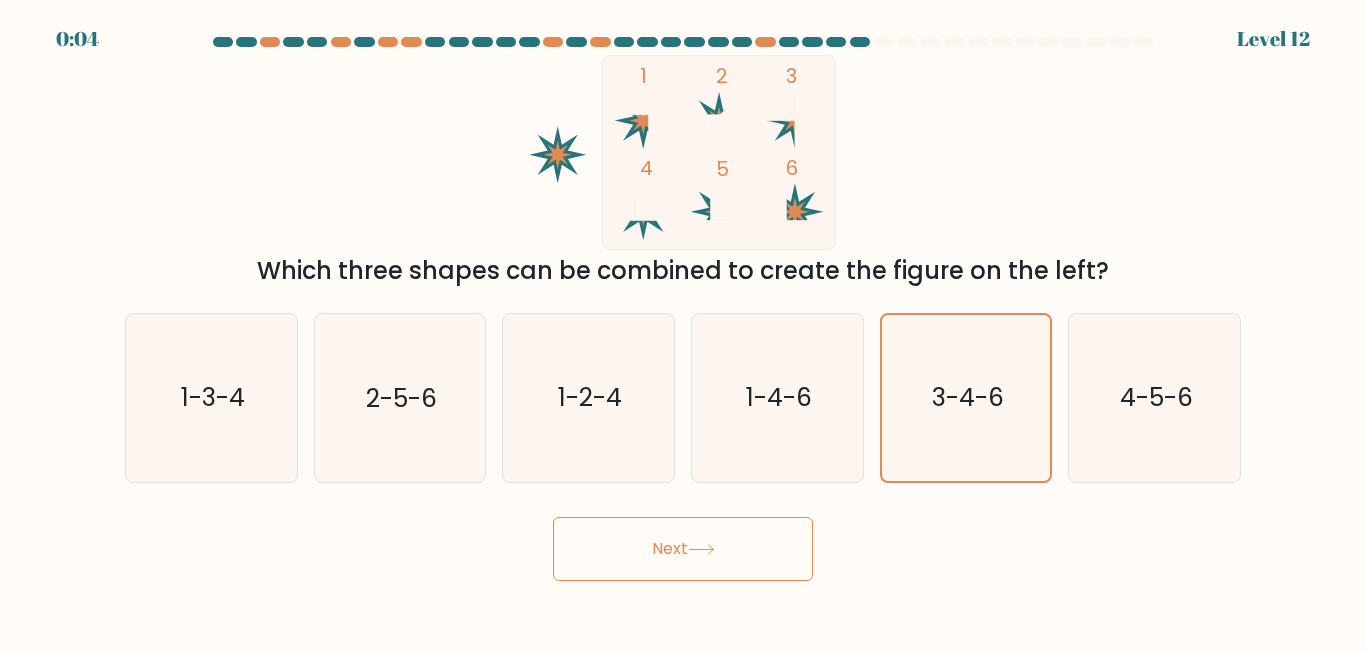 click 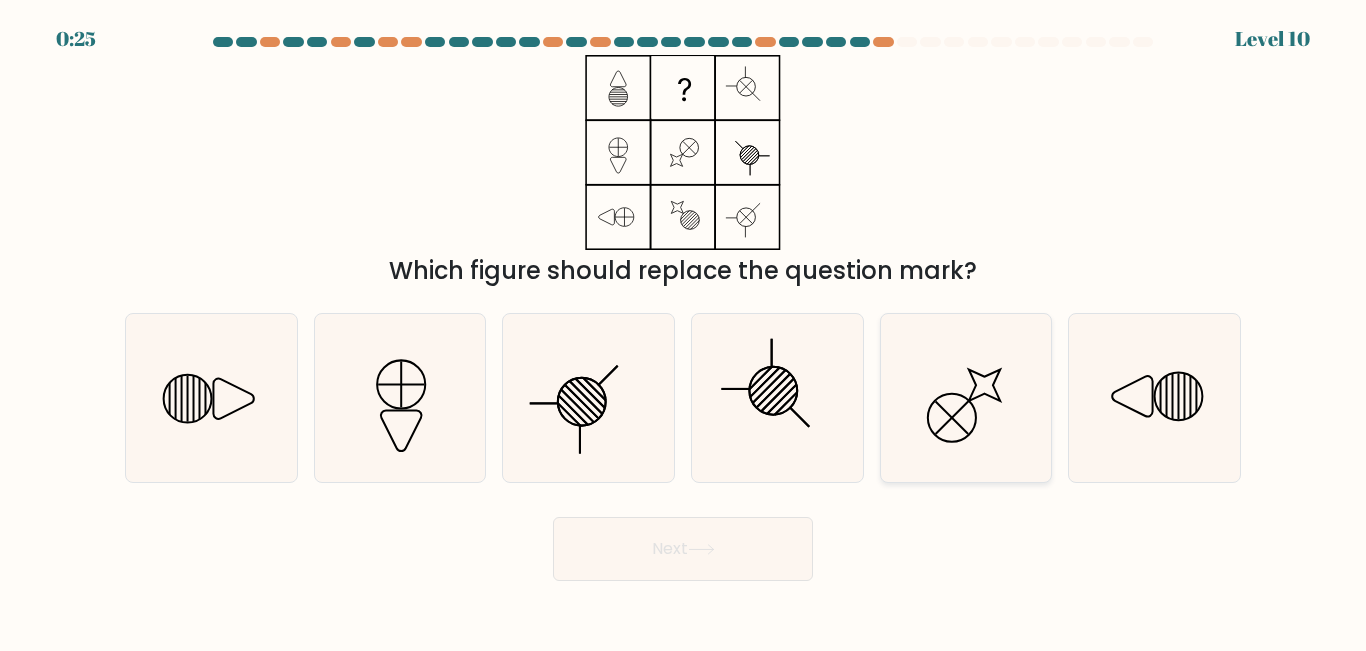 click 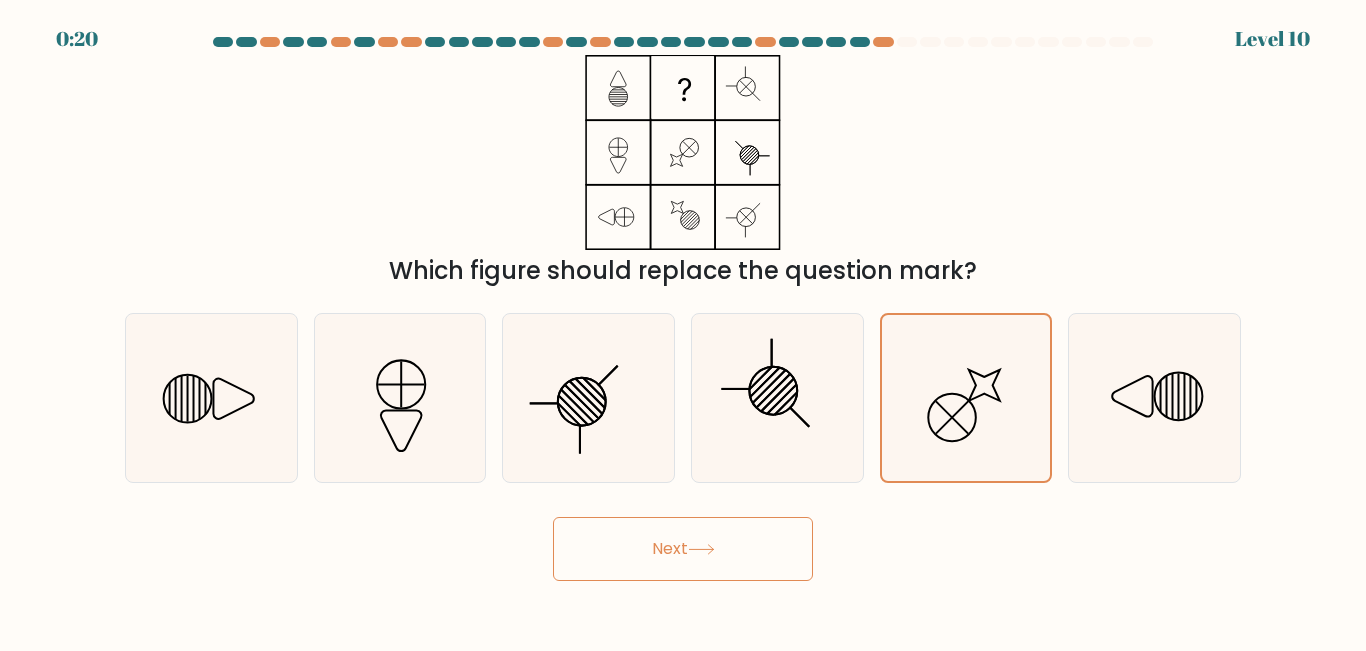 click on "Next" at bounding box center (683, 549) 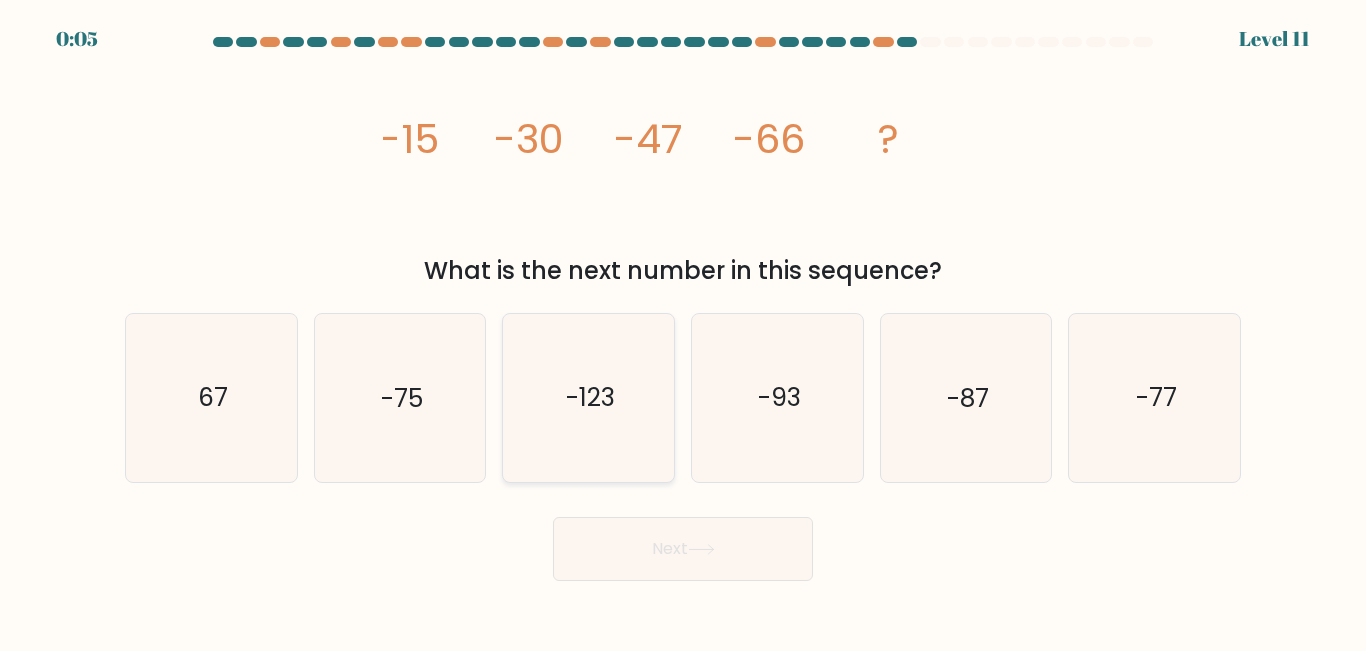 click on "-123" 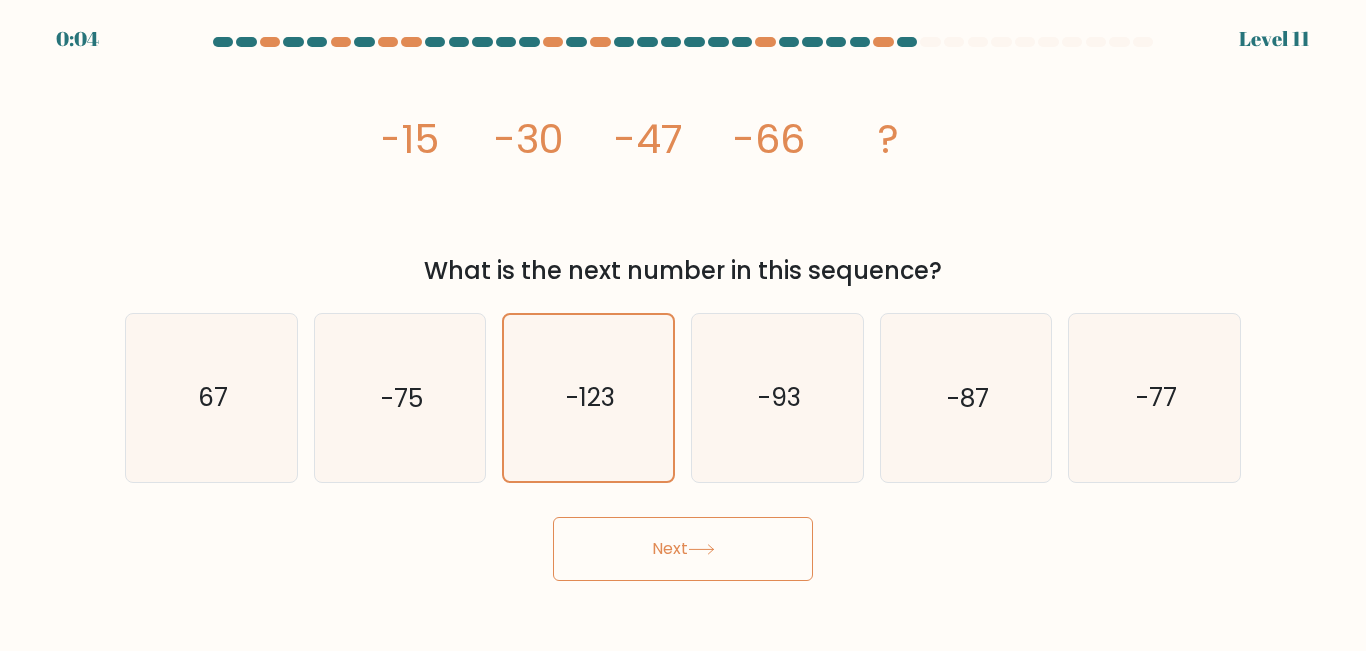 click on "Next" at bounding box center (683, 549) 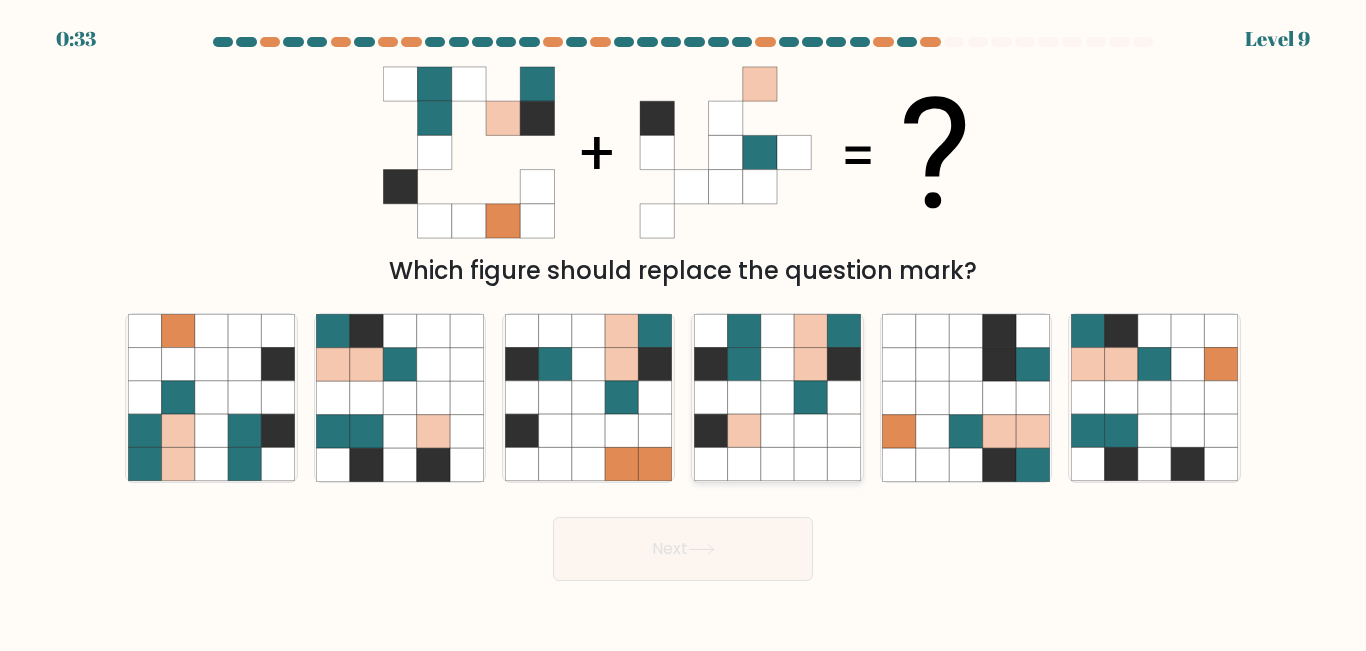click 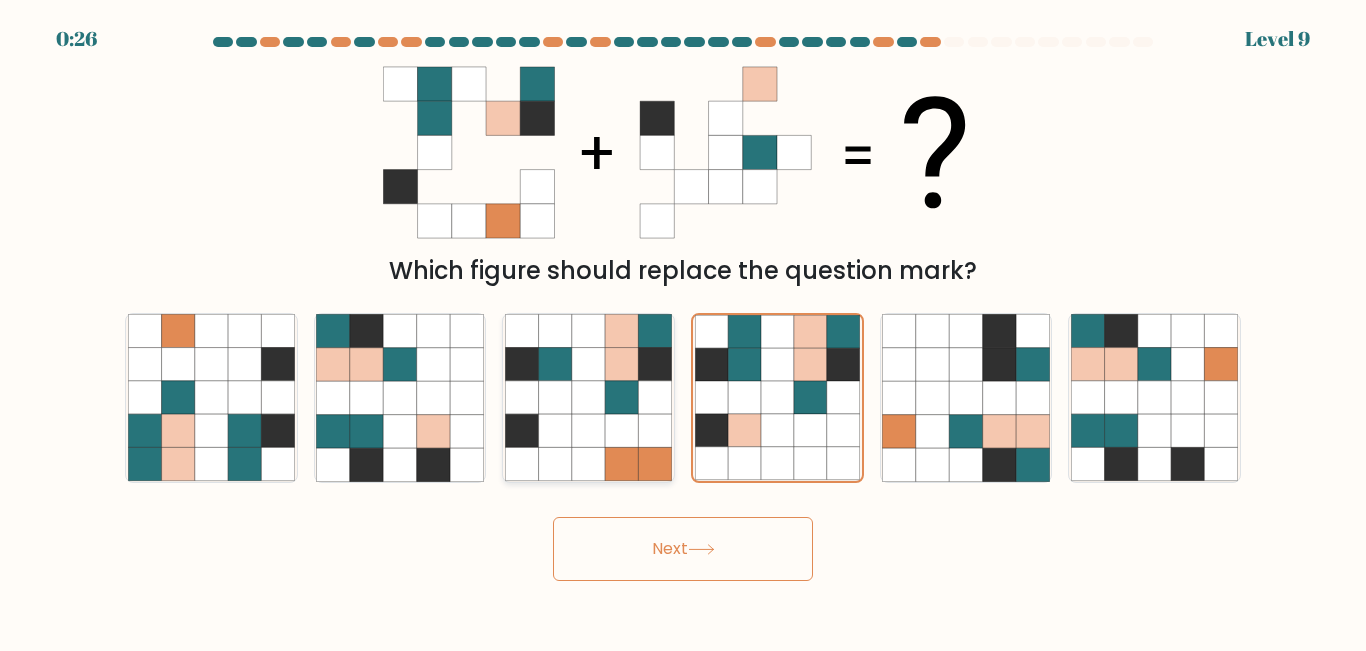 click 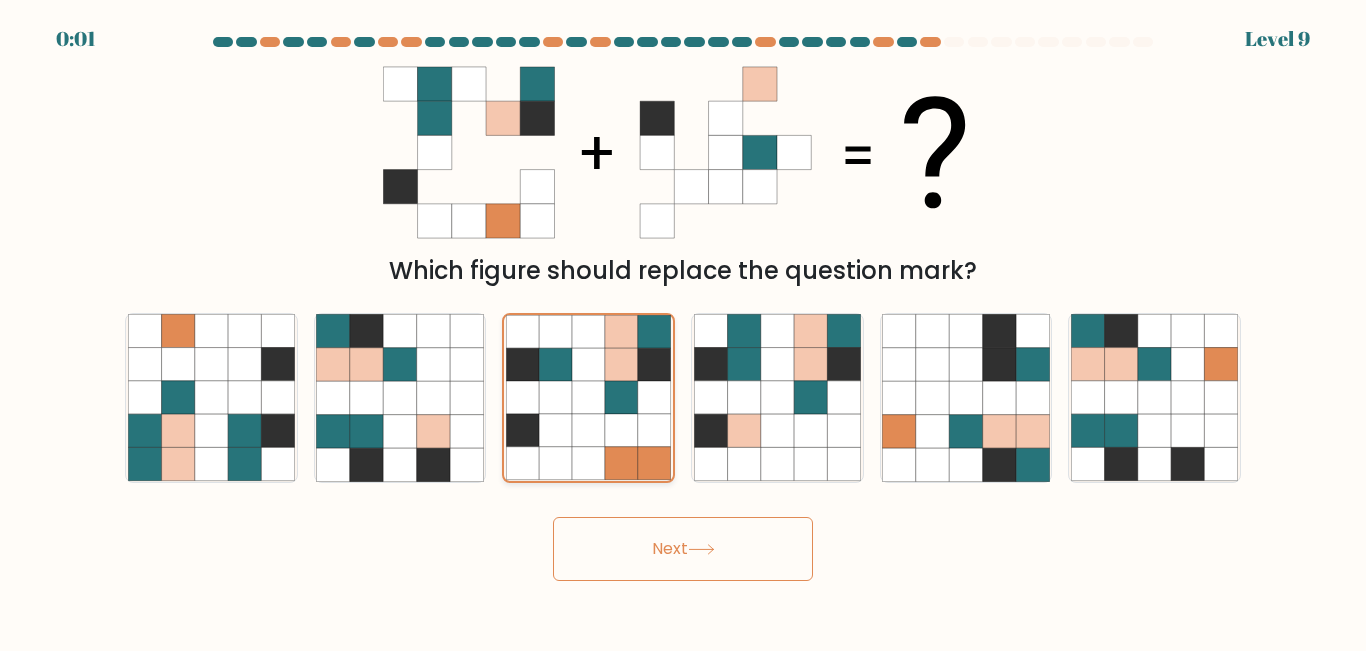 click 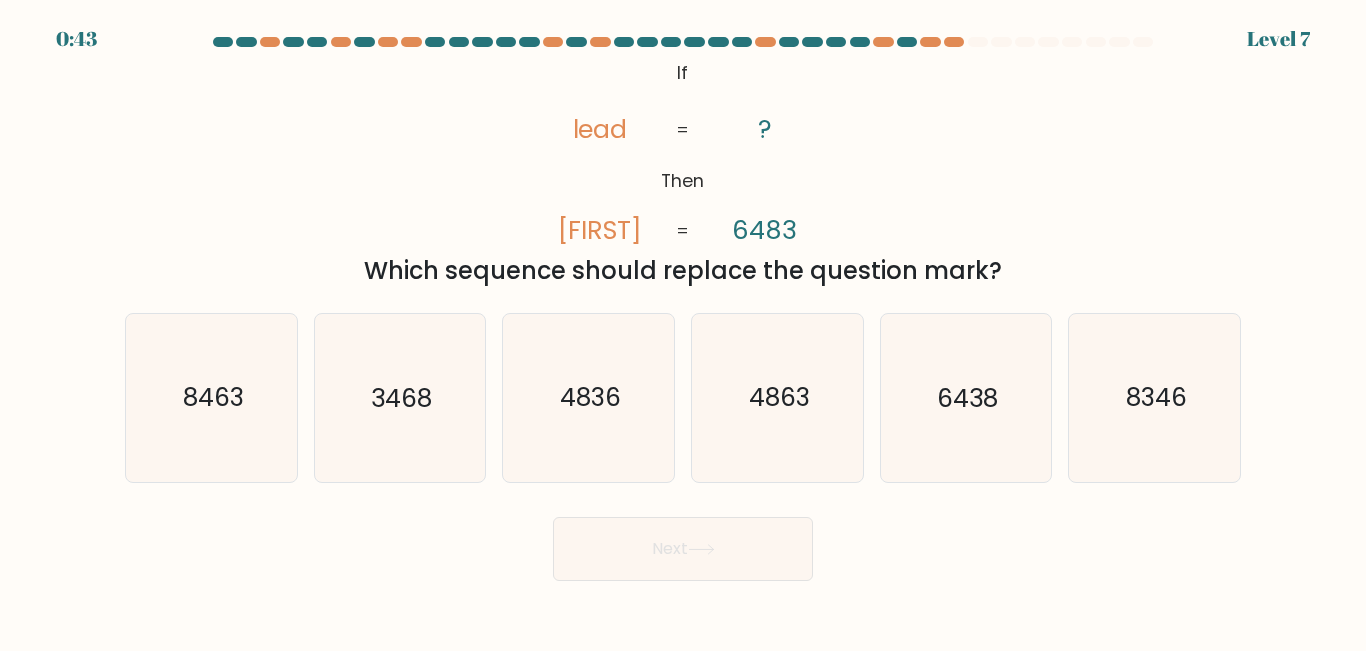 scroll, scrollTop: 0, scrollLeft: 0, axis: both 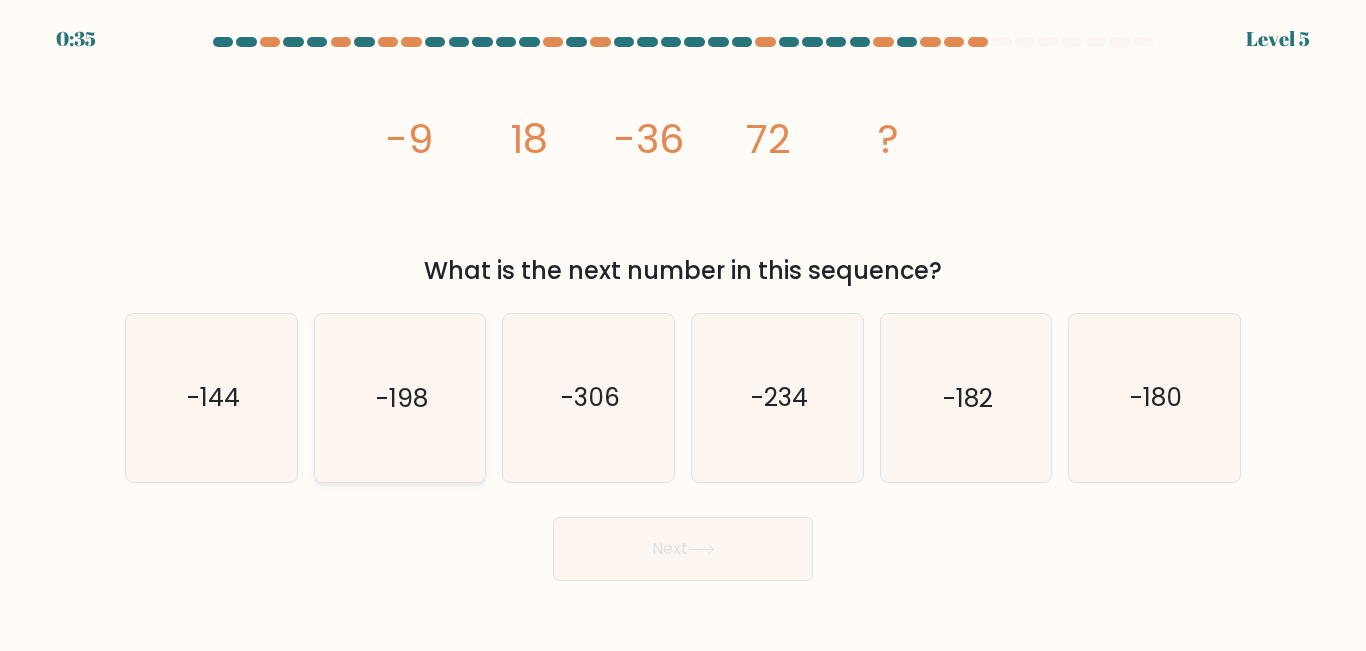 click on "-198" 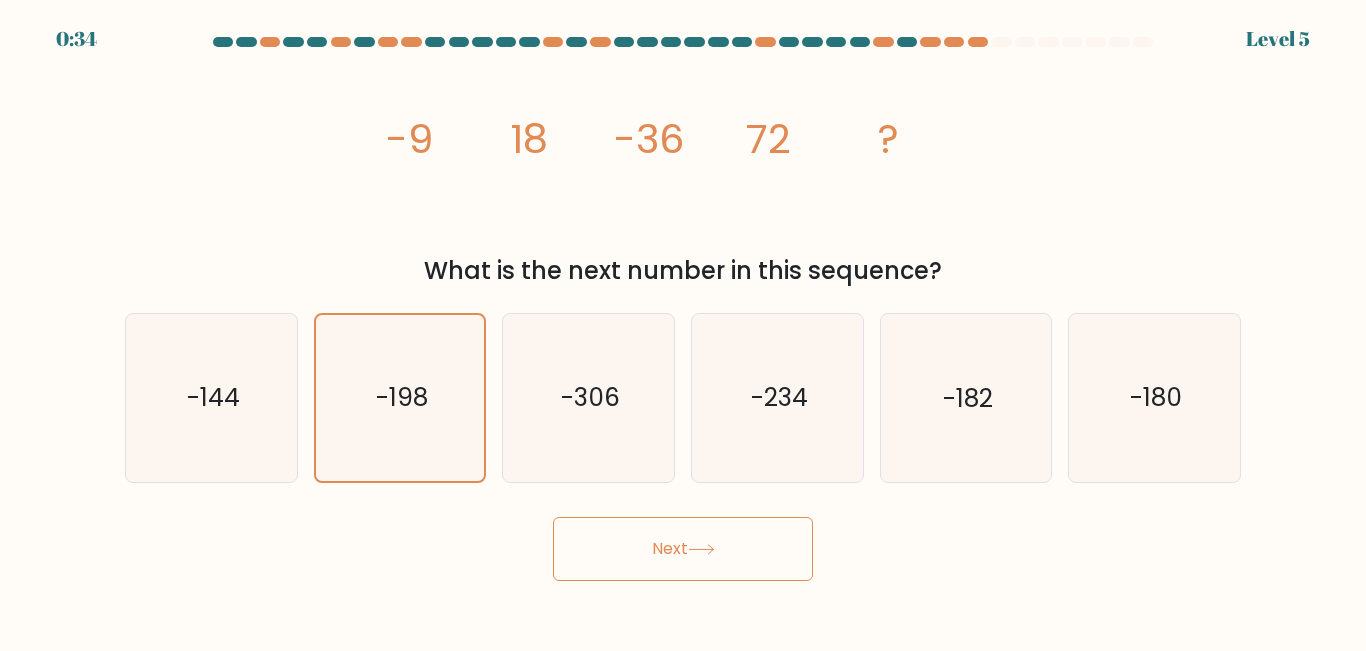 click on "Next" at bounding box center [683, 549] 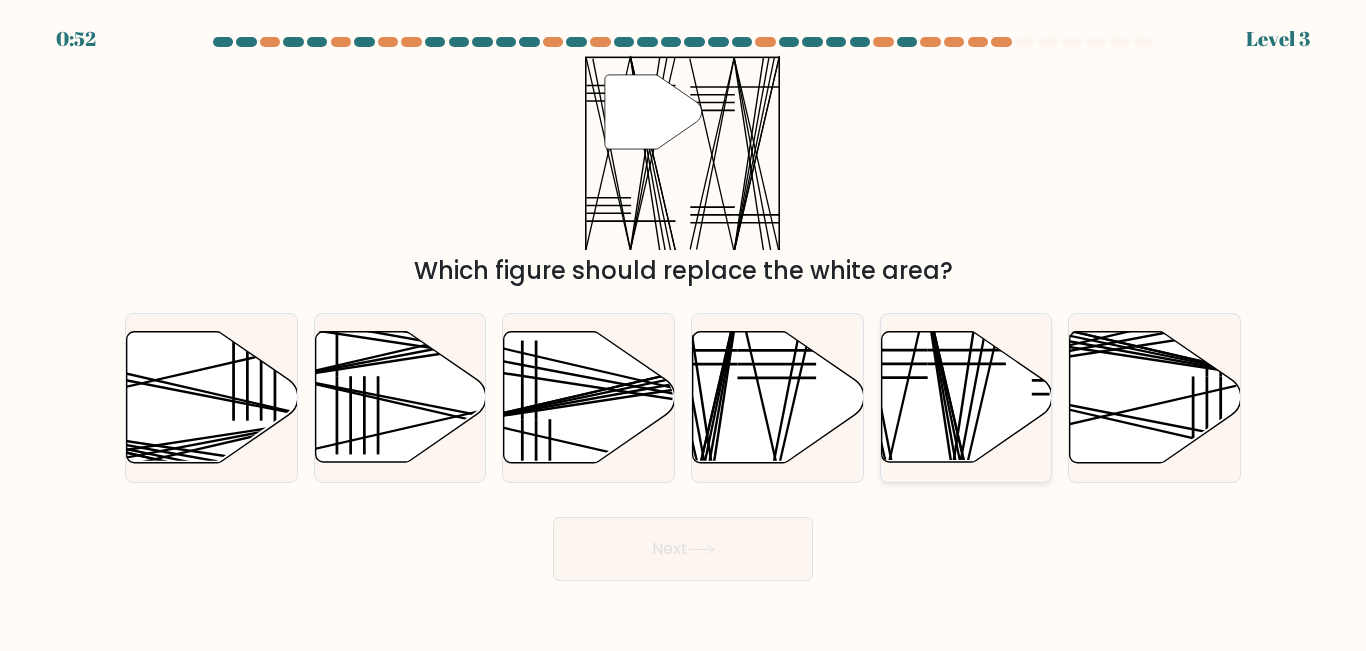 click 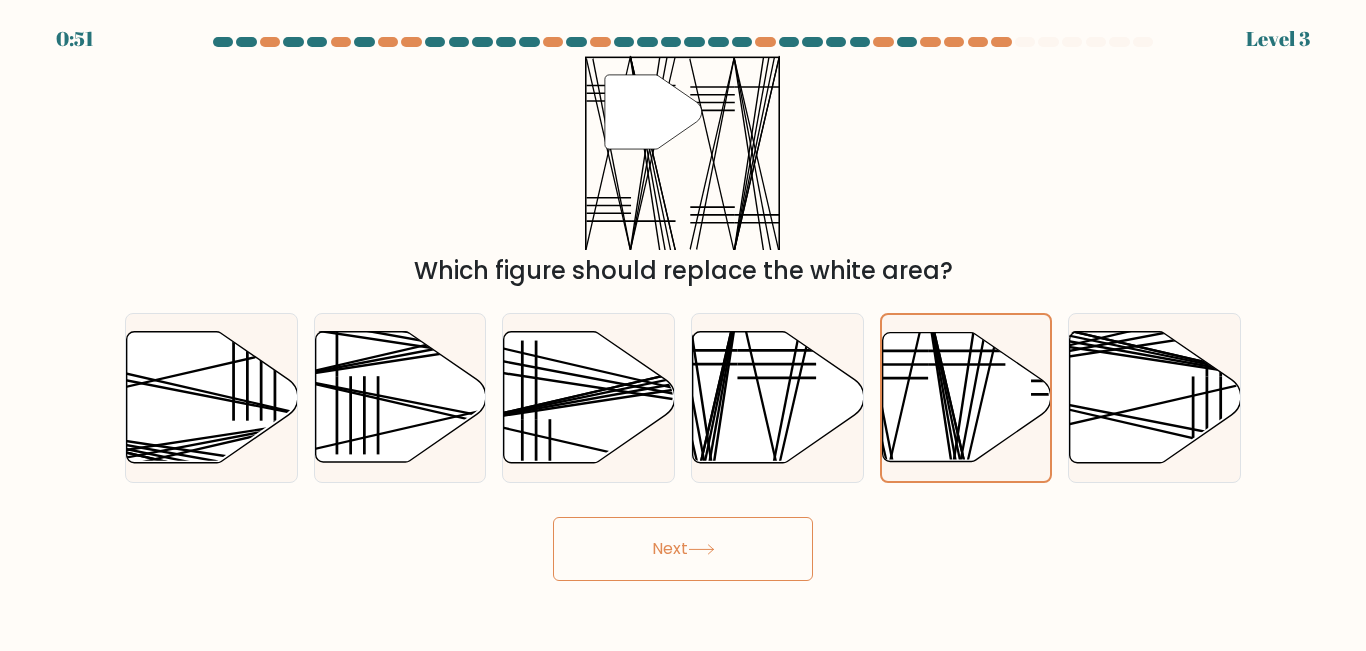 click on "Next" at bounding box center [683, 549] 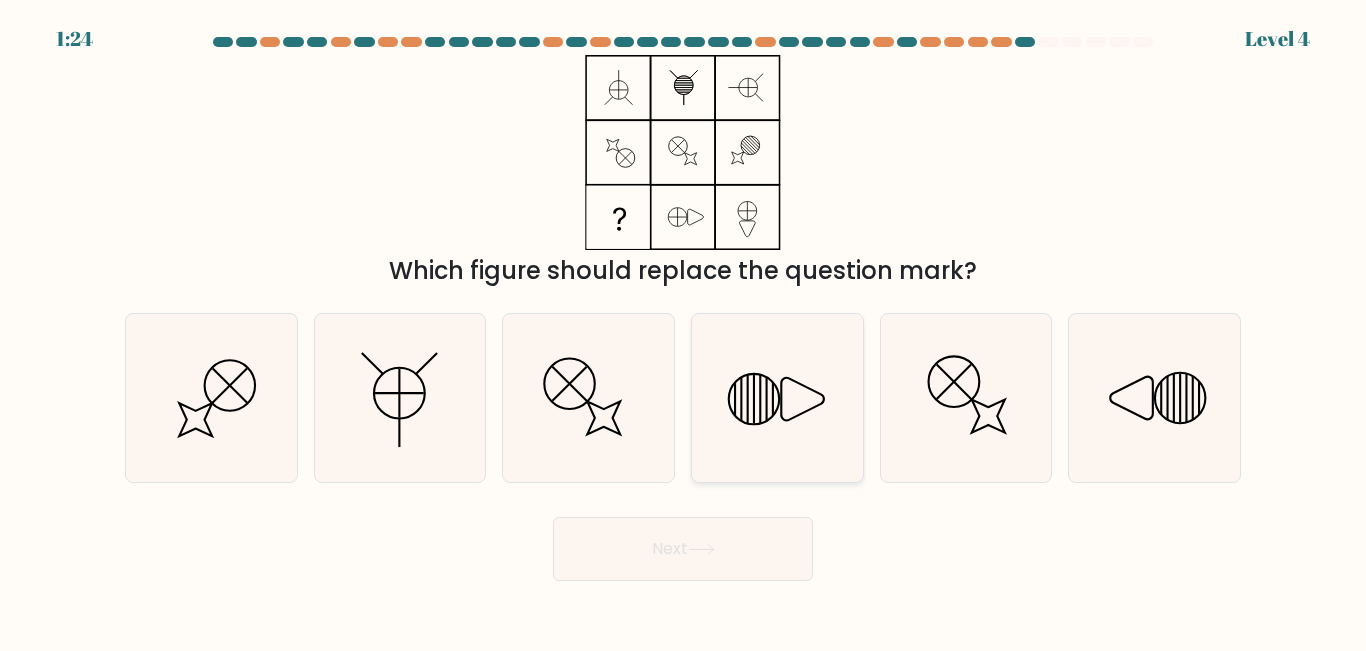 click 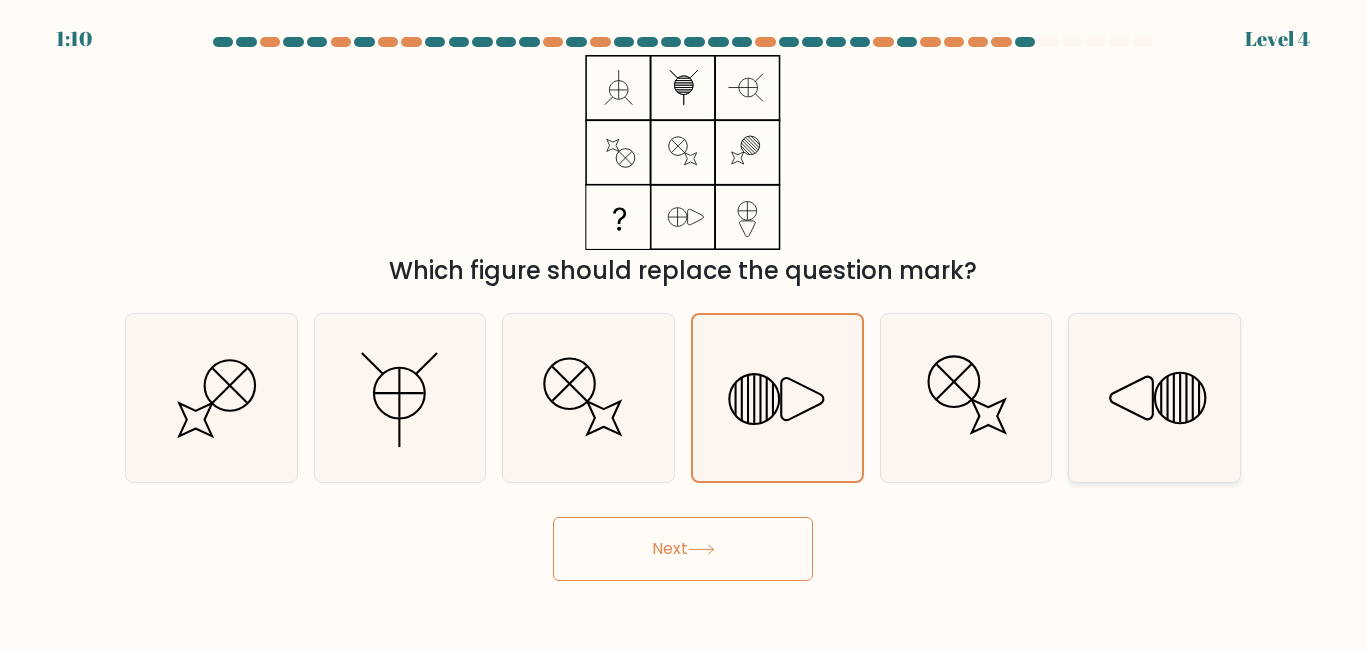 click 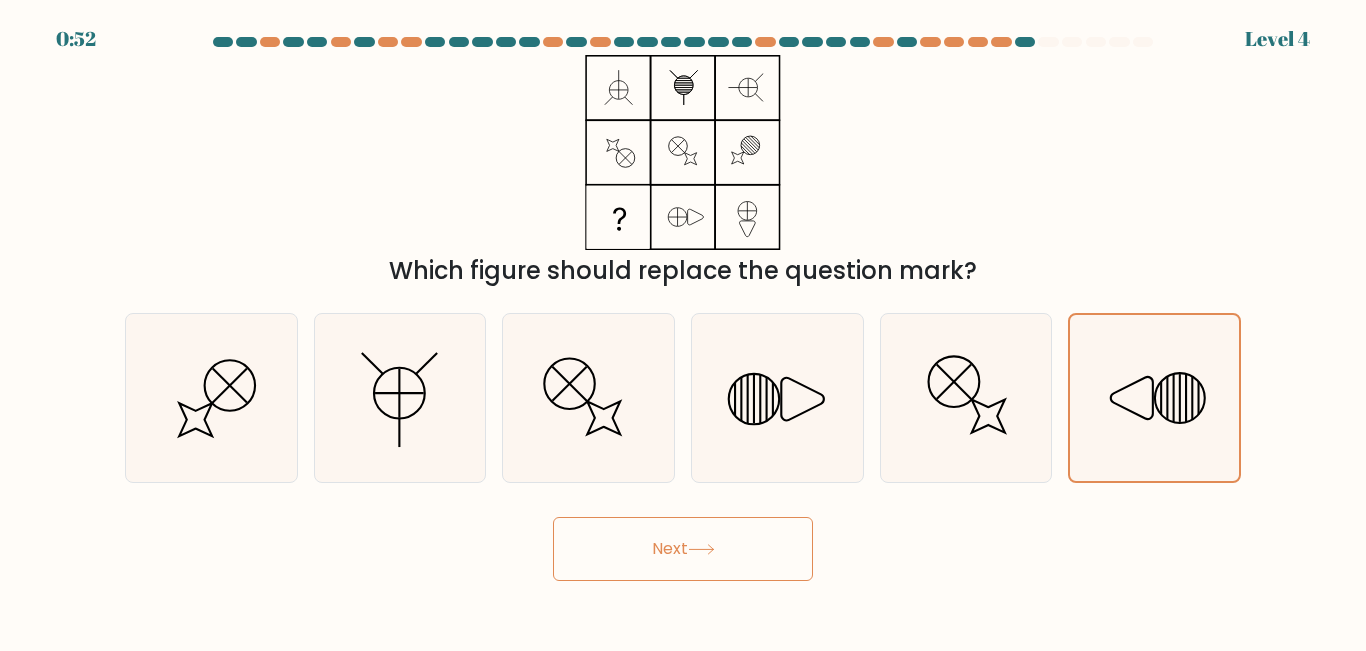 click on "Next" at bounding box center (683, 549) 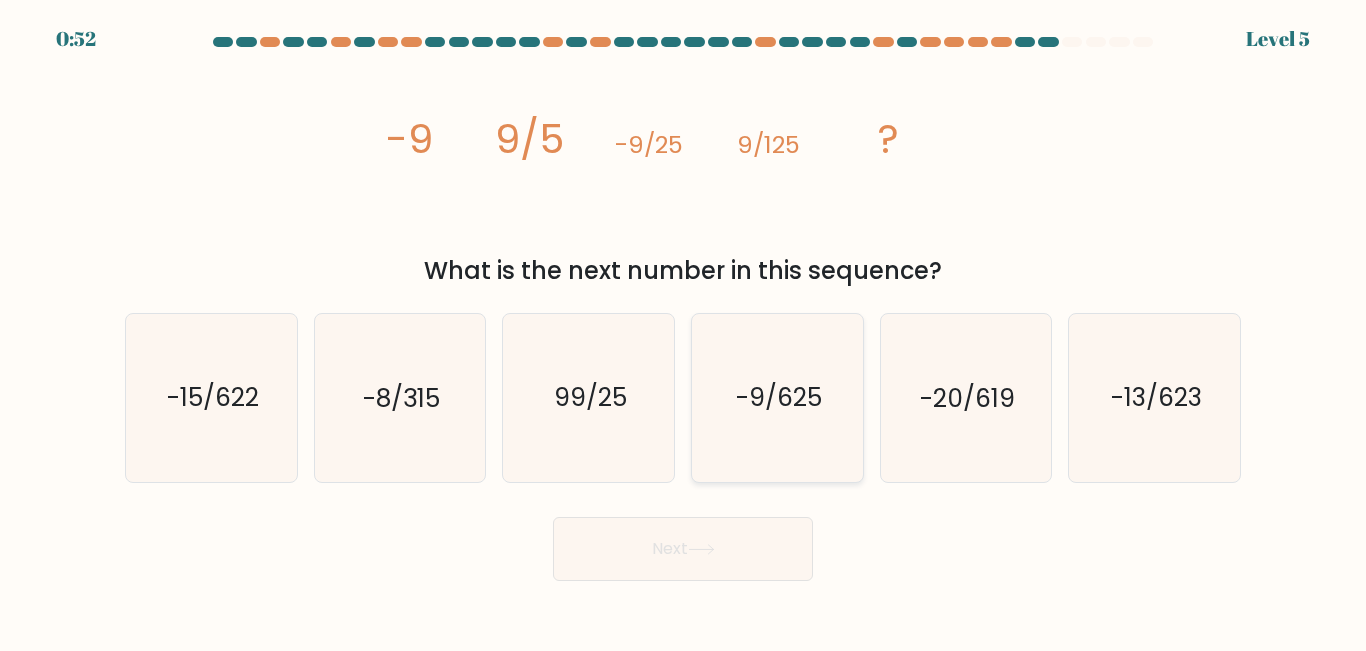 click on "-9/625" 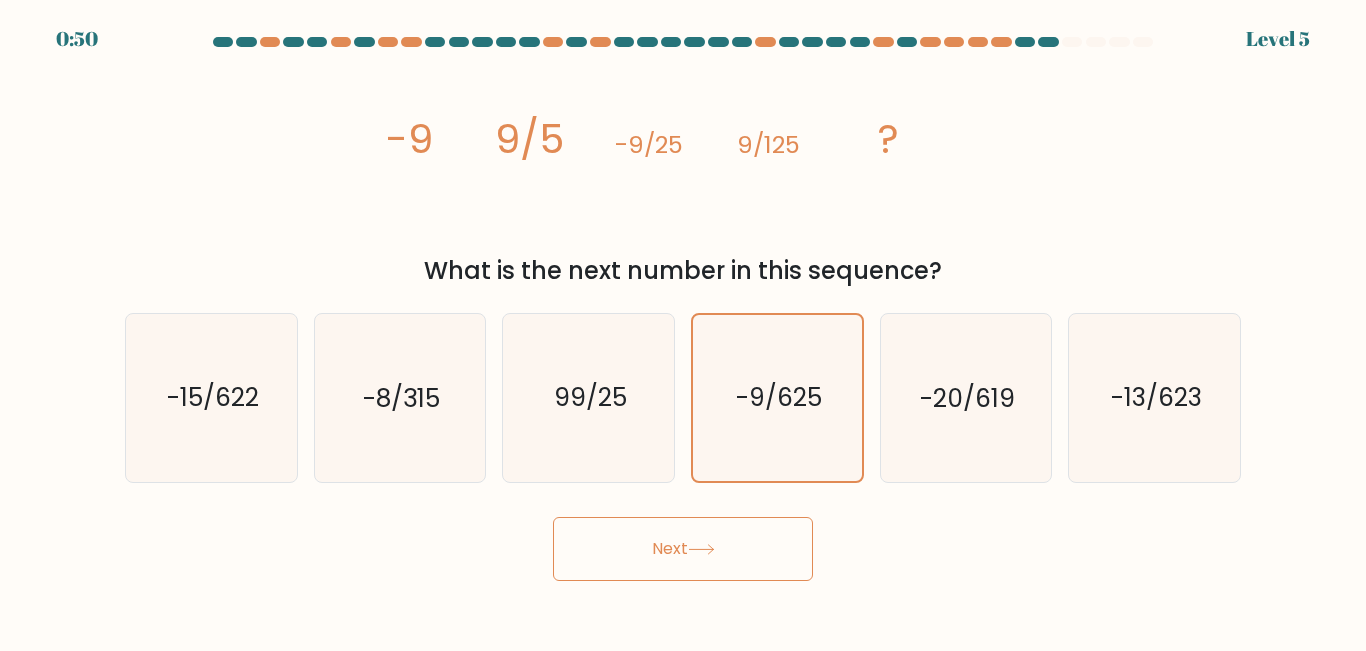 click 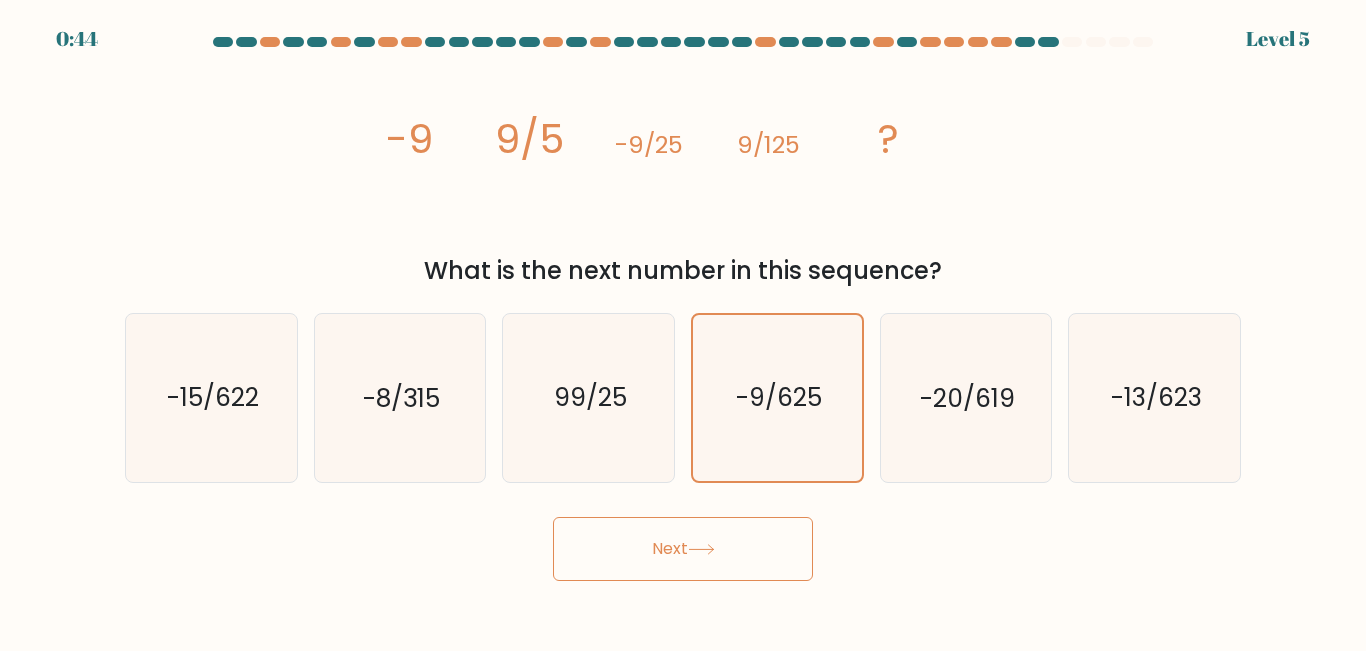 click 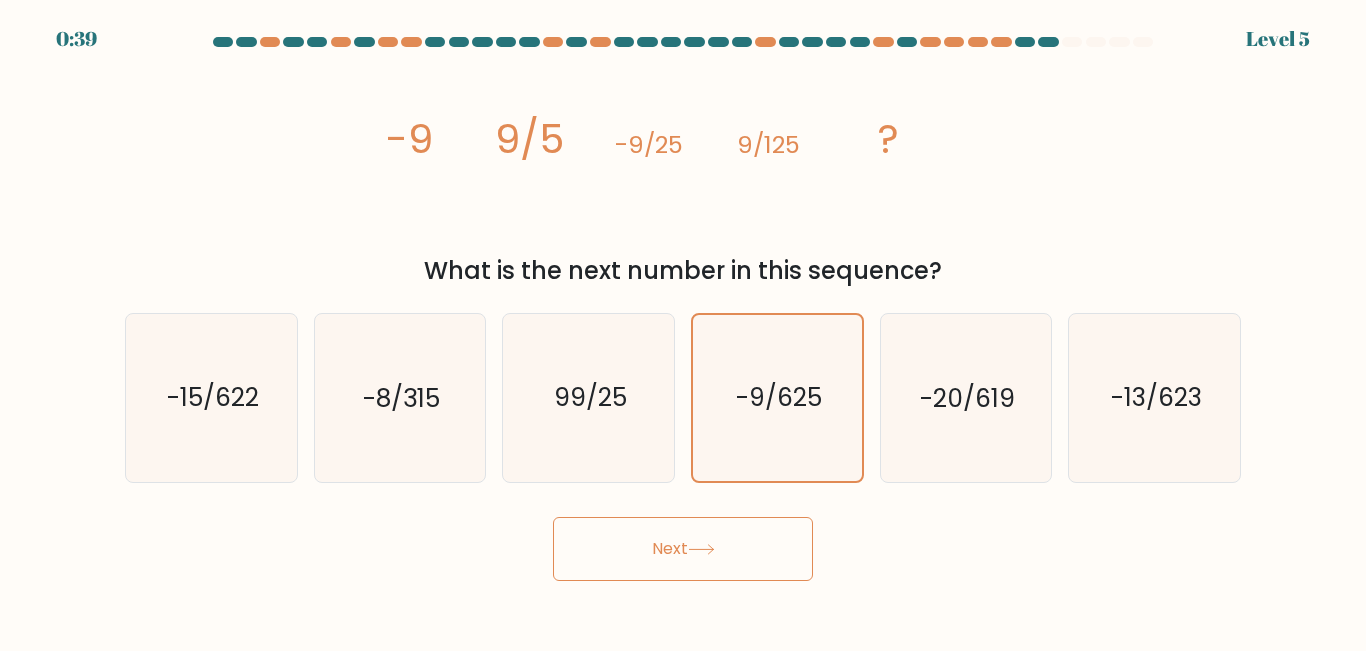 click on "Next" at bounding box center (683, 549) 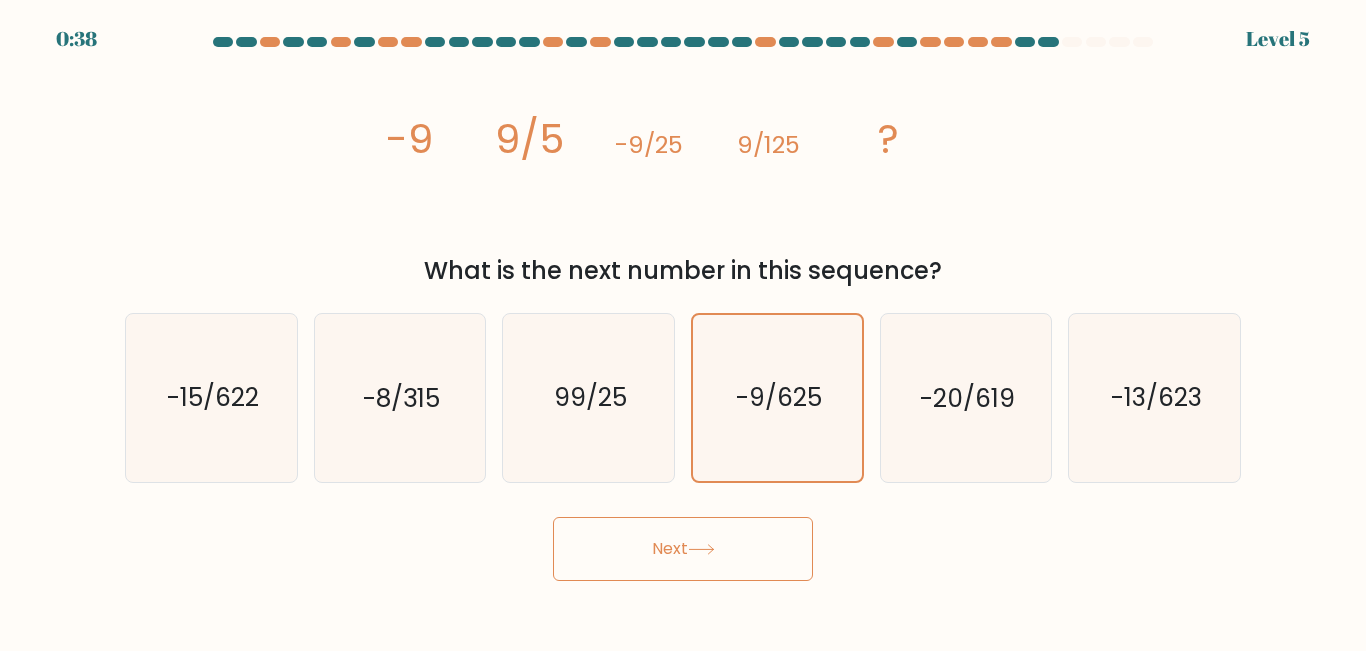 click on "Next" at bounding box center (683, 549) 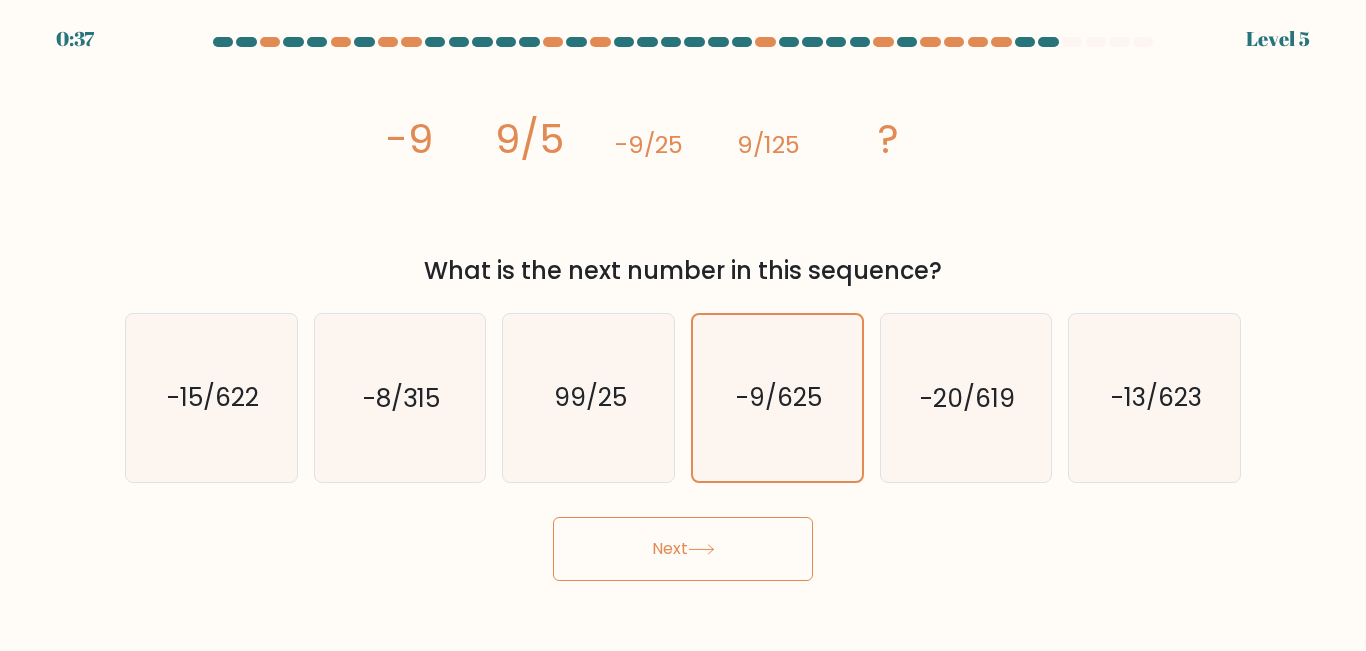click on "Next" at bounding box center (683, 544) 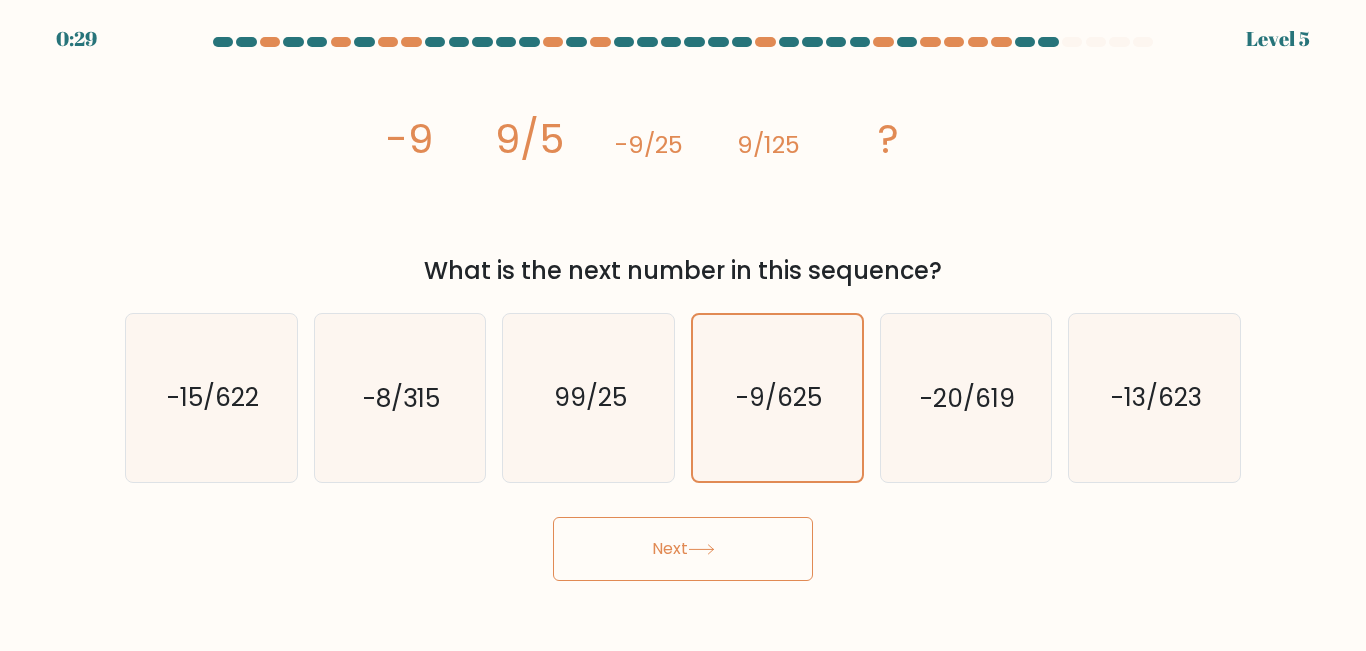 click on "Next" at bounding box center [683, 549] 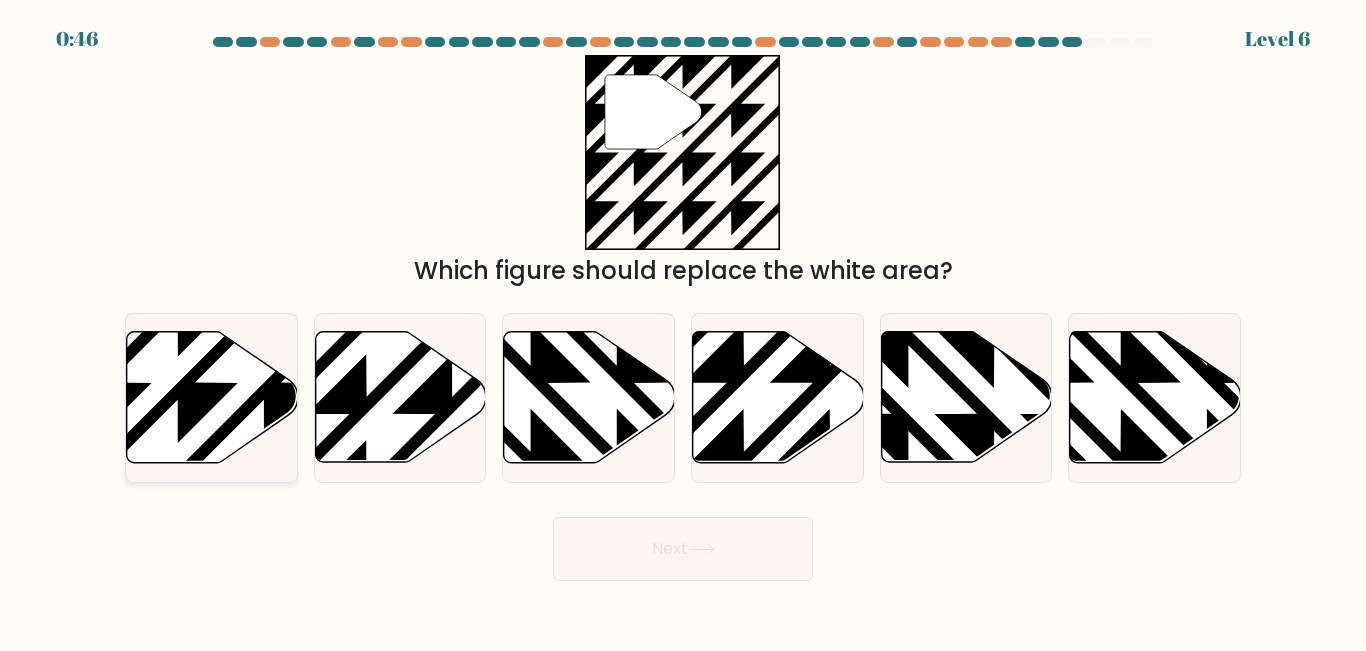 click 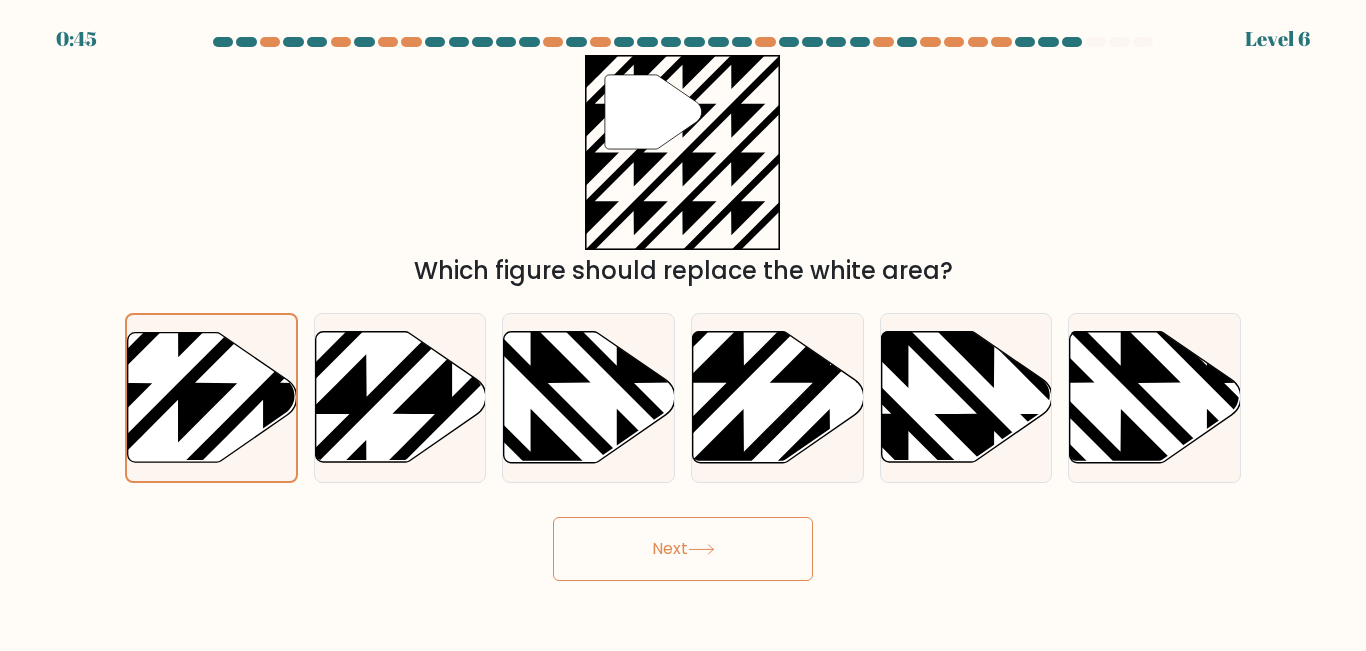 click on "Next" at bounding box center (683, 549) 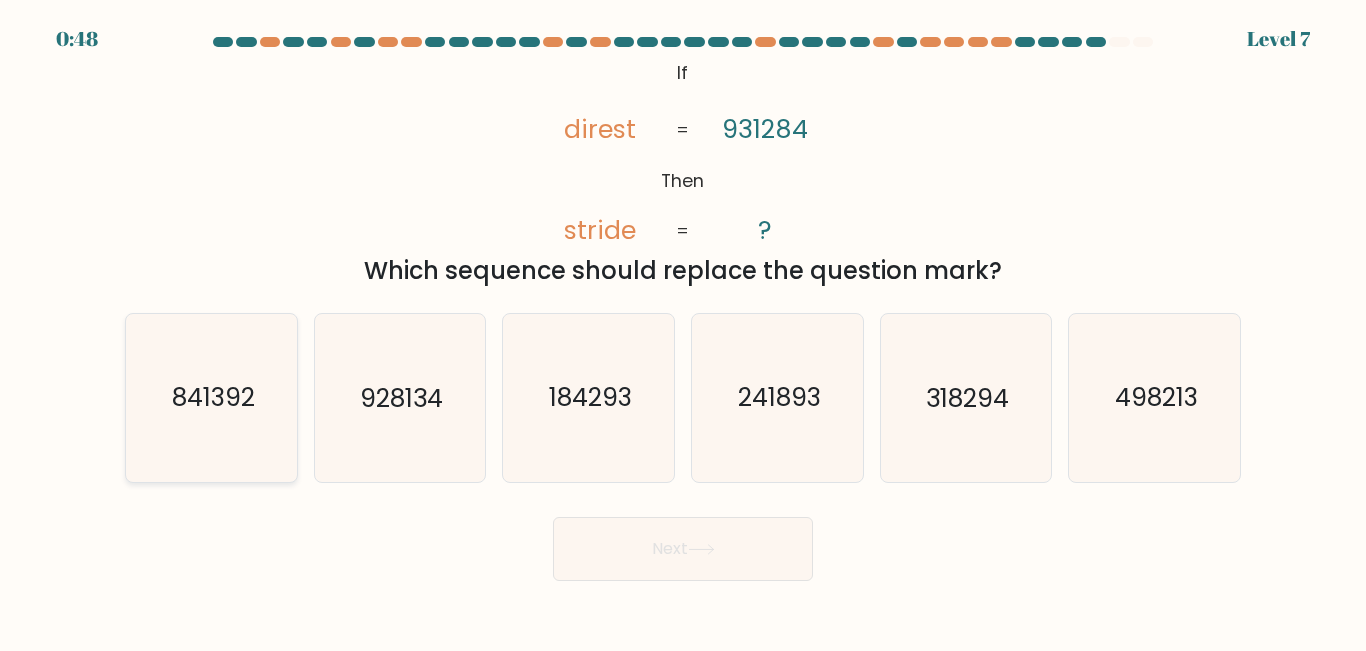click on "841392" 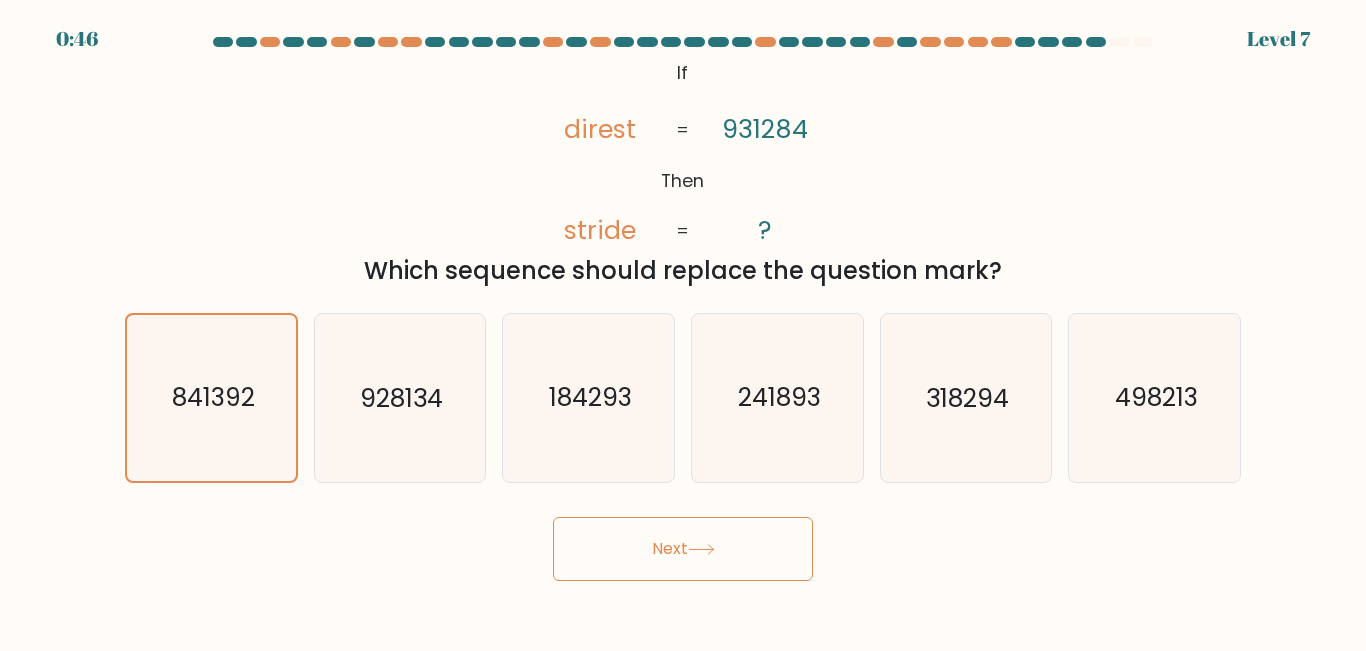 click on "Next" at bounding box center [683, 549] 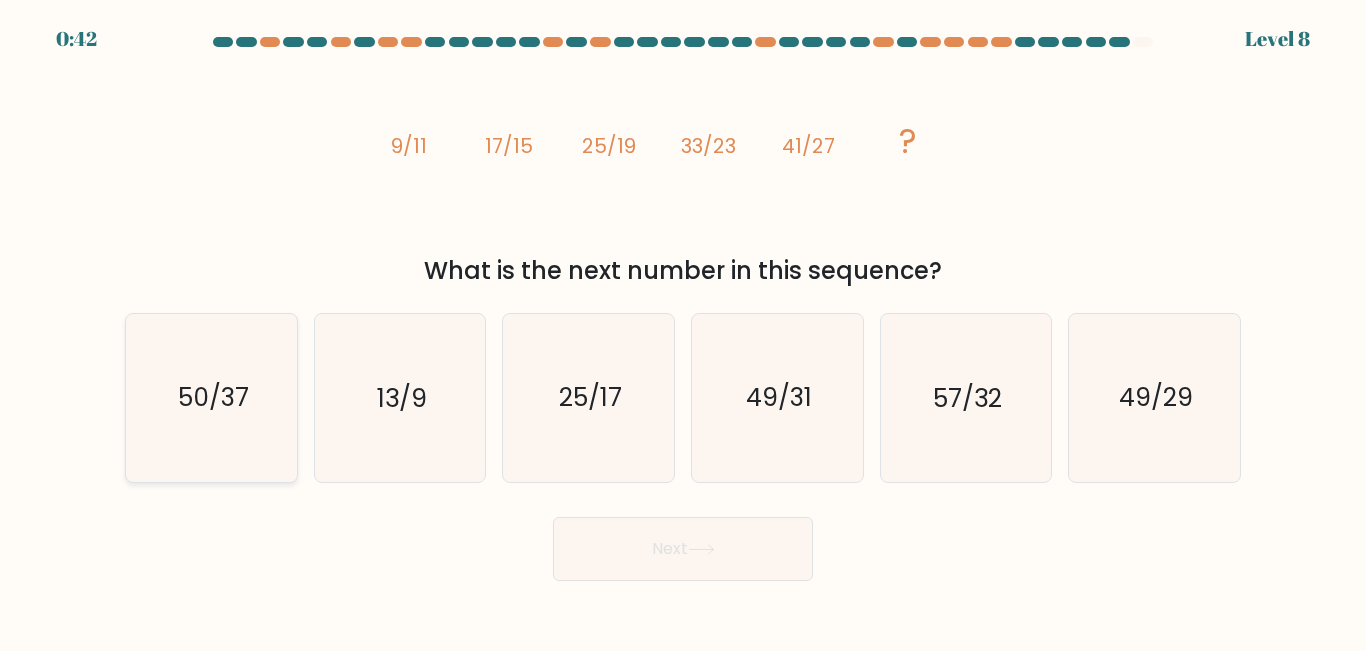 click on "50/37" 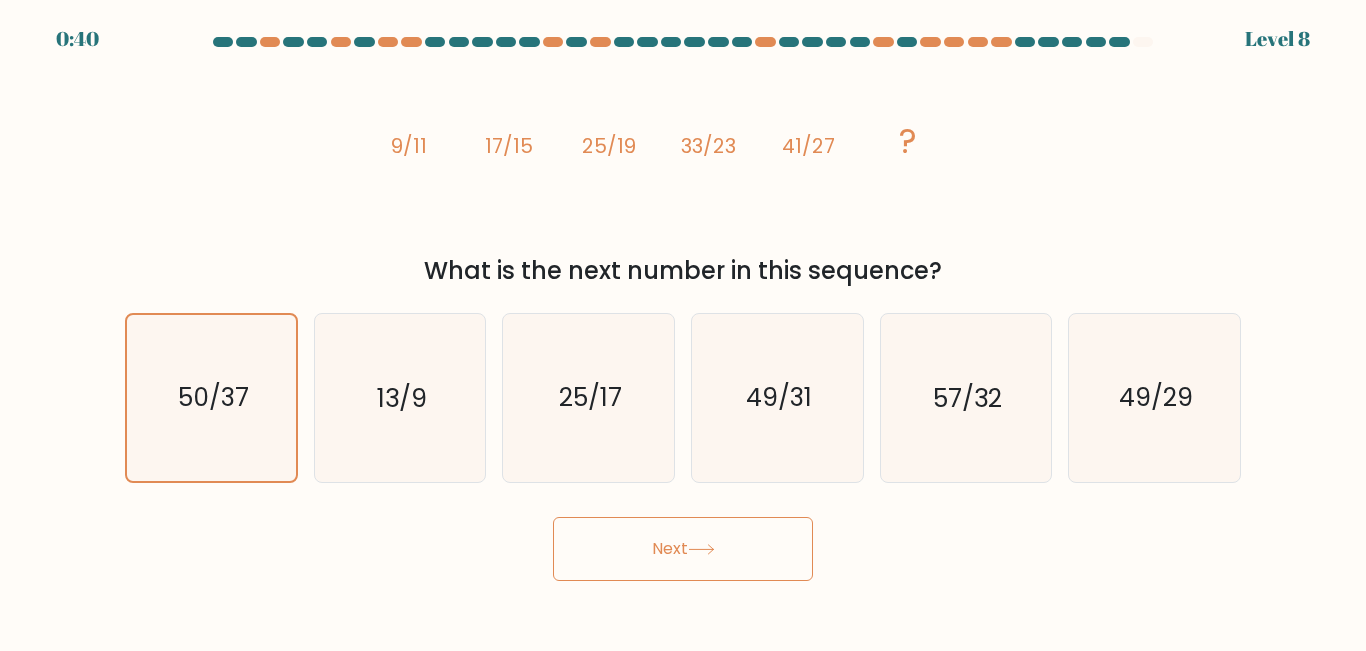 click on "Next" at bounding box center [683, 549] 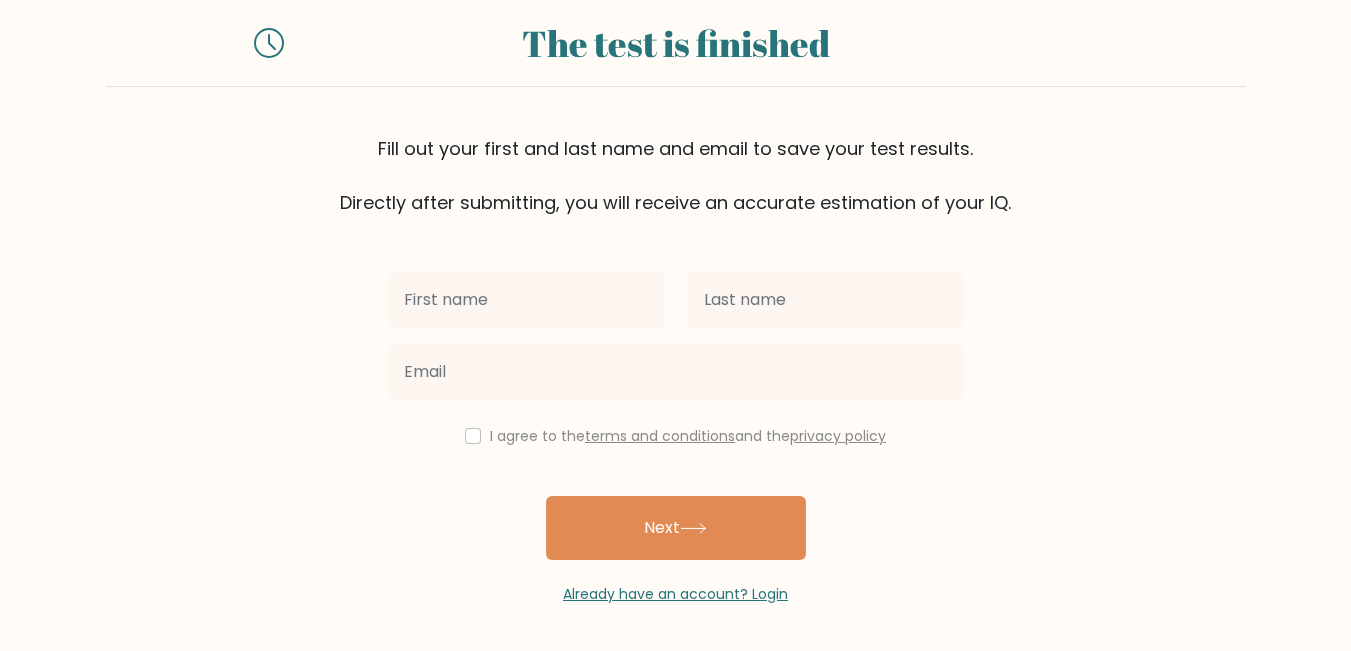 scroll, scrollTop: 51, scrollLeft: 0, axis: vertical 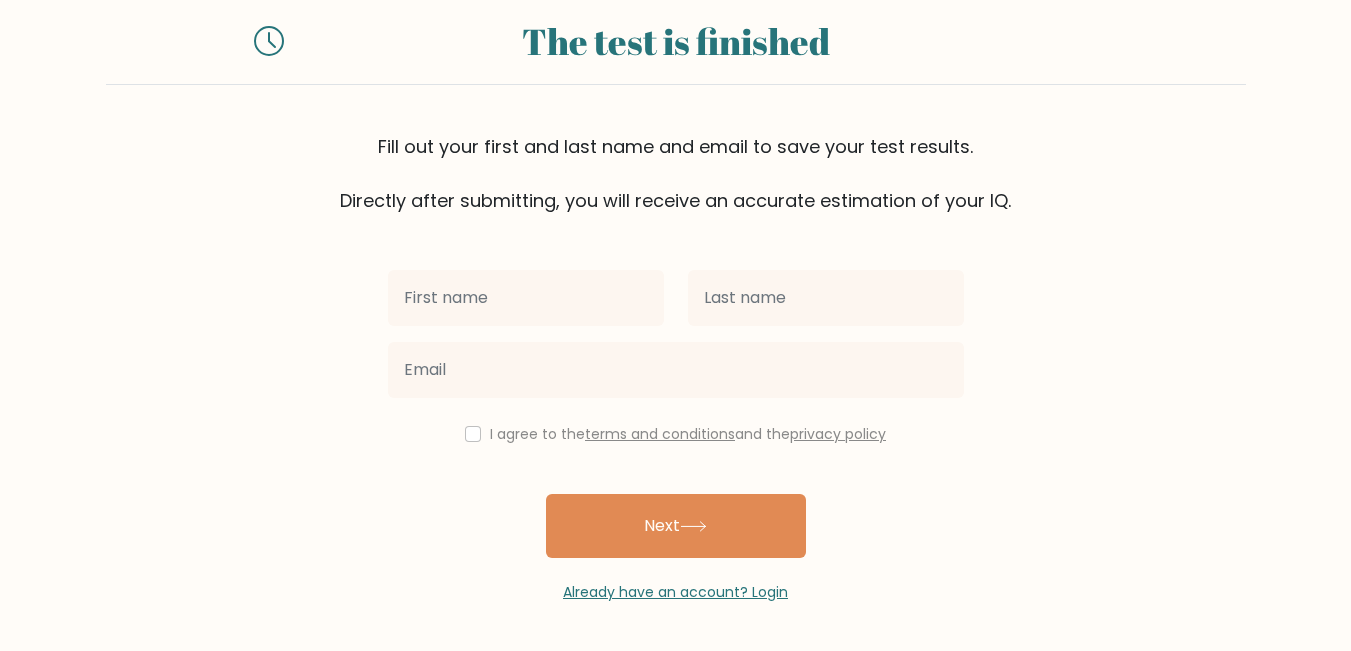 click at bounding box center [526, 298] 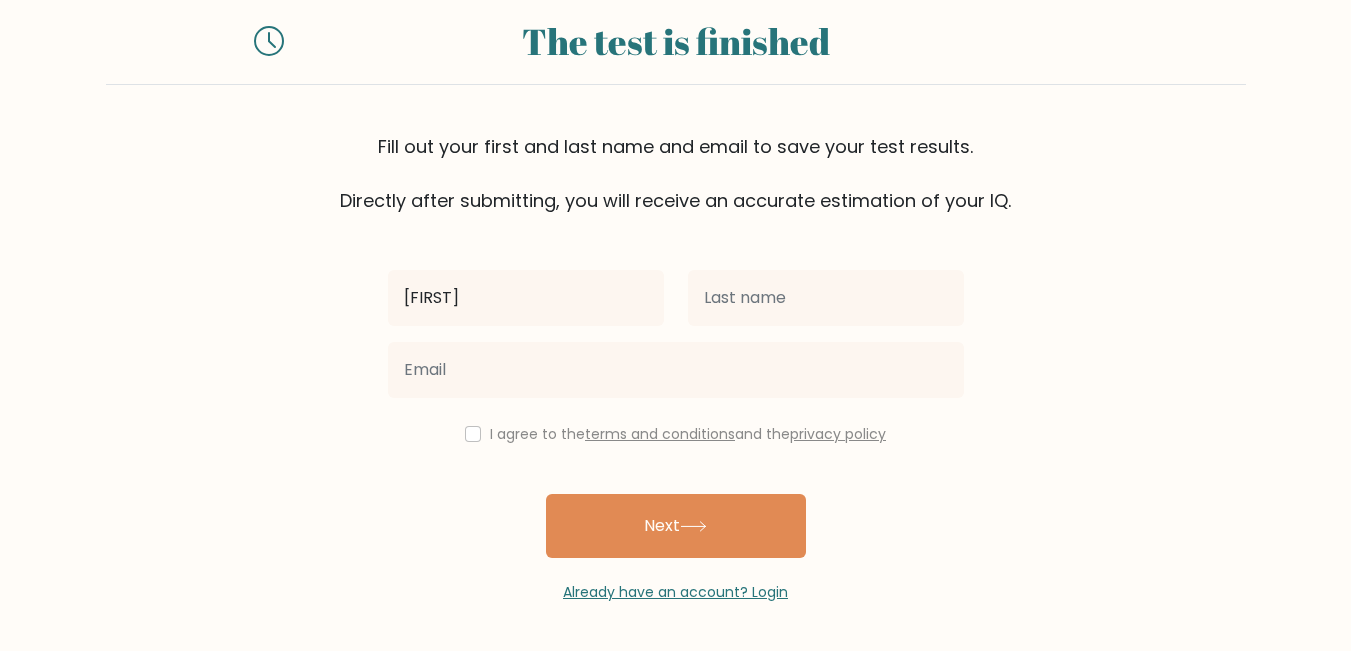 click on "[FIRST]" at bounding box center (526, 298) 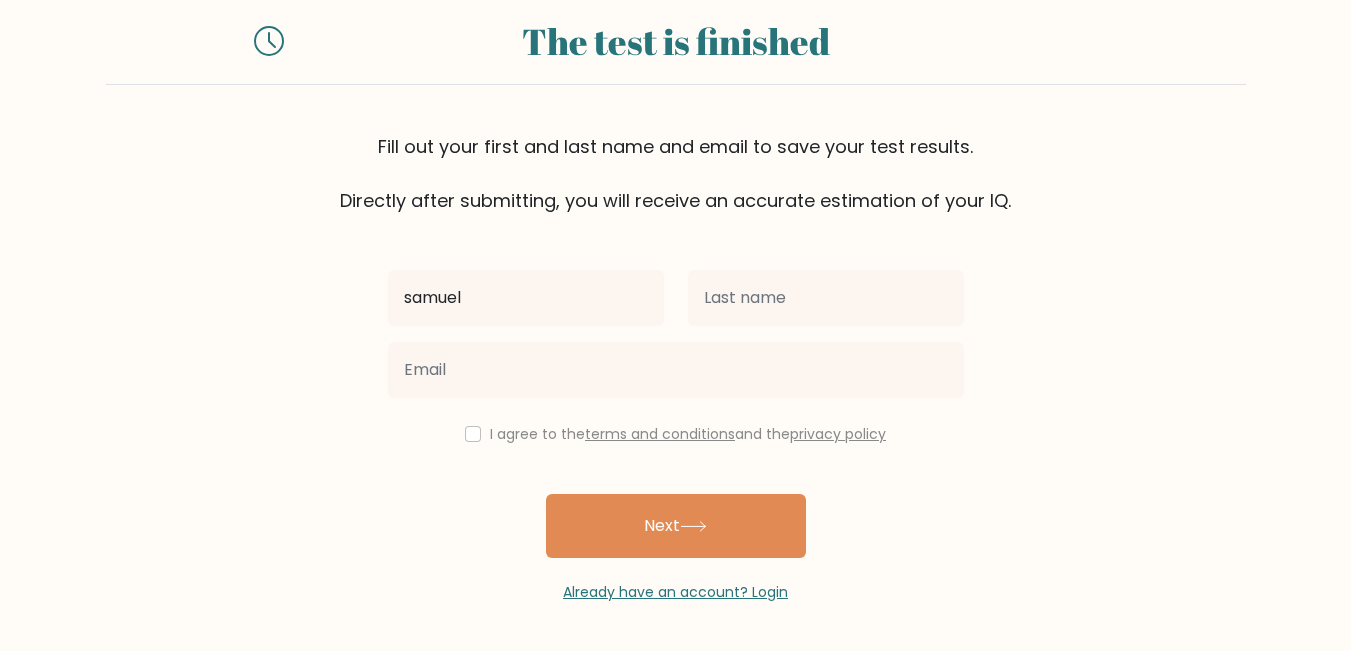 type on "samuel" 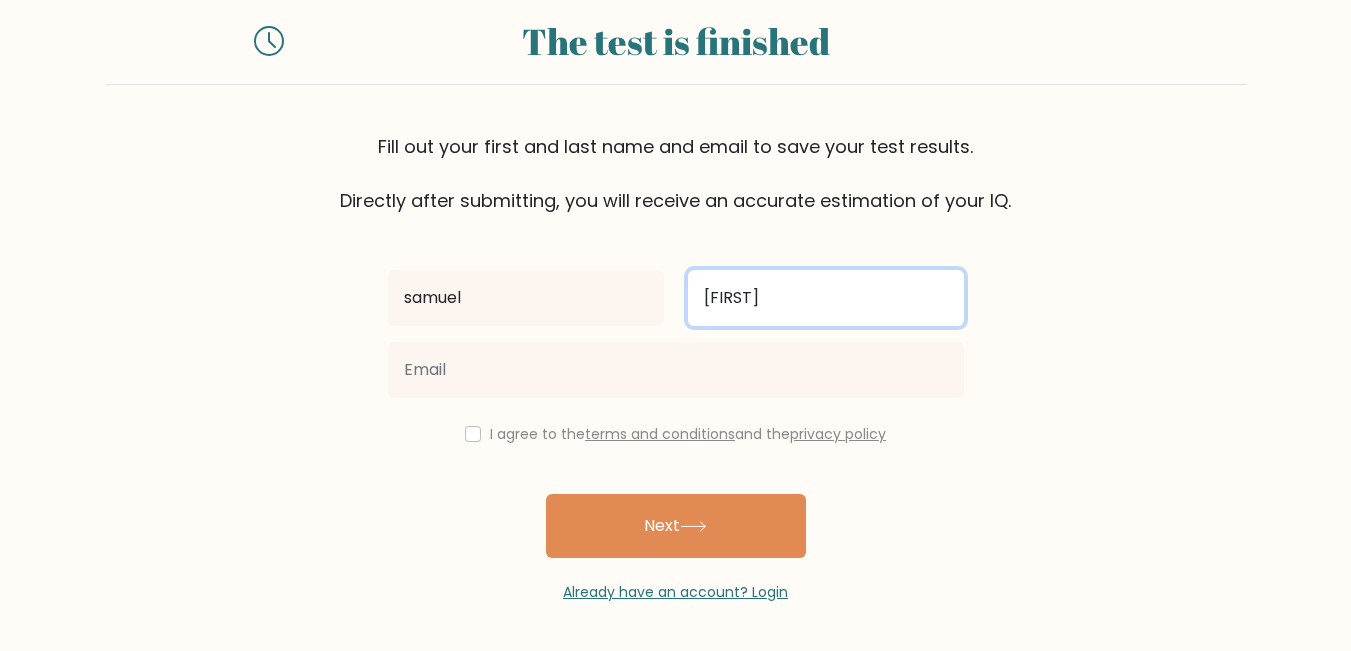 type on "[FIRST]" 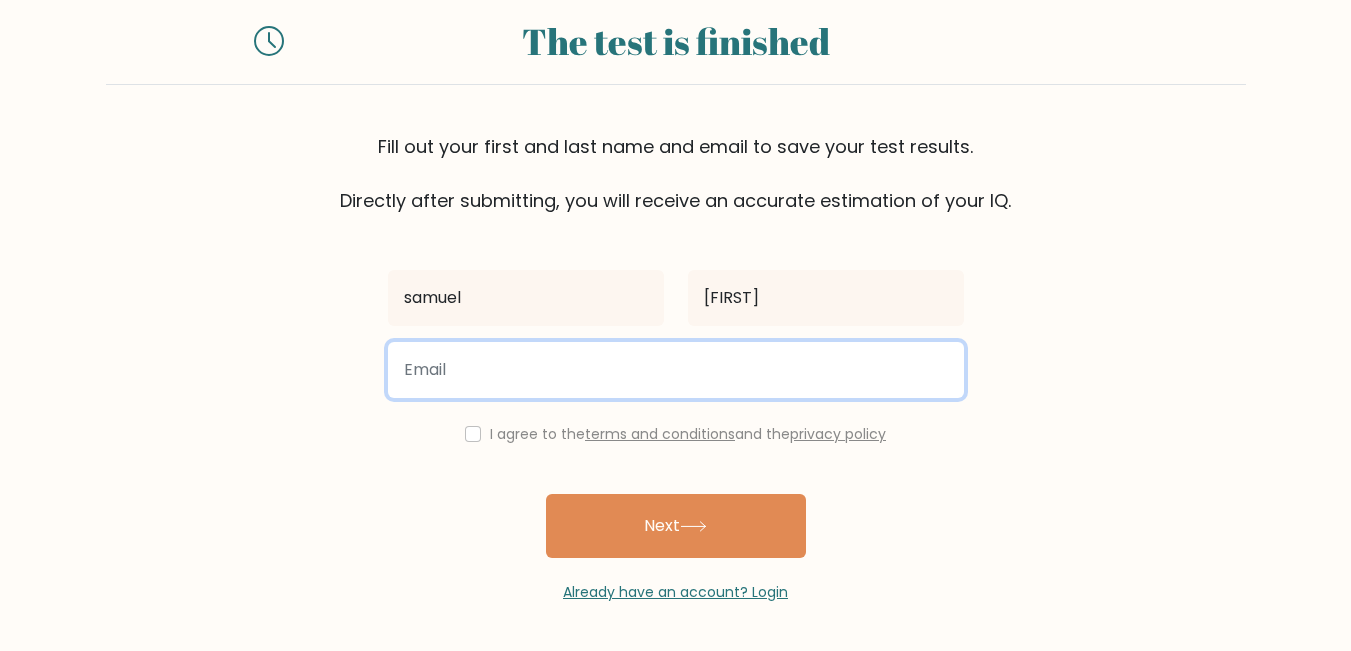 click at bounding box center [676, 370] 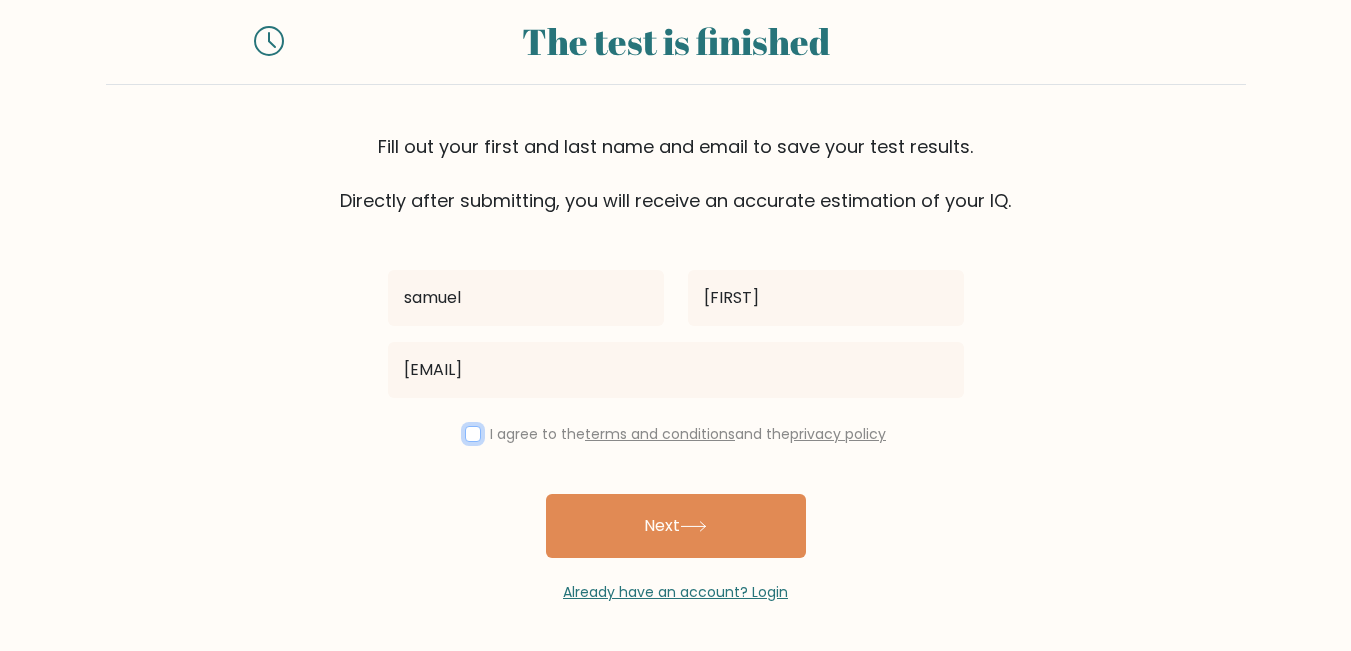 click at bounding box center (473, 434) 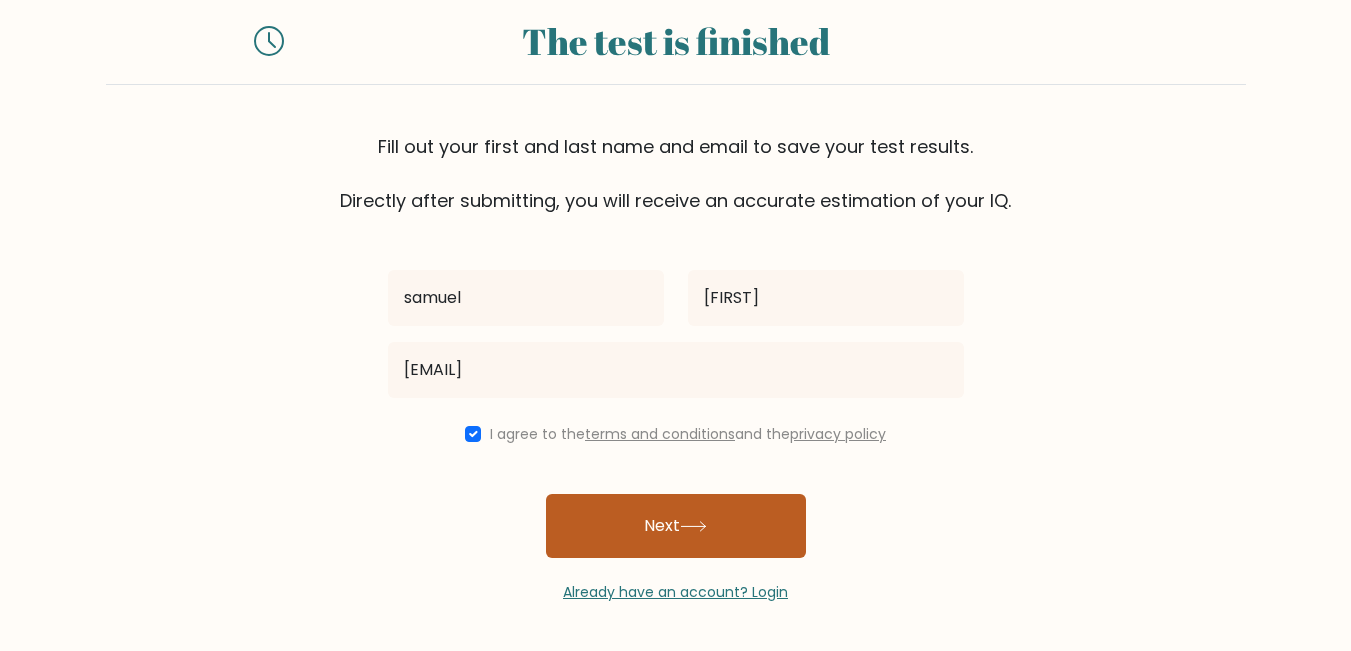 click on "Next" at bounding box center [676, 526] 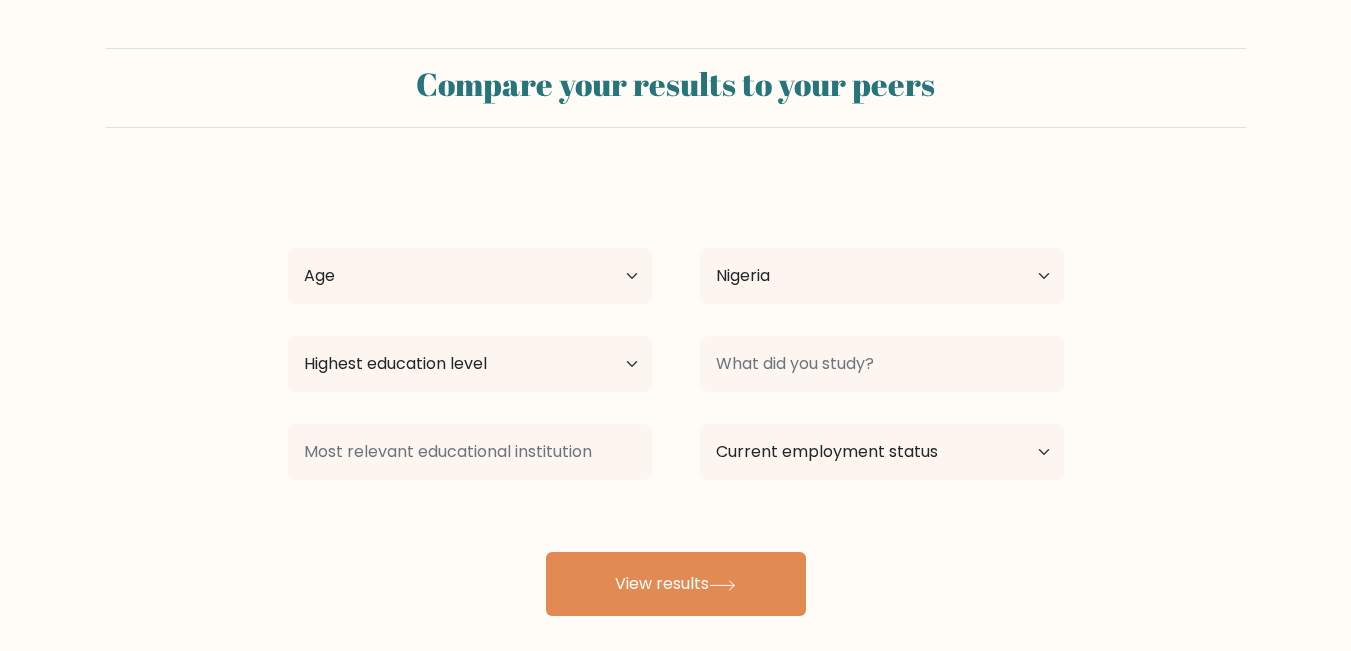 select on "NG" 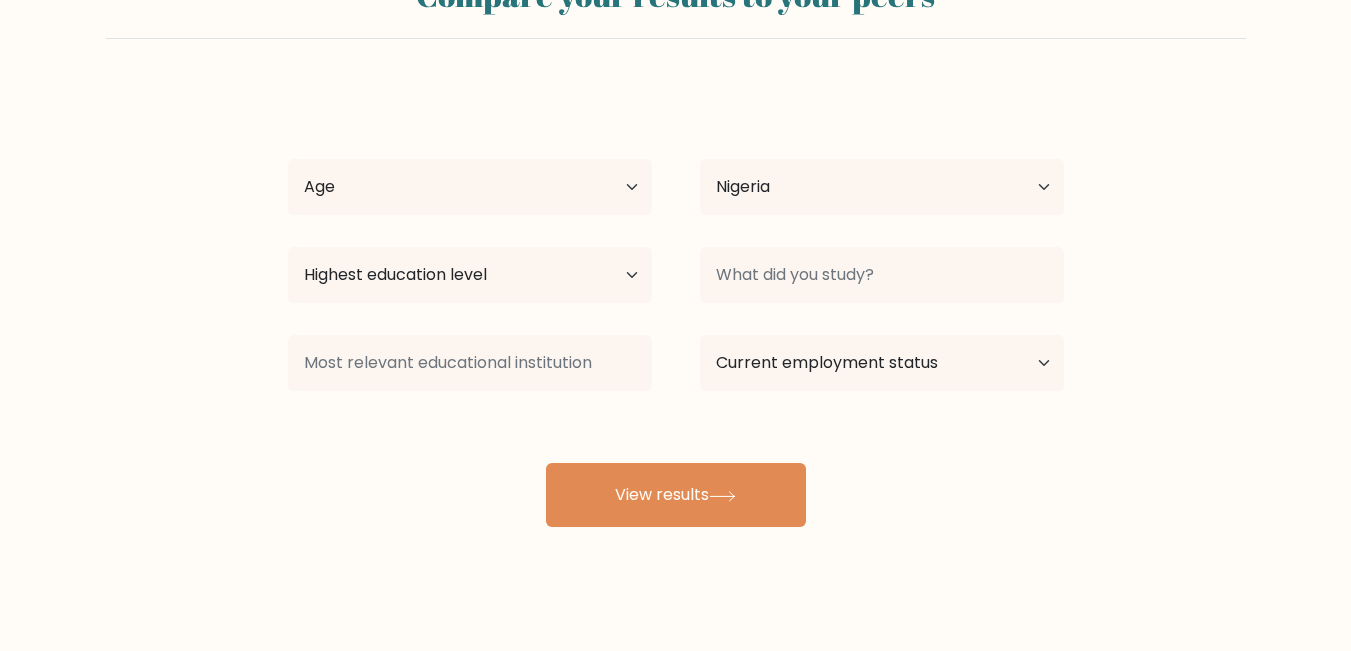 scroll, scrollTop: 60, scrollLeft: 0, axis: vertical 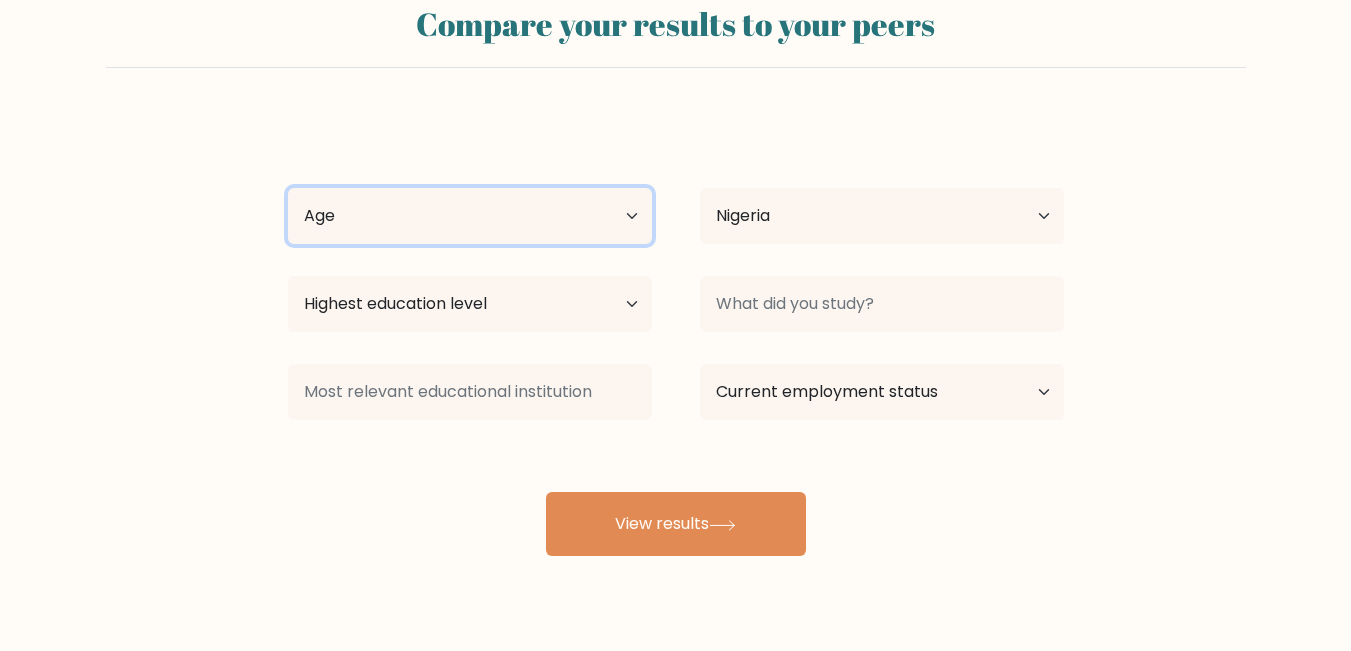 click on "Age
Under 18 years old
18-24 years old
25-34 years old
35-44 years old
45-54 years old
55-64 years old
65 years old and above" at bounding box center [470, 216] 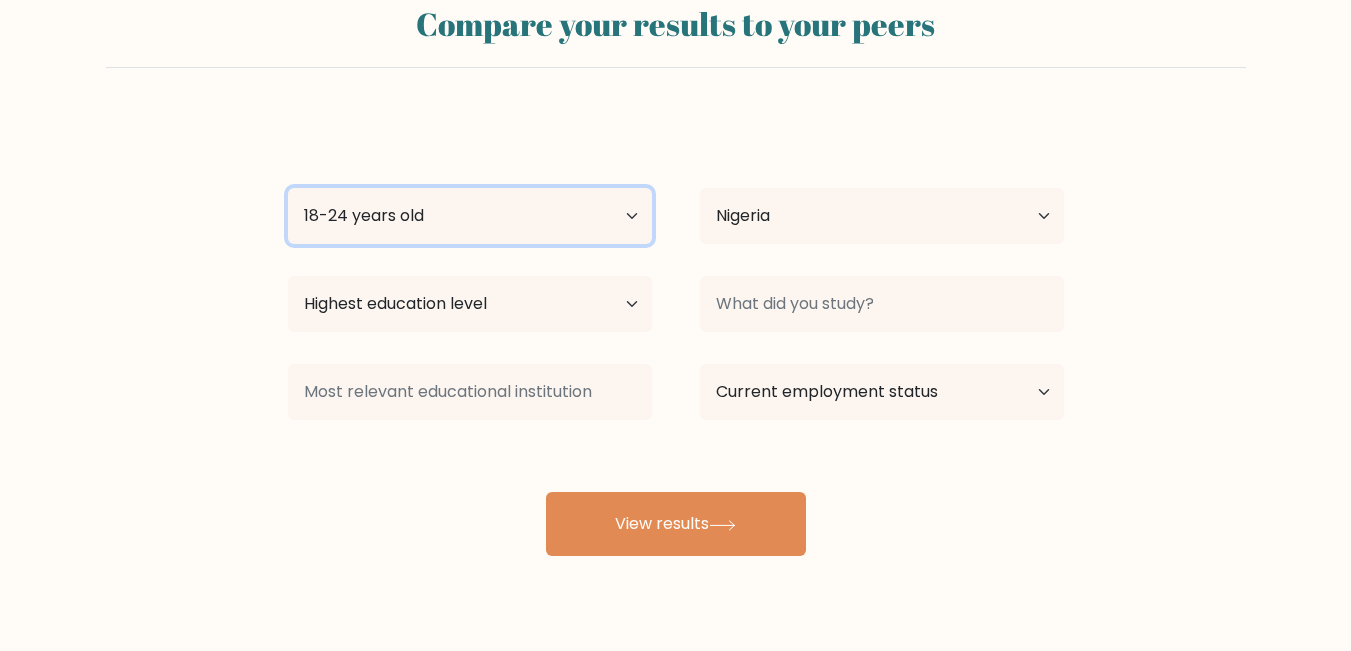 click on "Age
Under 18 years old
18-24 years old
25-34 years old
35-44 years old
45-54 years old
55-64 years old
65 years old and above" at bounding box center (470, 216) 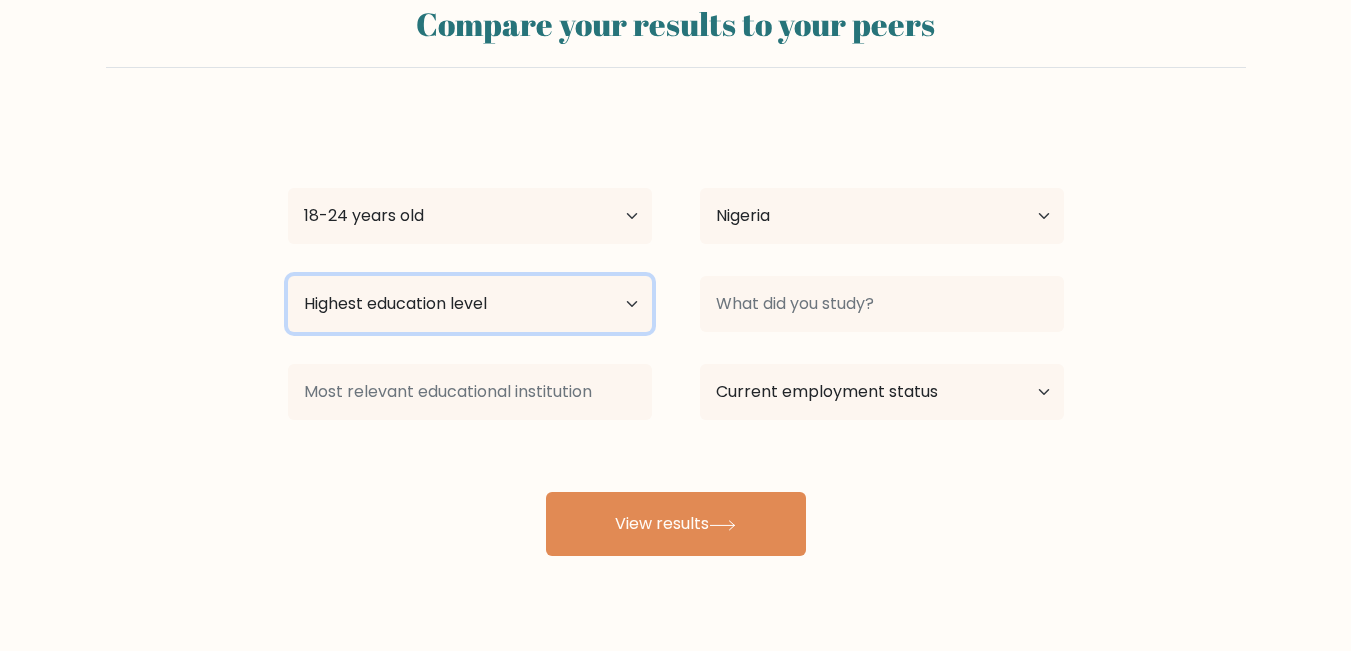 click on "Highest education level
No schooling
Primary
Lower Secondary
Upper Secondary
Occupation Specific
Bachelor's degree
Master's degree
Doctoral degree" at bounding box center [470, 304] 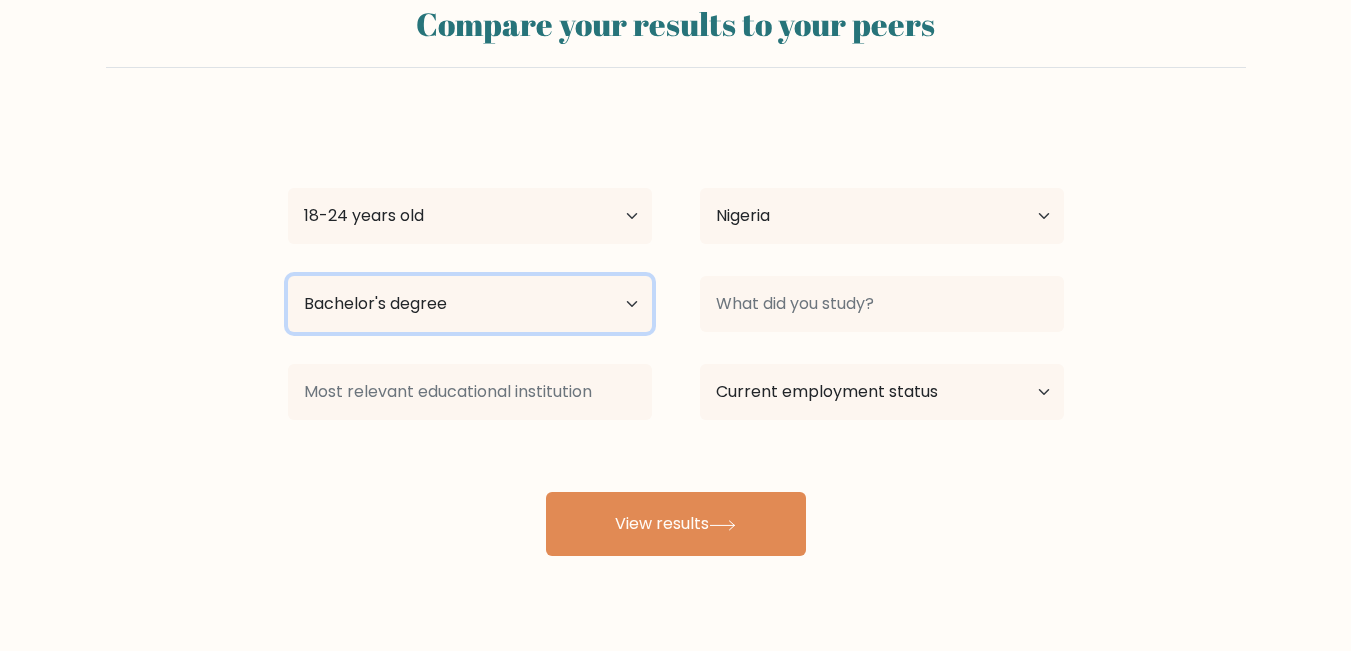 click on "Highest education level
No schooling
Primary
Lower Secondary
Upper Secondary
Occupation Specific
Bachelor's degree
Master's degree
Doctoral degree" at bounding box center (470, 304) 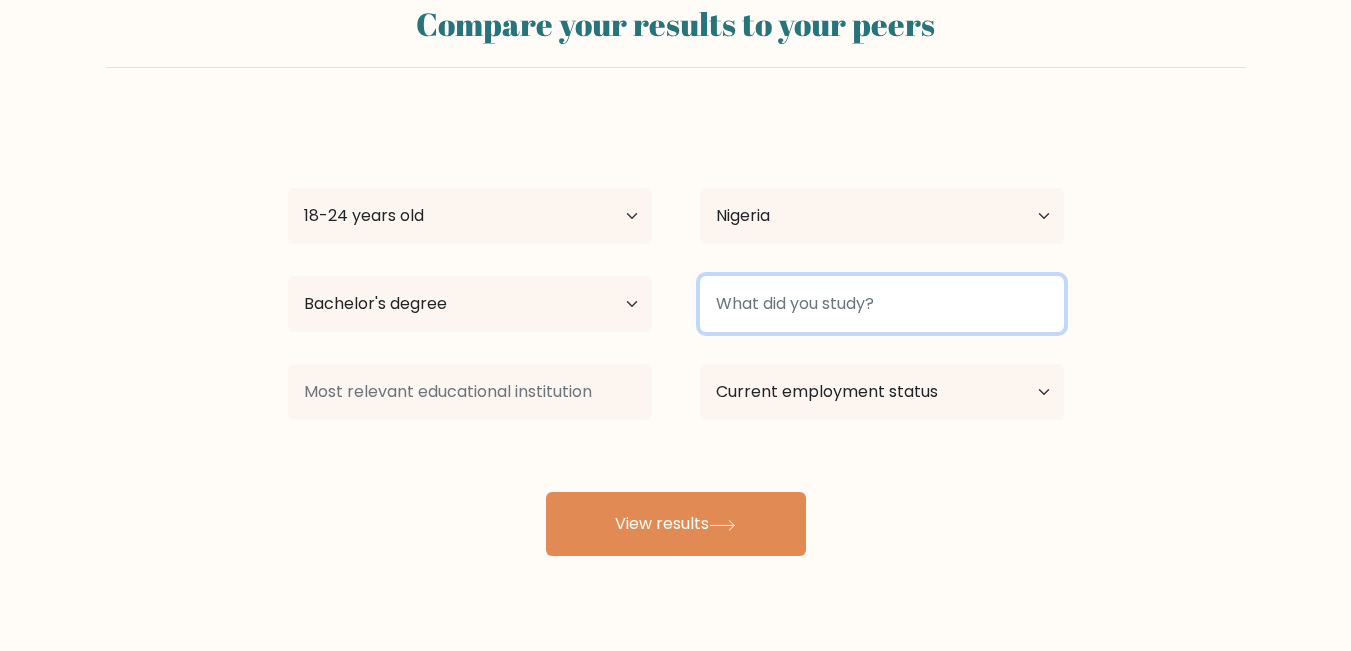 click at bounding box center (882, 304) 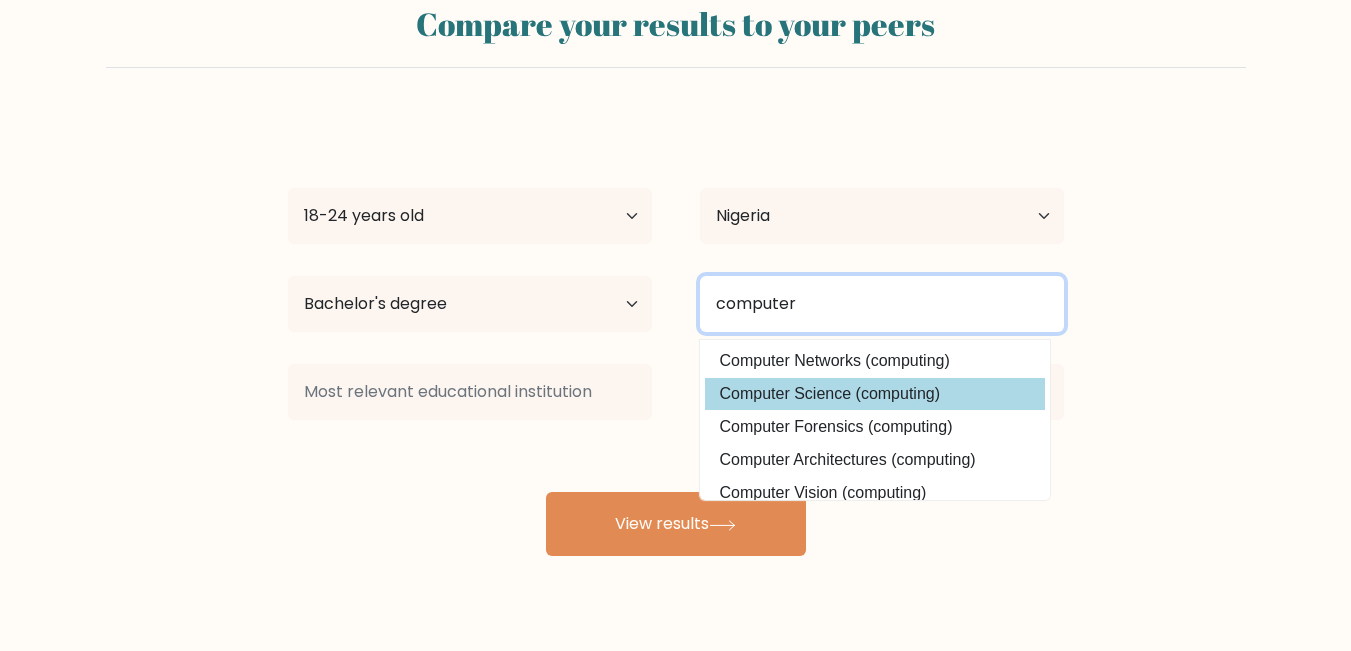 type on "computer" 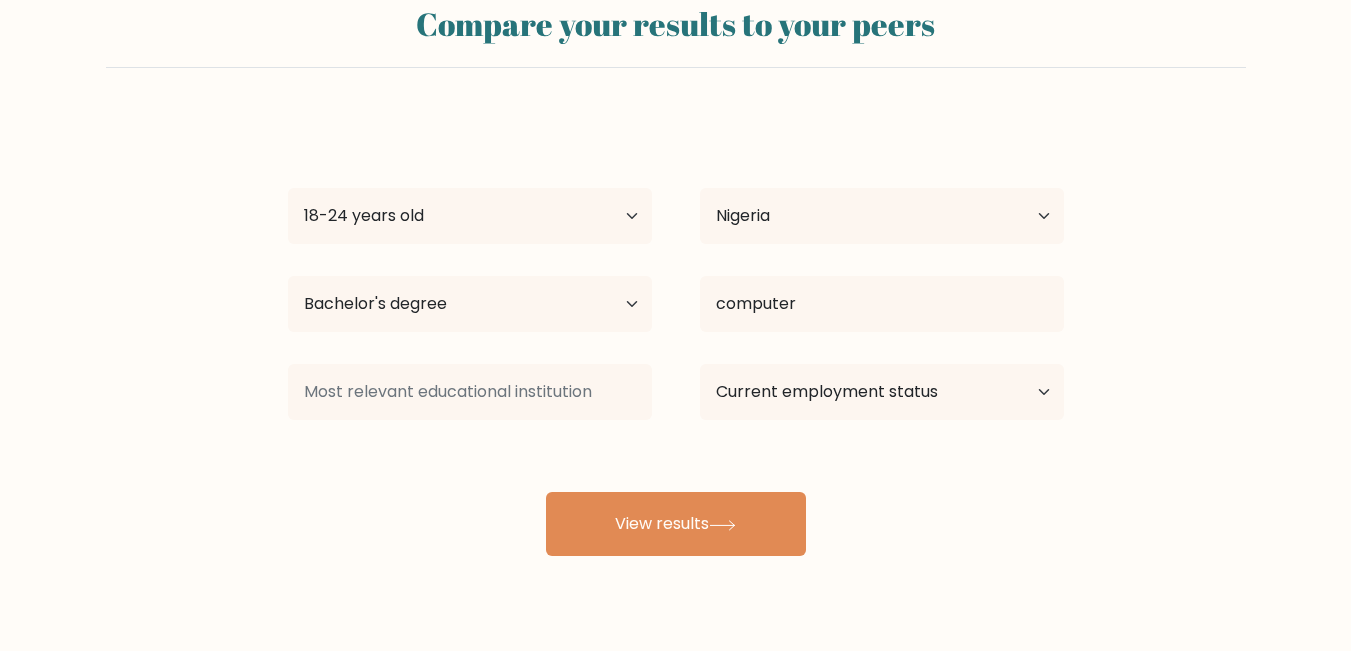 click on "samuel
[LAST]
Age
Under 18 years old
18-24 years old
25-34 years old
35-44 years old
45-54 years old
55-64 years old
65 years old and above
Country
Afghanistan
Albania
Algeria
American Samoa
Andorra
Angola
Anguilla
Antarctica
Antigua and Barbuda
Argentina
Armenia
Aruba
Australia
Austria
Azerbaijan
Bahamas
Bahrain
Bangladesh
Barbados
Belarus
Belgium
Belize
Benin
Bermuda
Bhutan
Bolivia
Bonaire, Sint Eustatius and Saba
Bosnia and Herzegovina
Botswana
Bouvet Island
Brazil
Brunei" at bounding box center (676, 336) 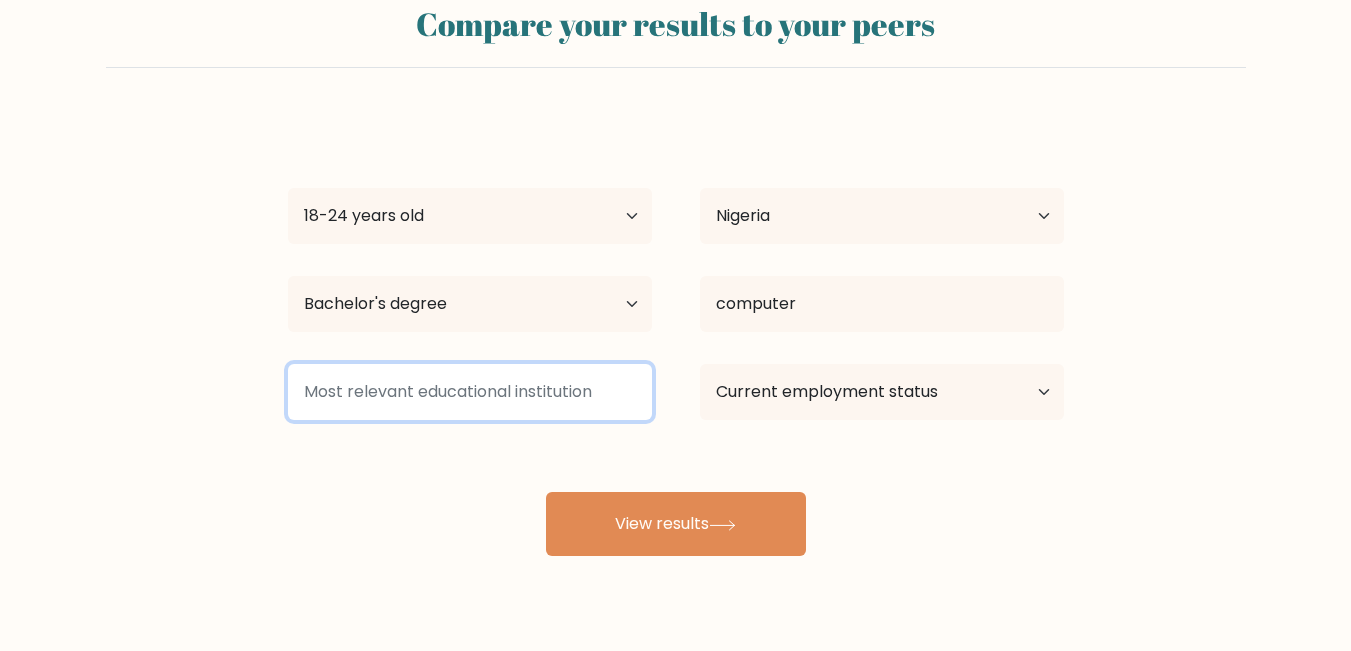 click at bounding box center [470, 392] 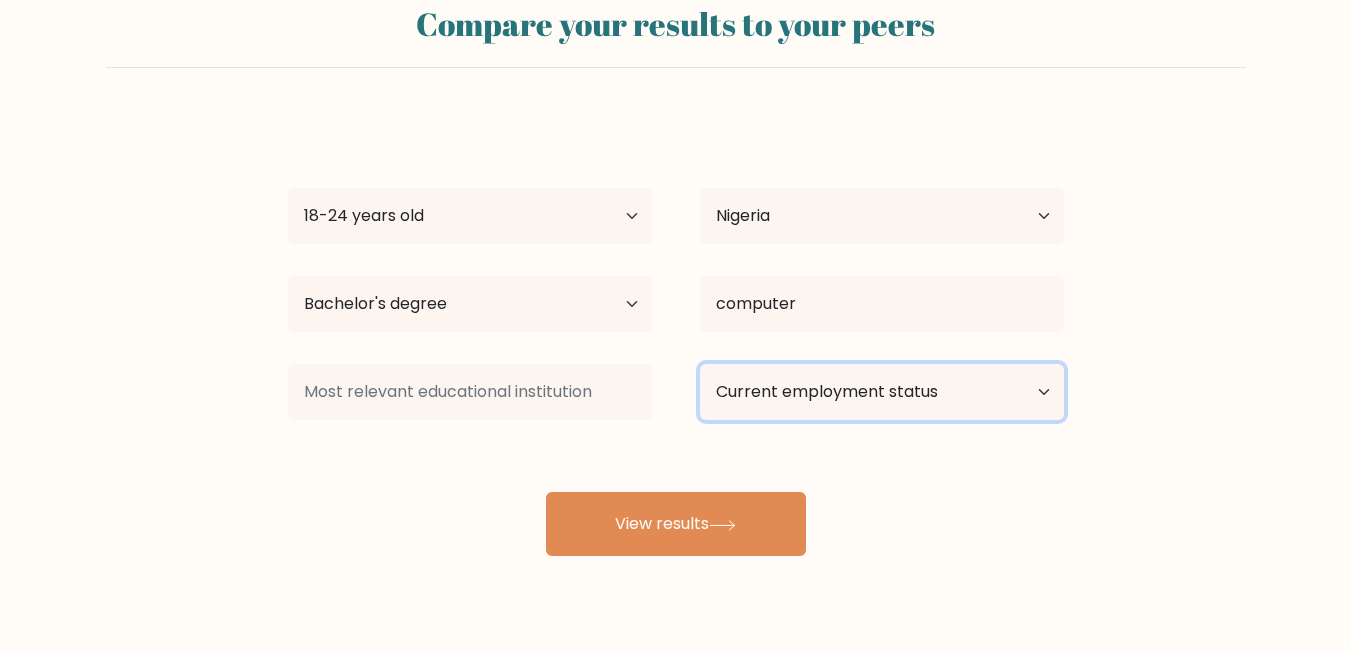 click on "Current employment status
Employed
Student
Retired
Other / prefer not to answer" at bounding box center (882, 392) 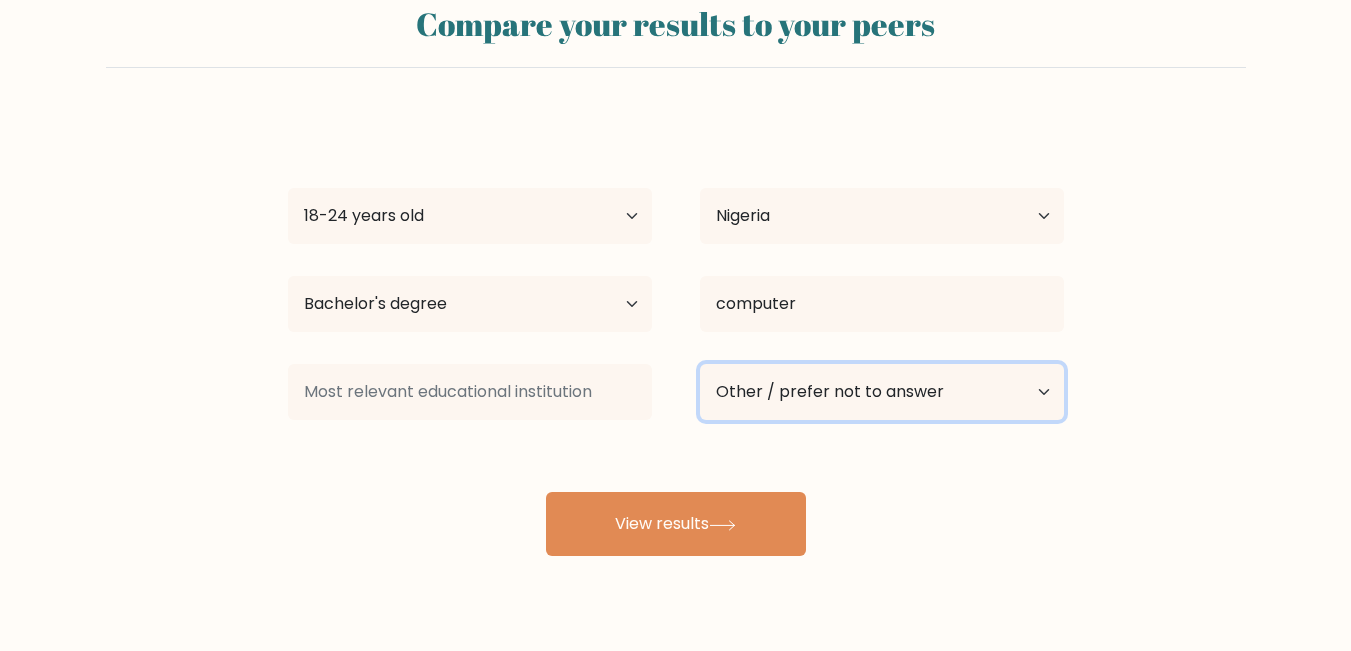 click on "Current employment status
Employed
Student
Retired
Other / prefer not to answer" at bounding box center (882, 392) 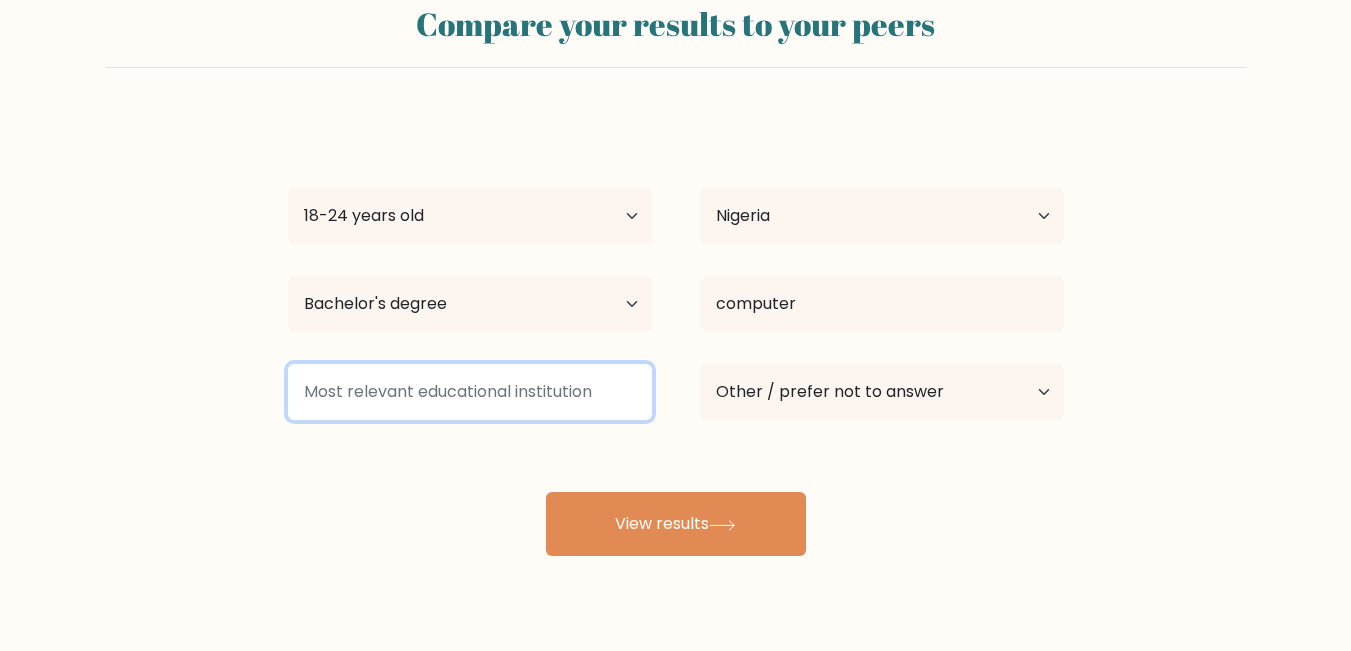 click at bounding box center [470, 392] 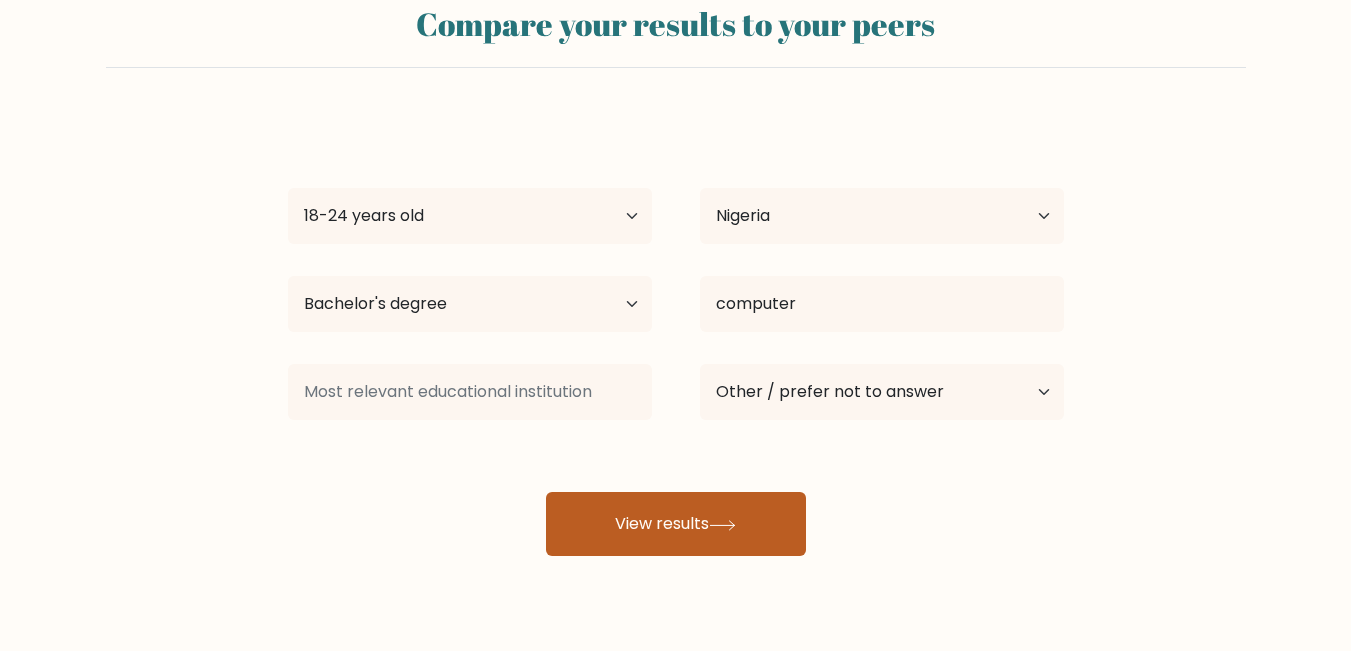 click on "View results" at bounding box center (676, 524) 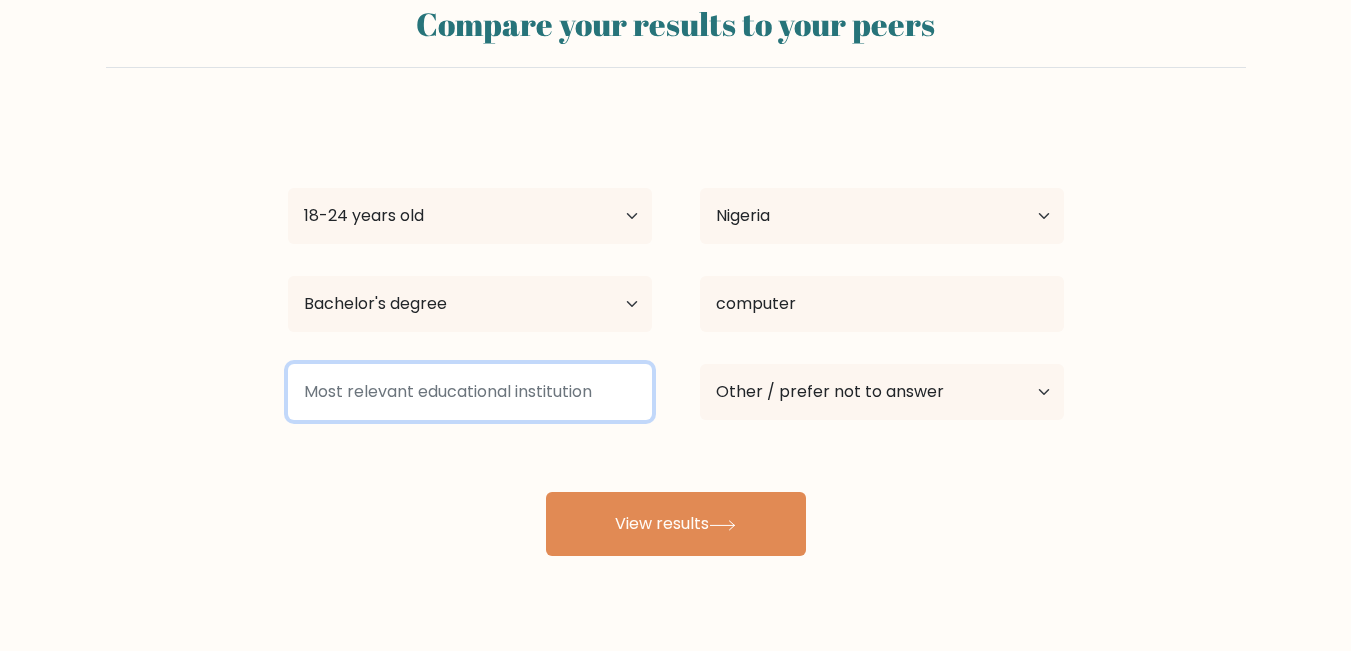 click at bounding box center [470, 392] 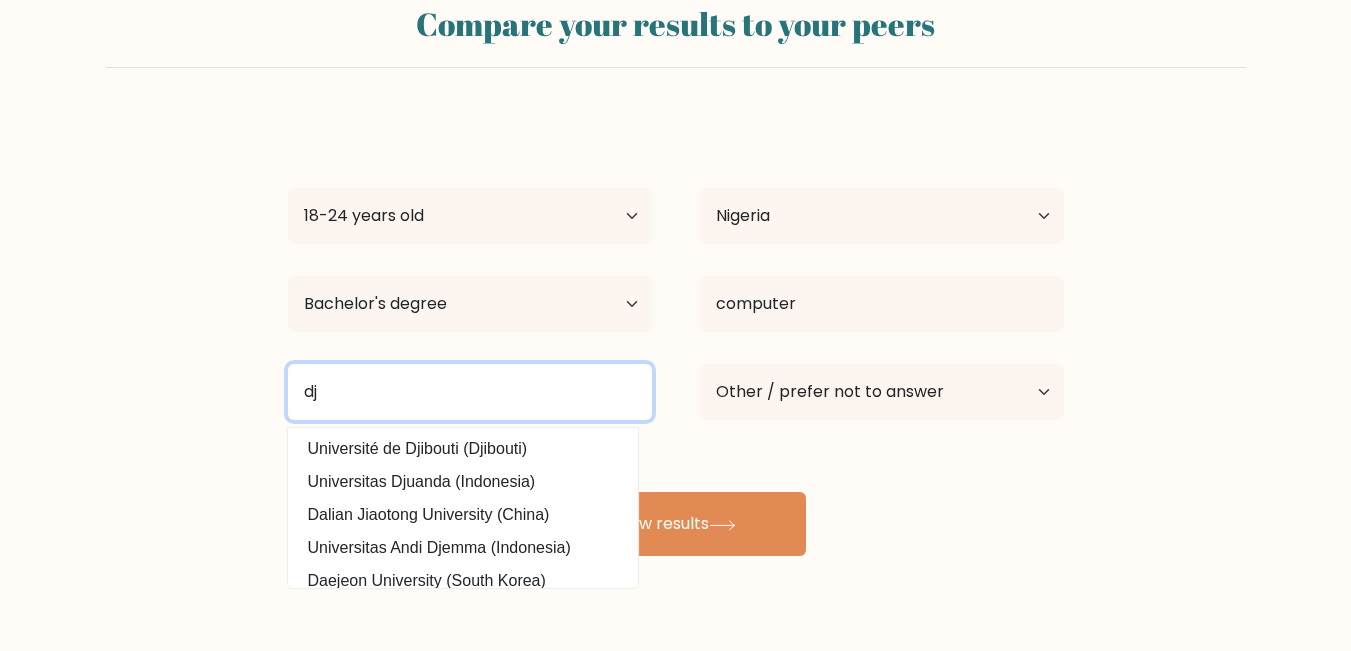 type on "d" 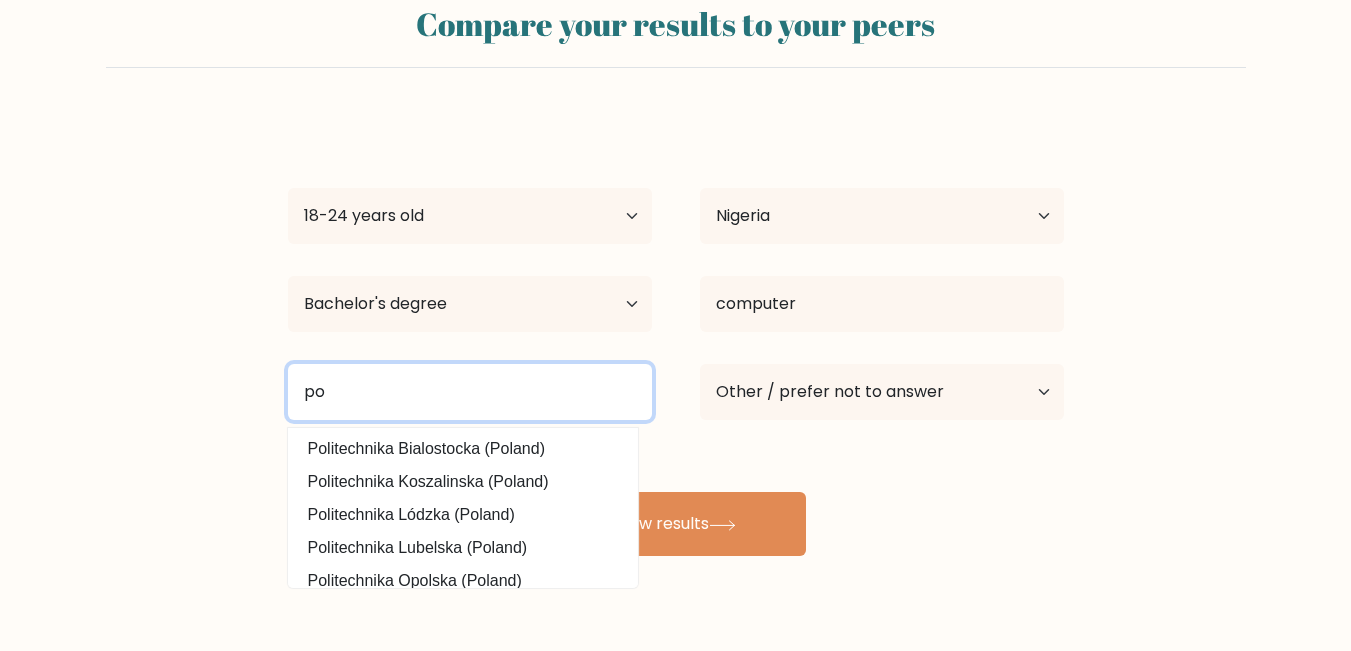 type on "p" 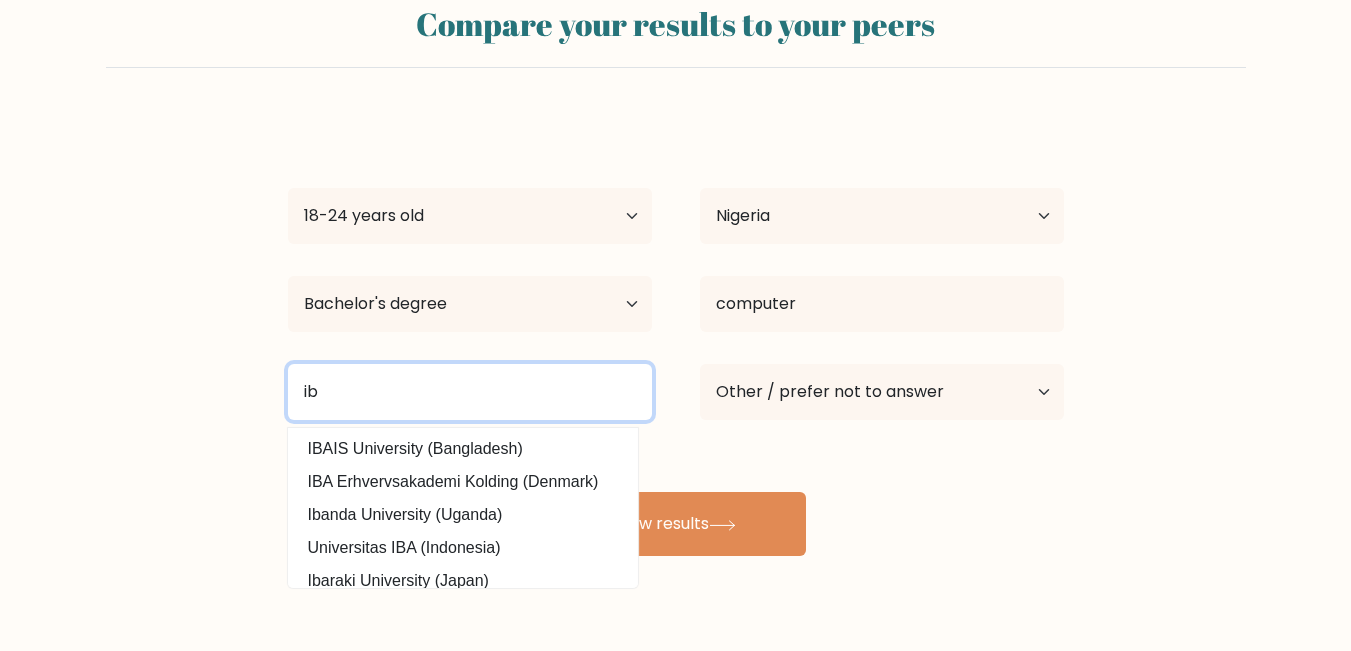 type on "i" 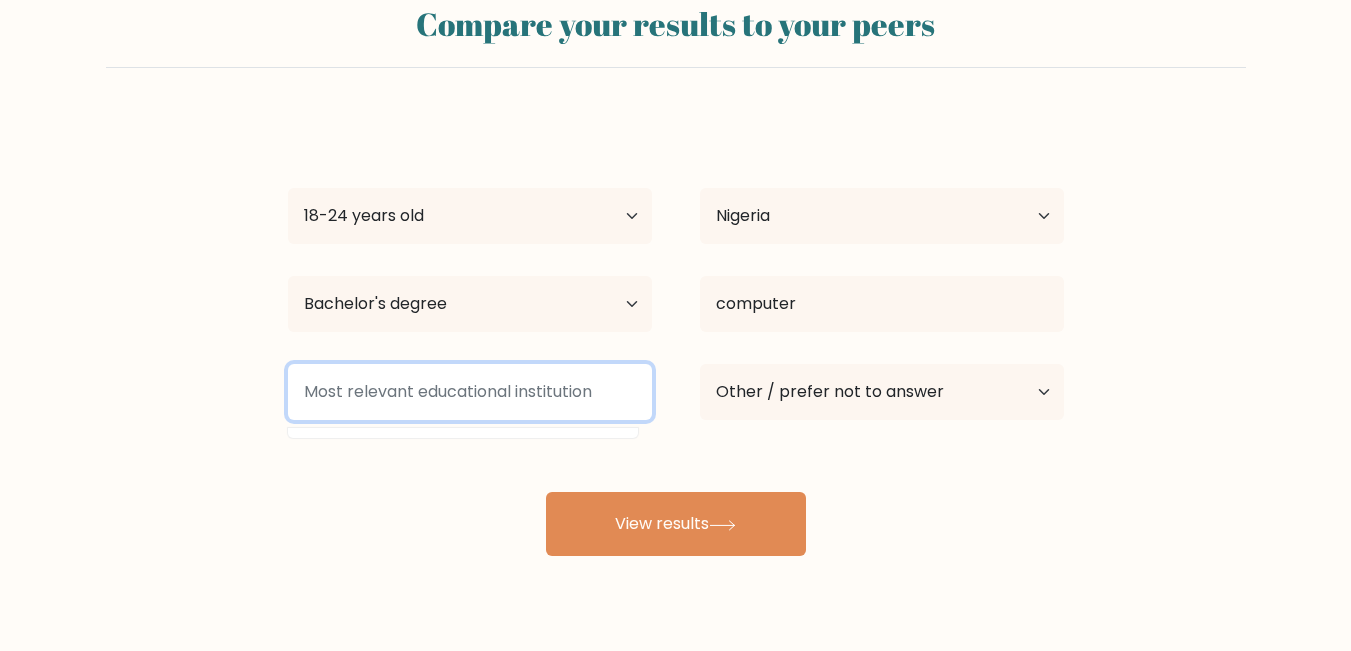 click at bounding box center (470, 392) 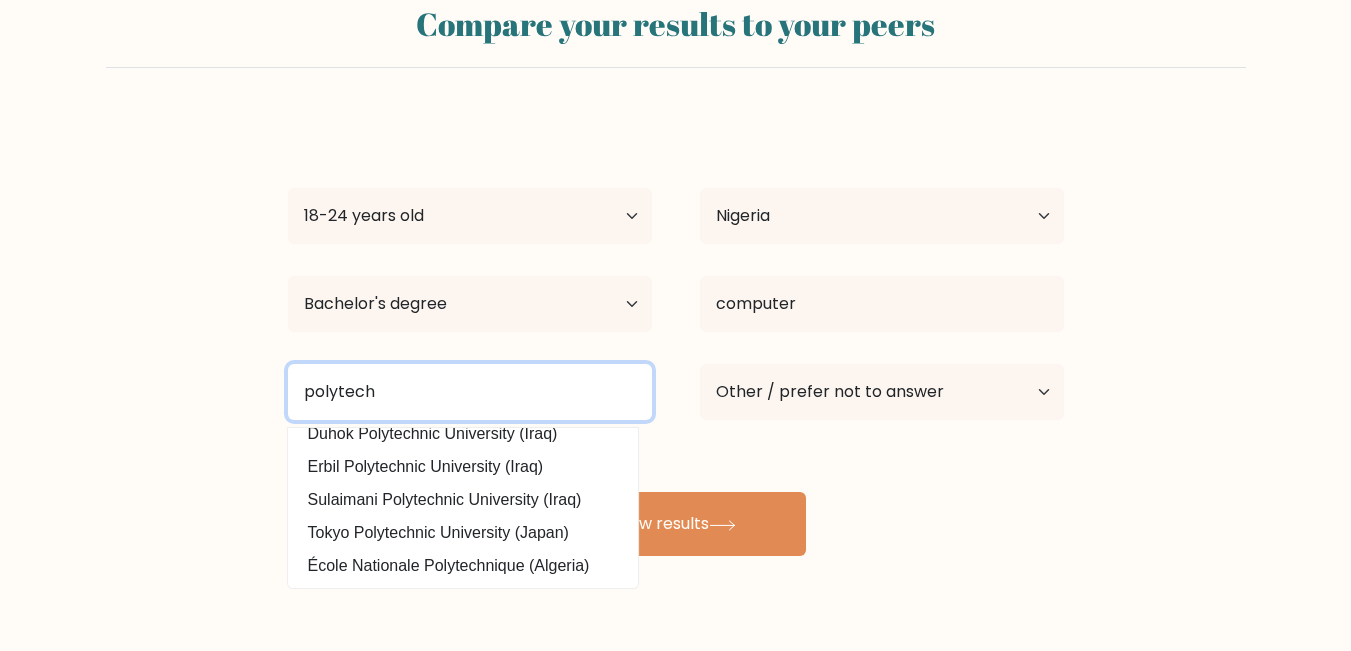 scroll, scrollTop: 195, scrollLeft: 0, axis: vertical 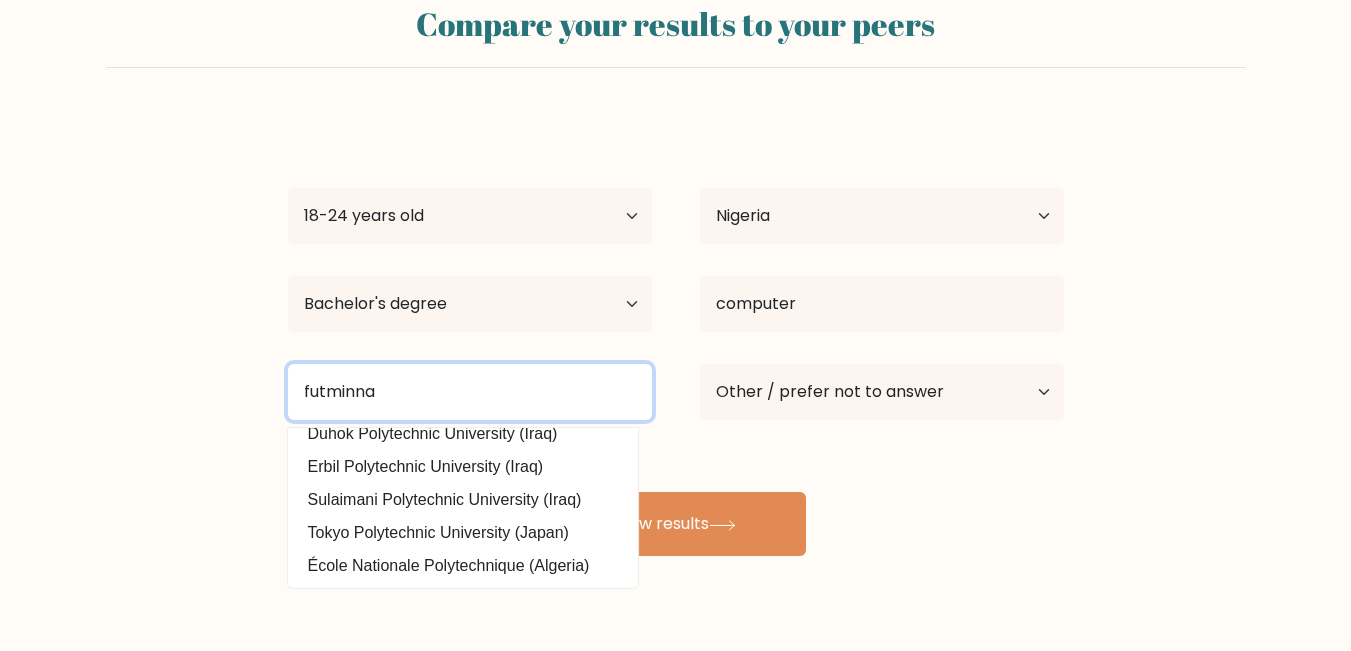 click on "futminna" at bounding box center [470, 392] 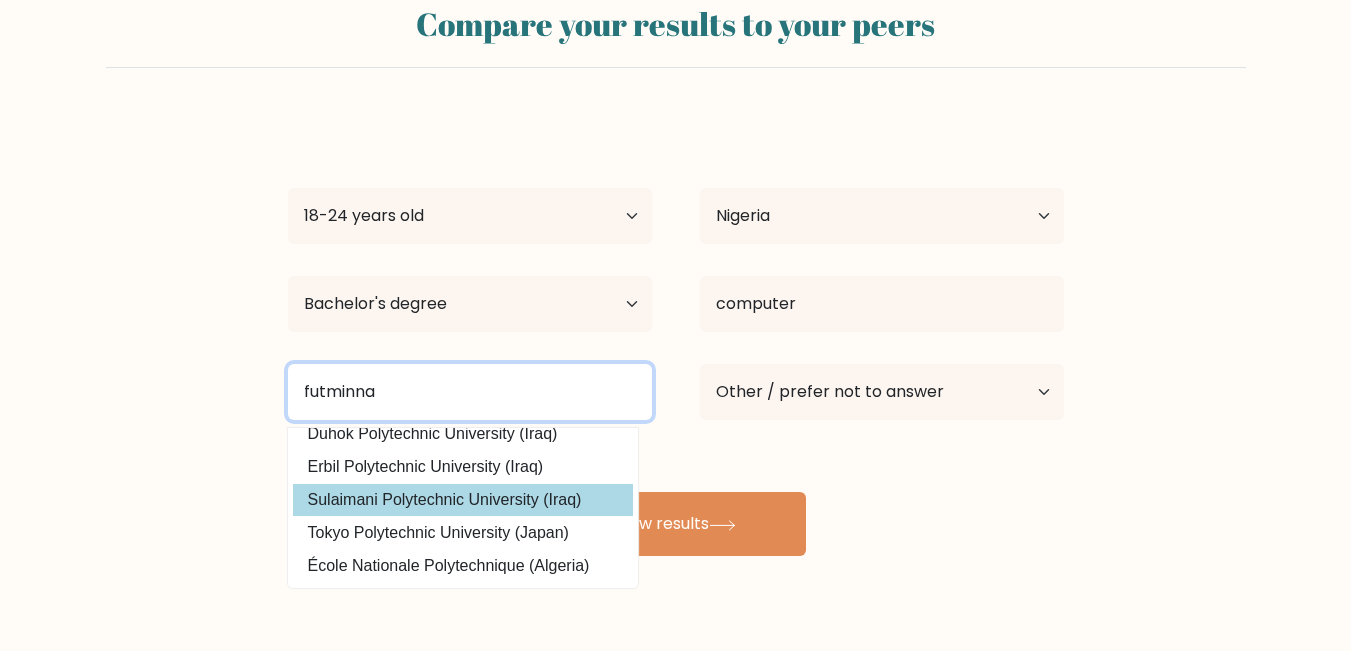 scroll, scrollTop: 0, scrollLeft: 0, axis: both 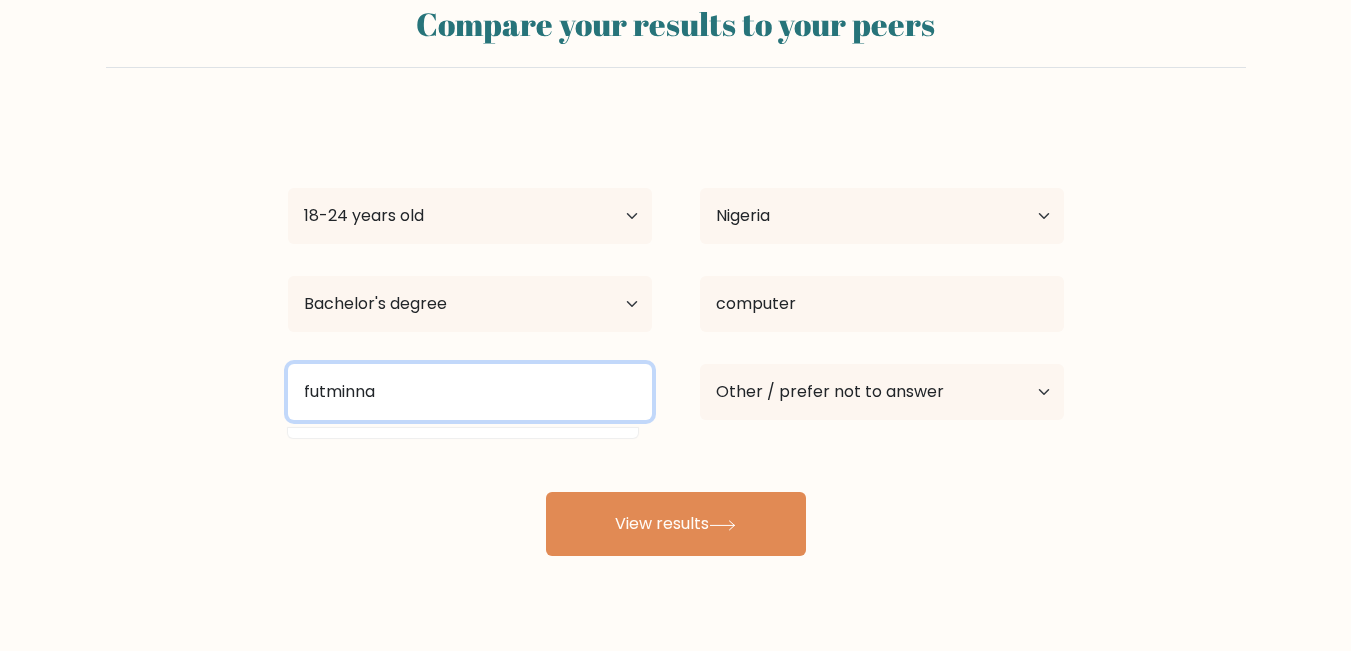 click on "futminna" at bounding box center (470, 392) 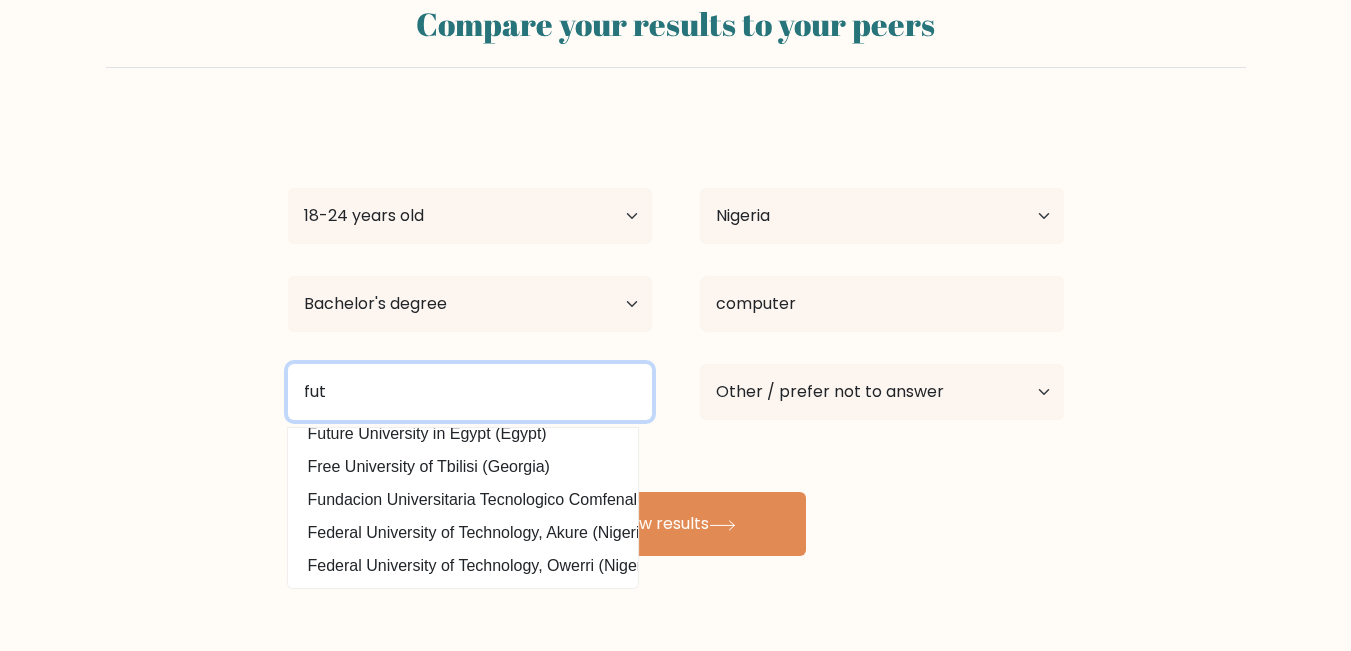 scroll, scrollTop: 195, scrollLeft: 0, axis: vertical 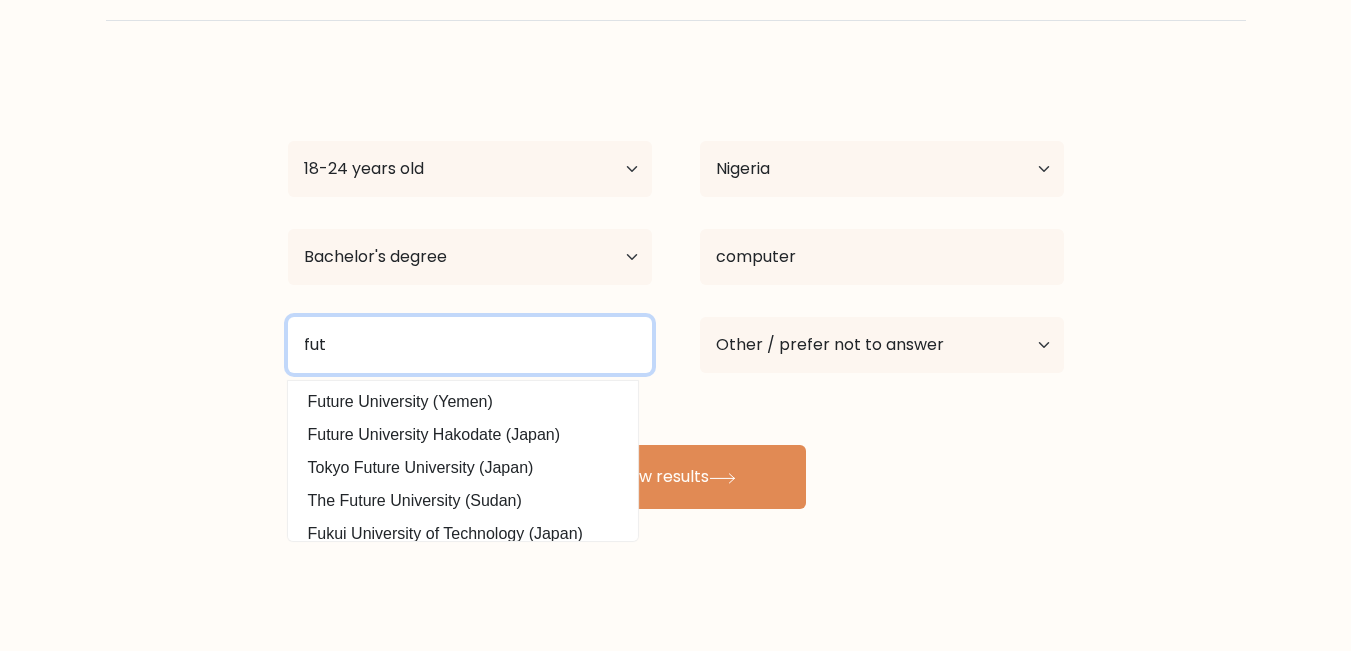 click on "fut" at bounding box center (470, 345) 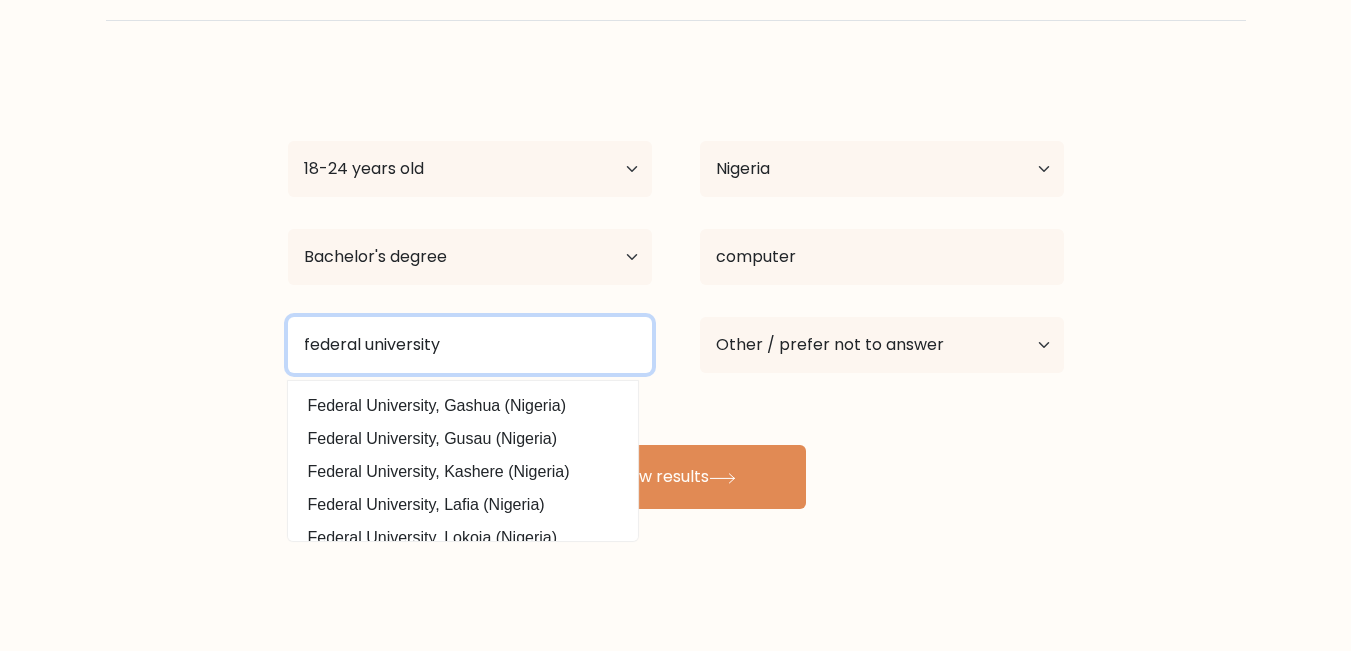 scroll, scrollTop: 0, scrollLeft: 0, axis: both 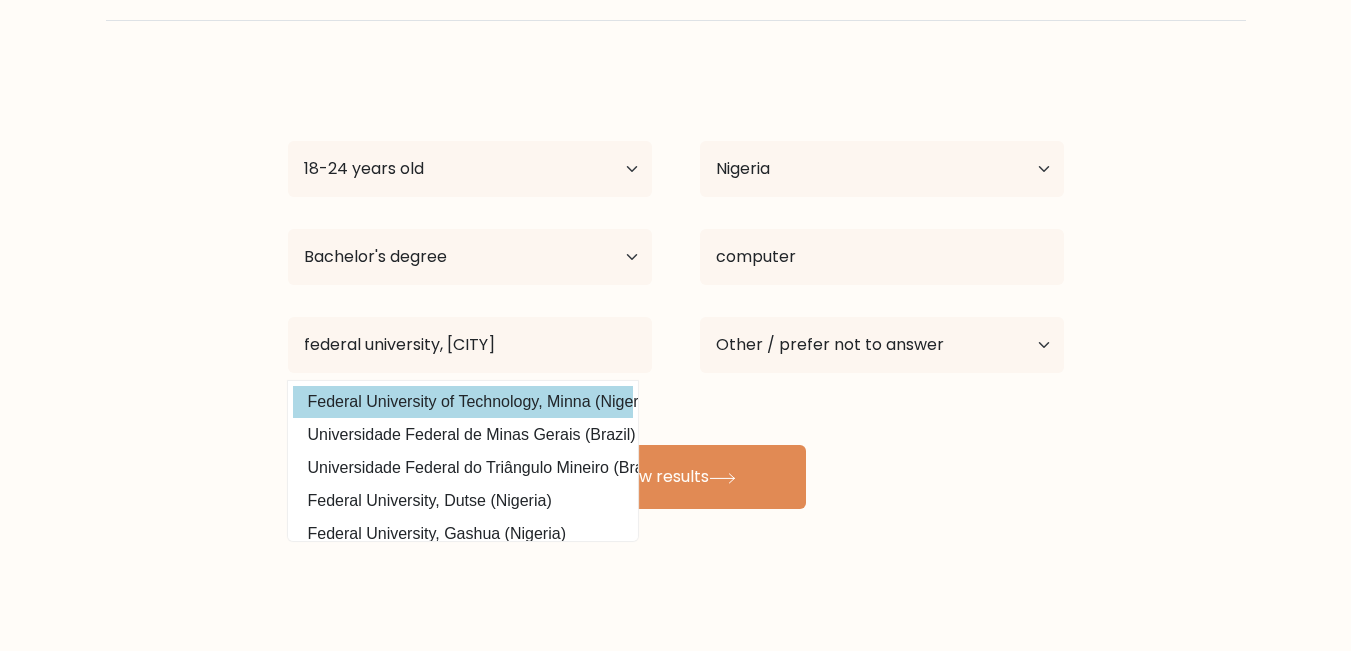 click on "samuel
[LAST]
Age
Under 18 years old
18-24 years old
25-34 years old
35-44 years old
45-54 years old
55-64 years old
65 years old and above
Country
Afghanistan
Albania
Algeria
American Samoa
Andorra
Angola
Anguilla
Antarctica
Antigua and Barbuda
Argentina
Armenia
Aruba
Australia
Austria
Azerbaijan
Bahamas
Bahrain
Bangladesh
Barbados
Belarus
Belgium
Belize
Benin
Bermuda
Bhutan
Bolivia
Bonaire, Sint Eustatius and Saba
Bosnia and Herzegovina
Botswana
Bouvet Island
Brazil
Brunei" at bounding box center (676, 289) 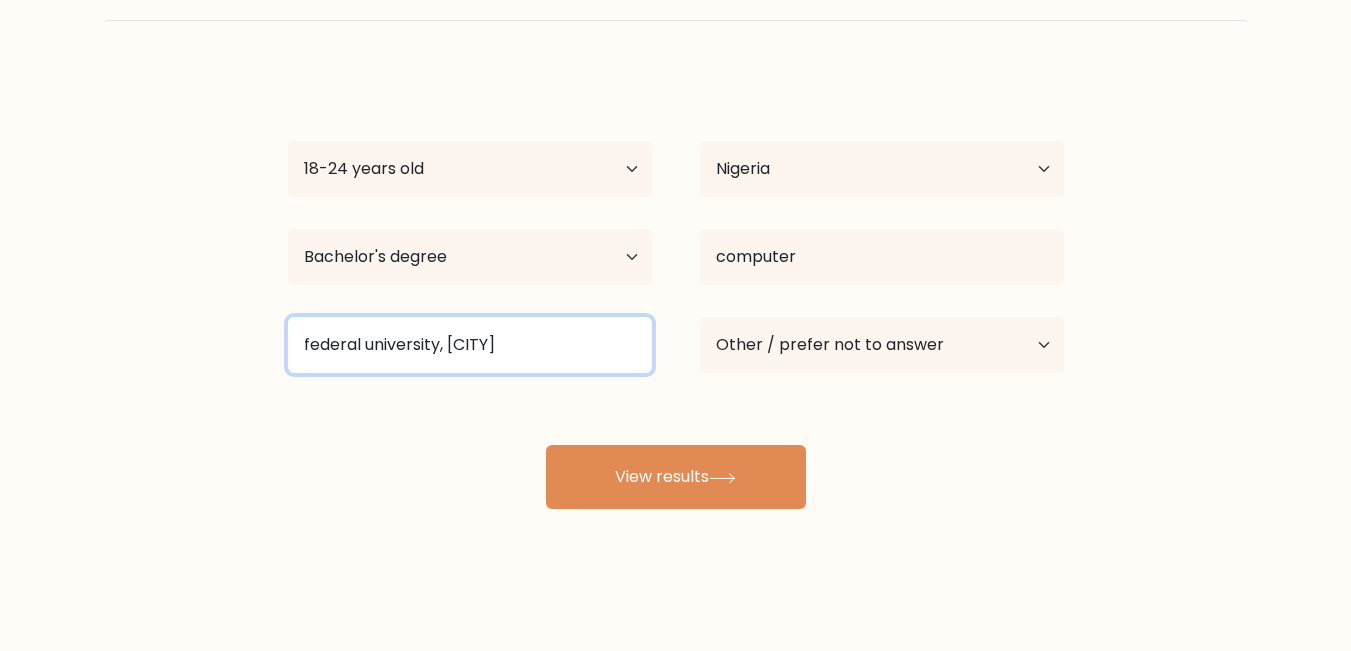 click on "federal university, [CITY]" at bounding box center [470, 345] 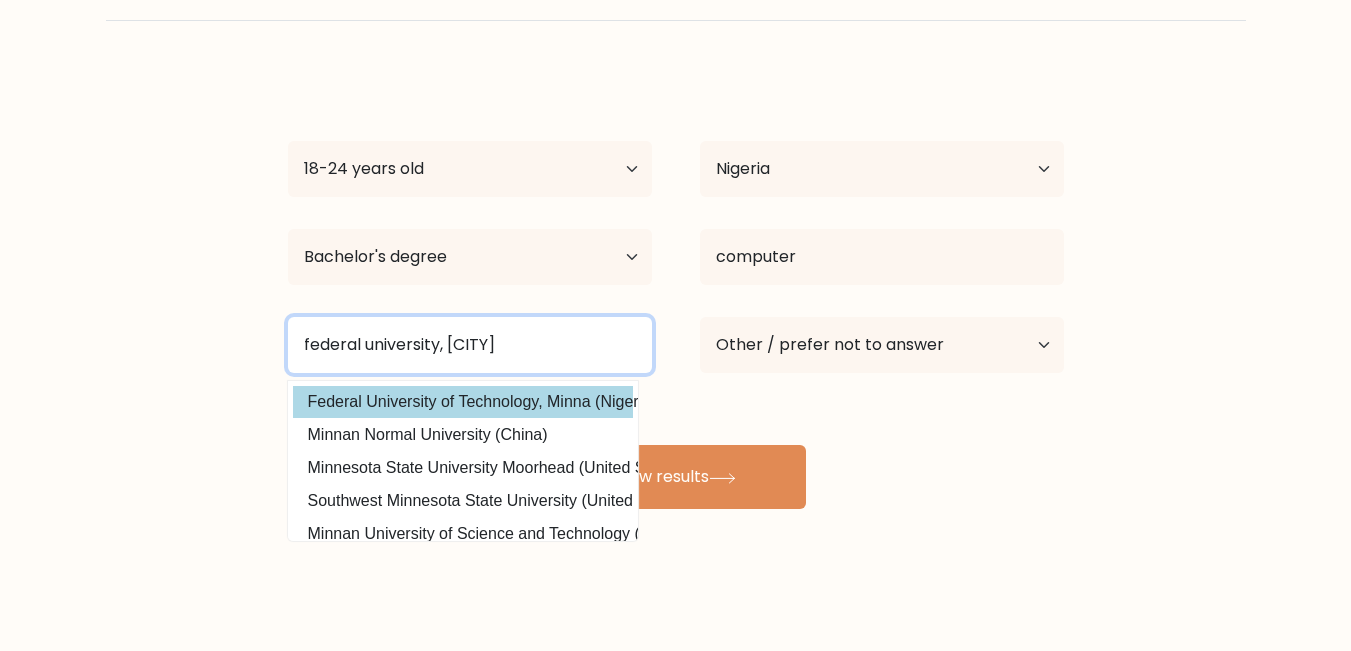type on "federal university, [CITY]" 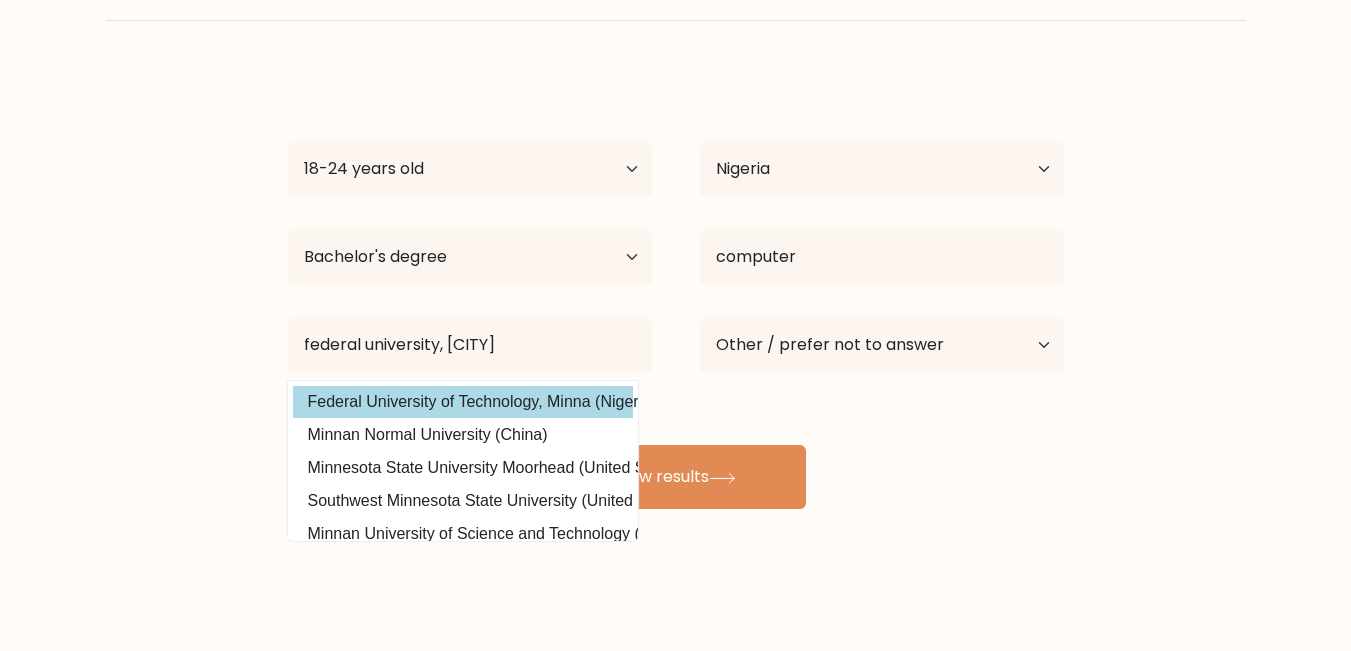 click on "samuel
[LAST]
Age
Under 18 years old
18-24 years old
25-34 years old
35-44 years old
45-54 years old
55-64 years old
65 years old and above
Country
Afghanistan
Albania
Algeria
American Samoa
Andorra
Angola
Anguilla
Antarctica
Antigua and Barbuda
Argentina
Armenia
Aruba
Australia
Austria
Azerbaijan
Bahamas
Bahrain
Bangladesh
Barbados
Belarus
Belgium
Belize
Benin
Bermuda
Bhutan
Bolivia
Bonaire, Sint Eustatius and Saba
Bosnia and Herzegovina
Botswana
Bouvet Island
Brazil
Brunei" at bounding box center (676, 289) 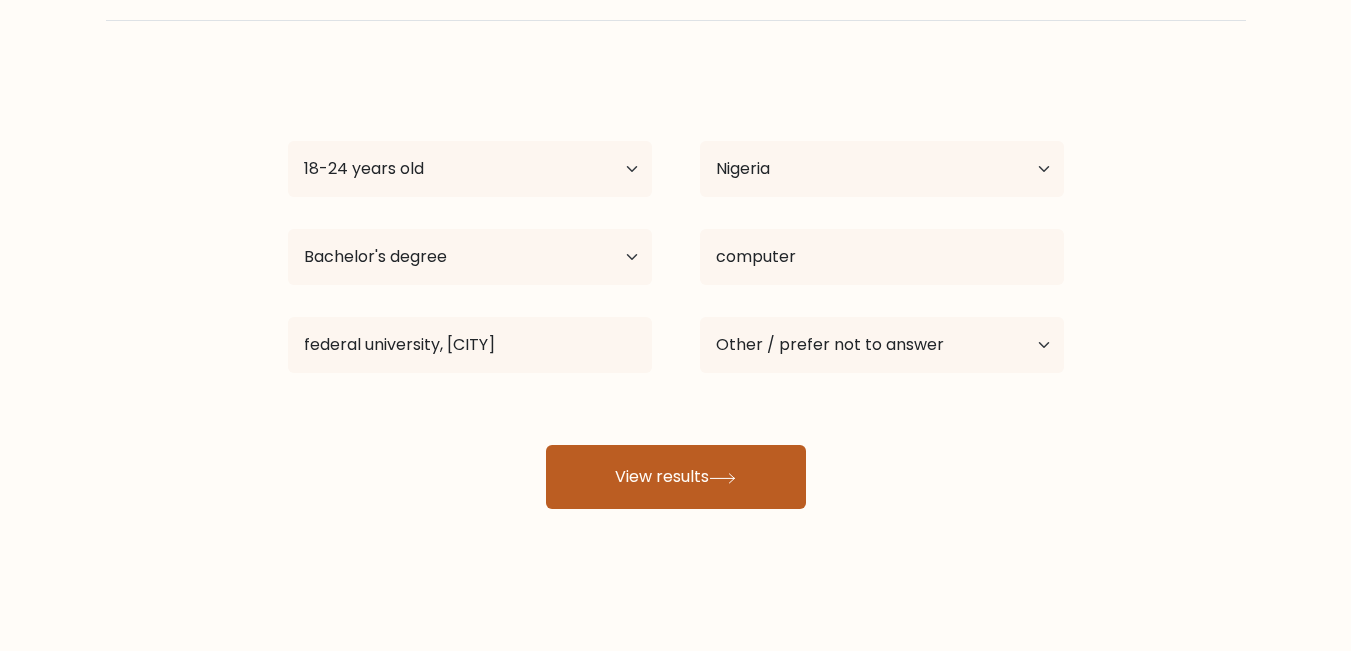 click on "View results" at bounding box center [676, 477] 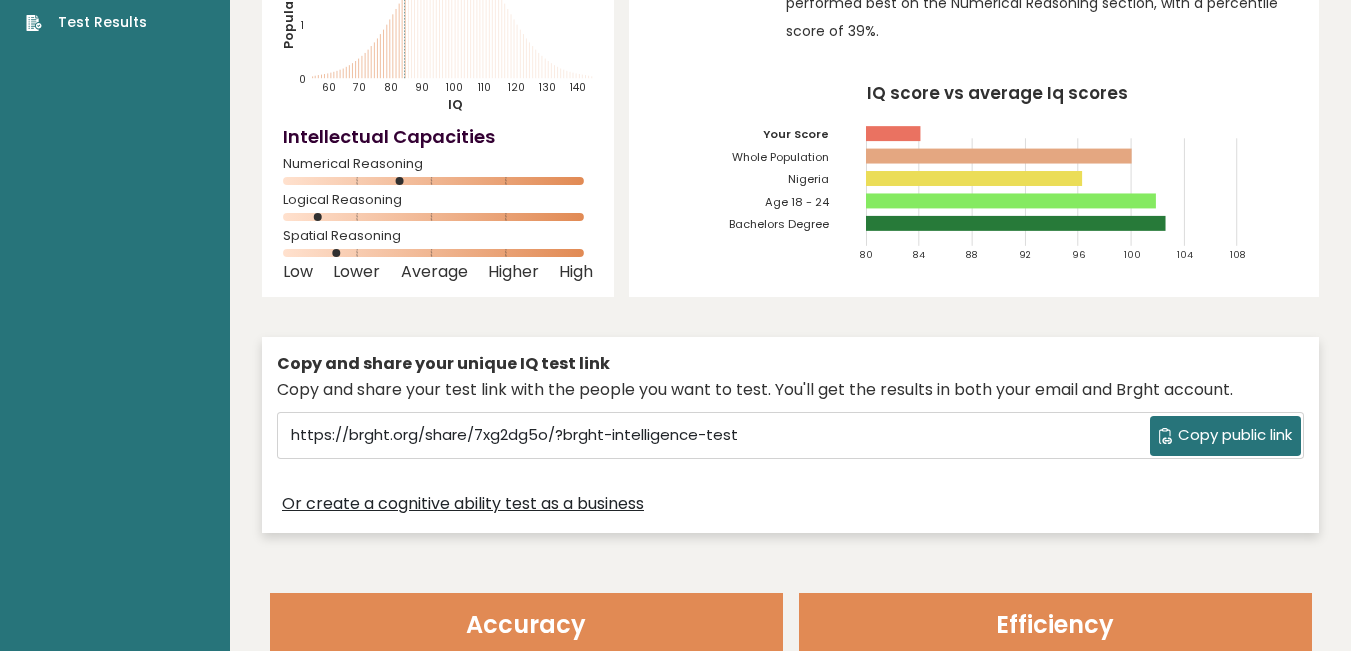 scroll, scrollTop: 0, scrollLeft: 0, axis: both 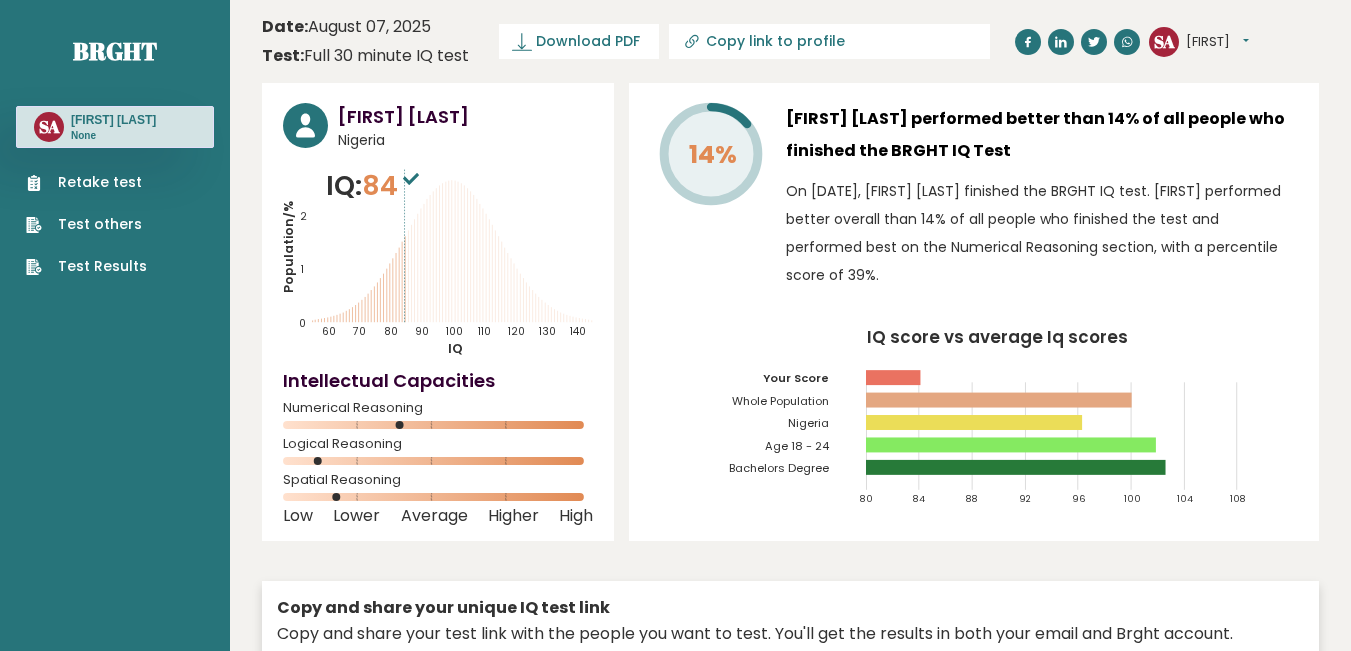 click on "Retake test" at bounding box center [86, 182] 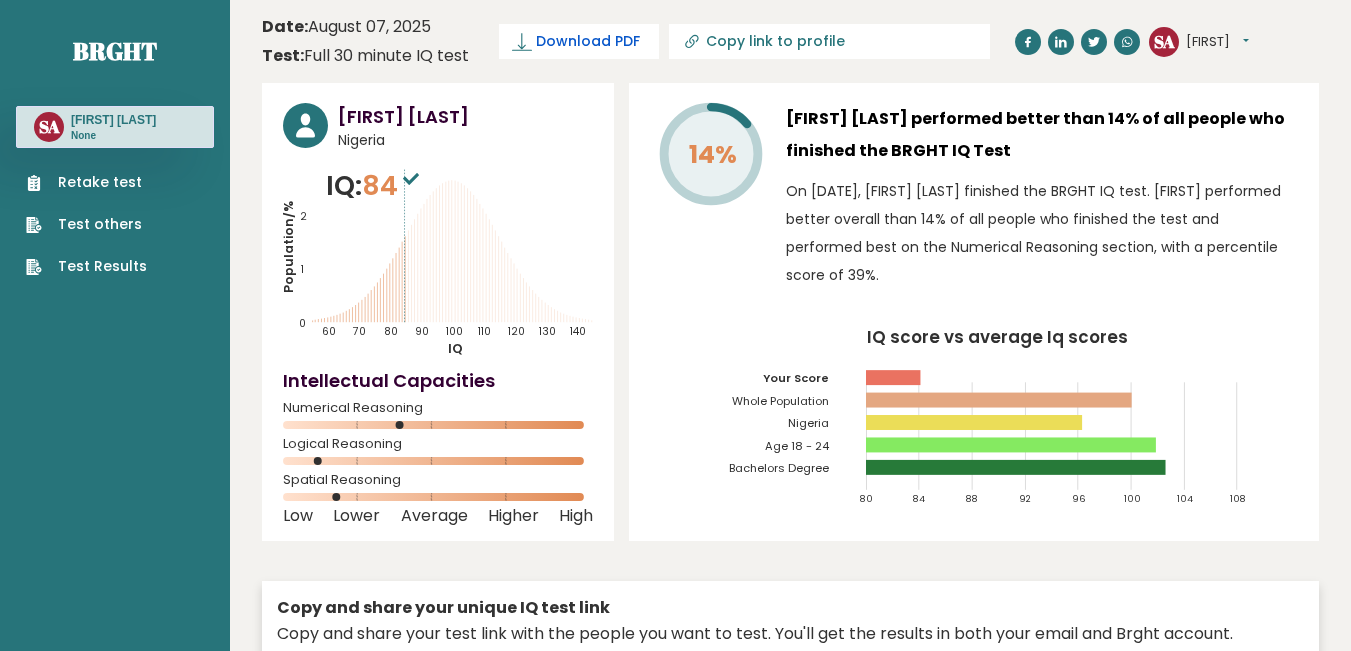 click on "Download PDF" at bounding box center [579, 41] 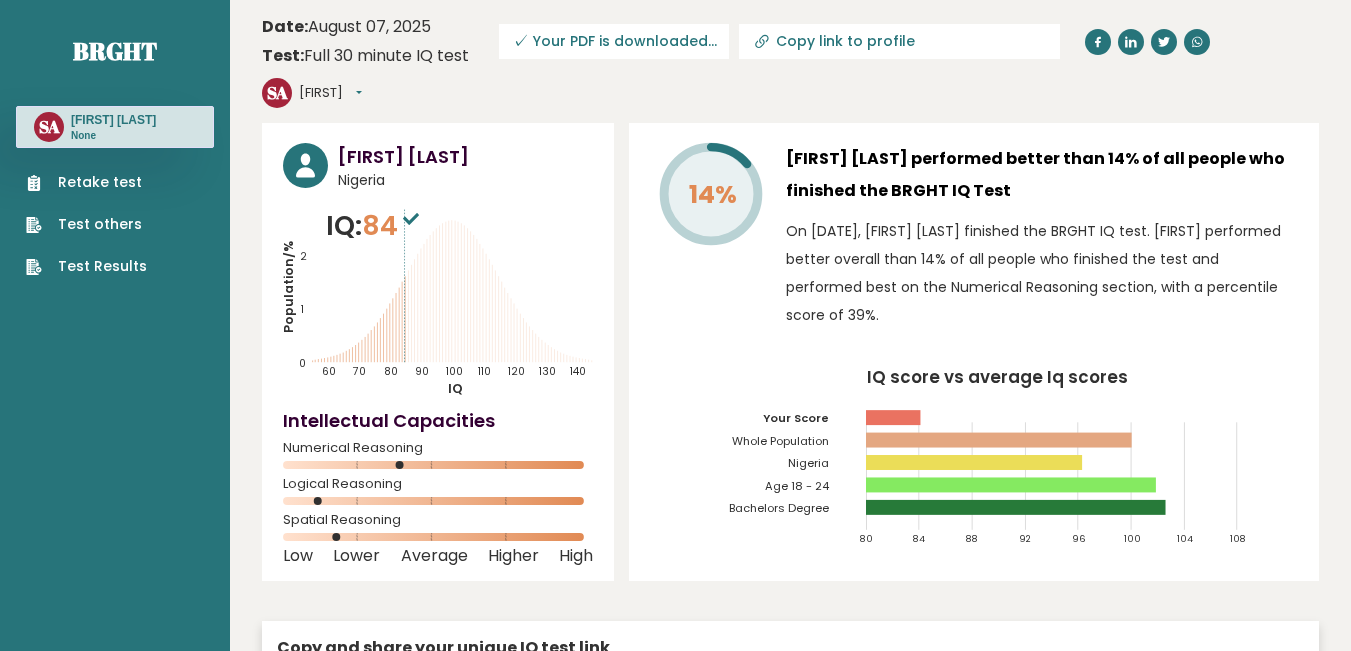 click on "Brght
SA
[FIRST] [LAST]
None
Retake test
Test others
Test Results" at bounding box center (115, 2902) 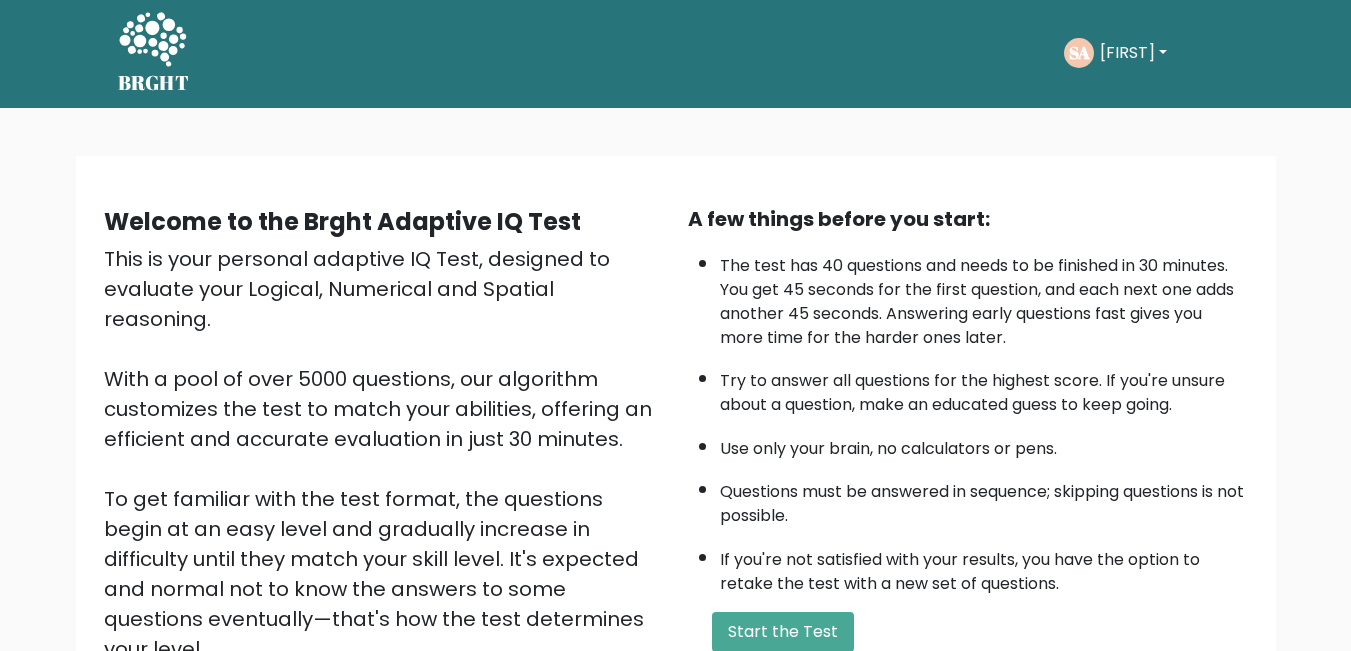 scroll, scrollTop: 0, scrollLeft: 0, axis: both 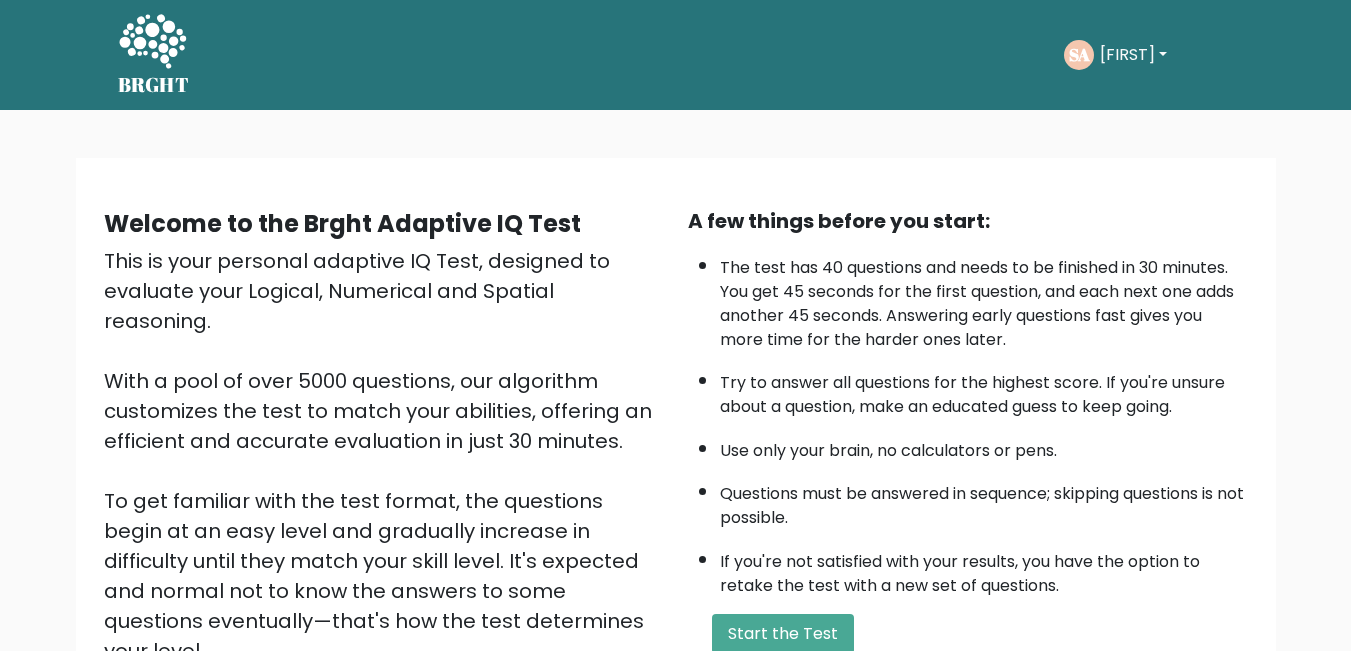 click on "[FIRST]" at bounding box center (1133, 55) 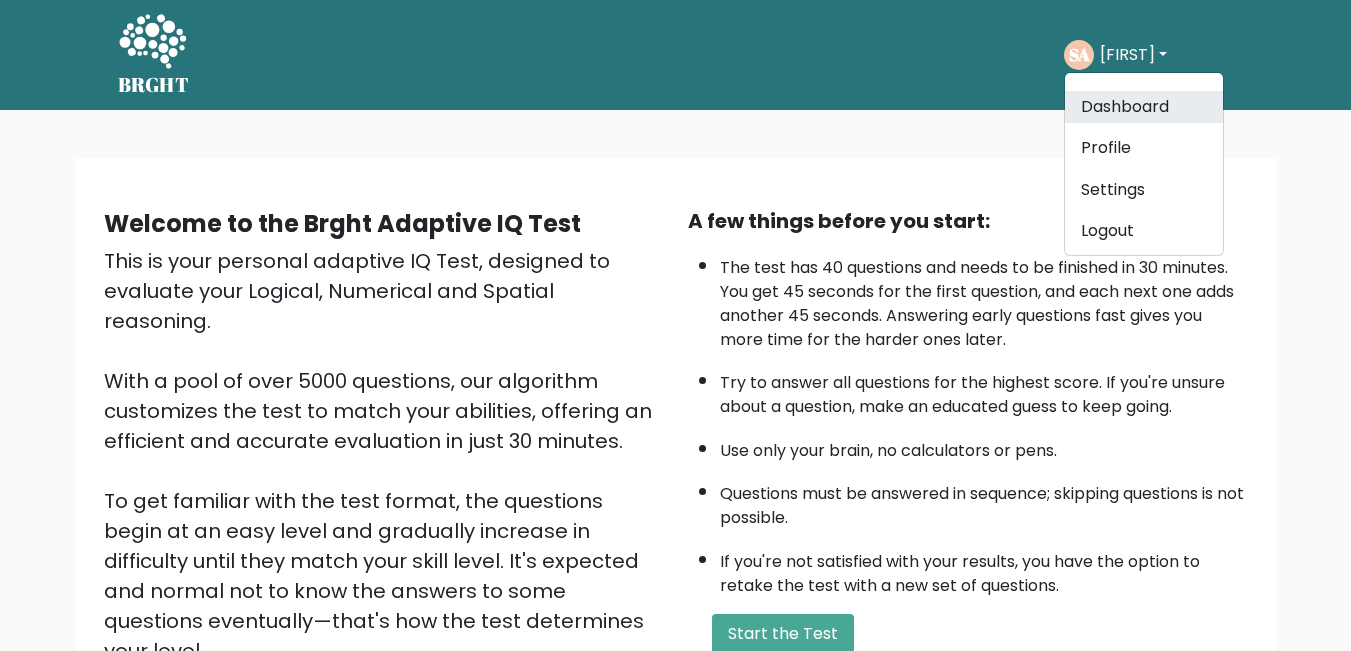 click on "Dashboard" at bounding box center (1144, 107) 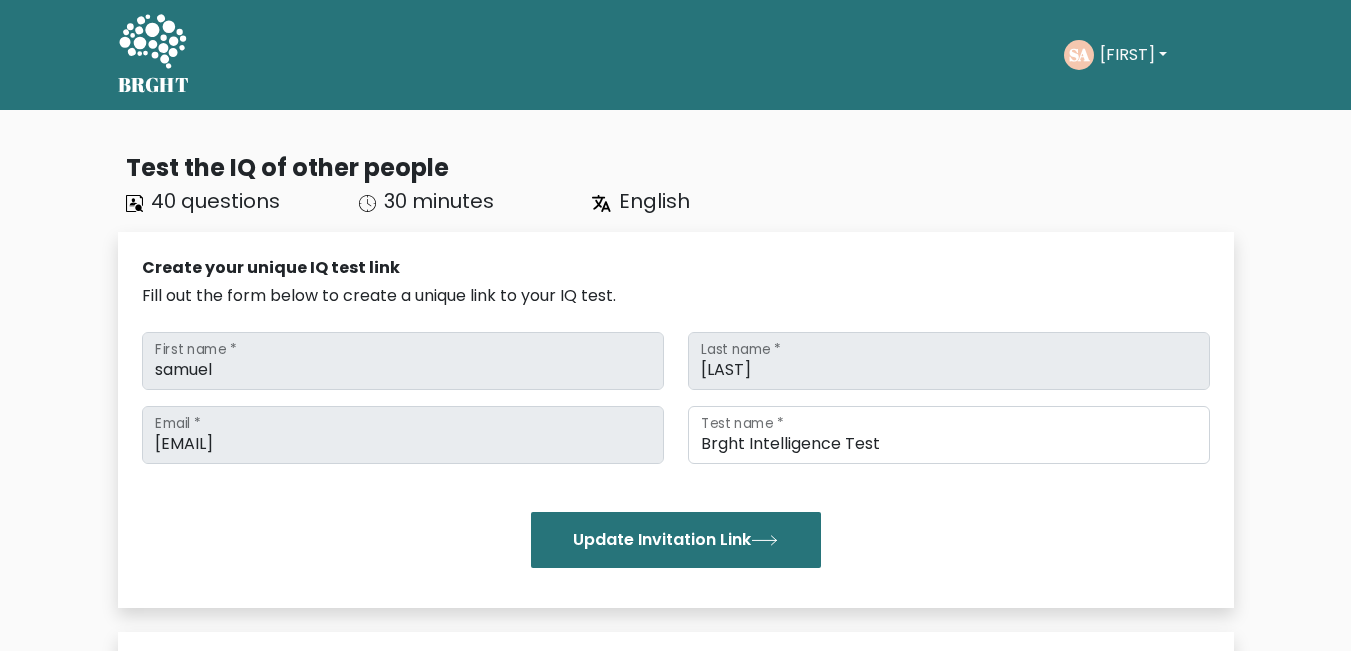 scroll, scrollTop: 0, scrollLeft: 0, axis: both 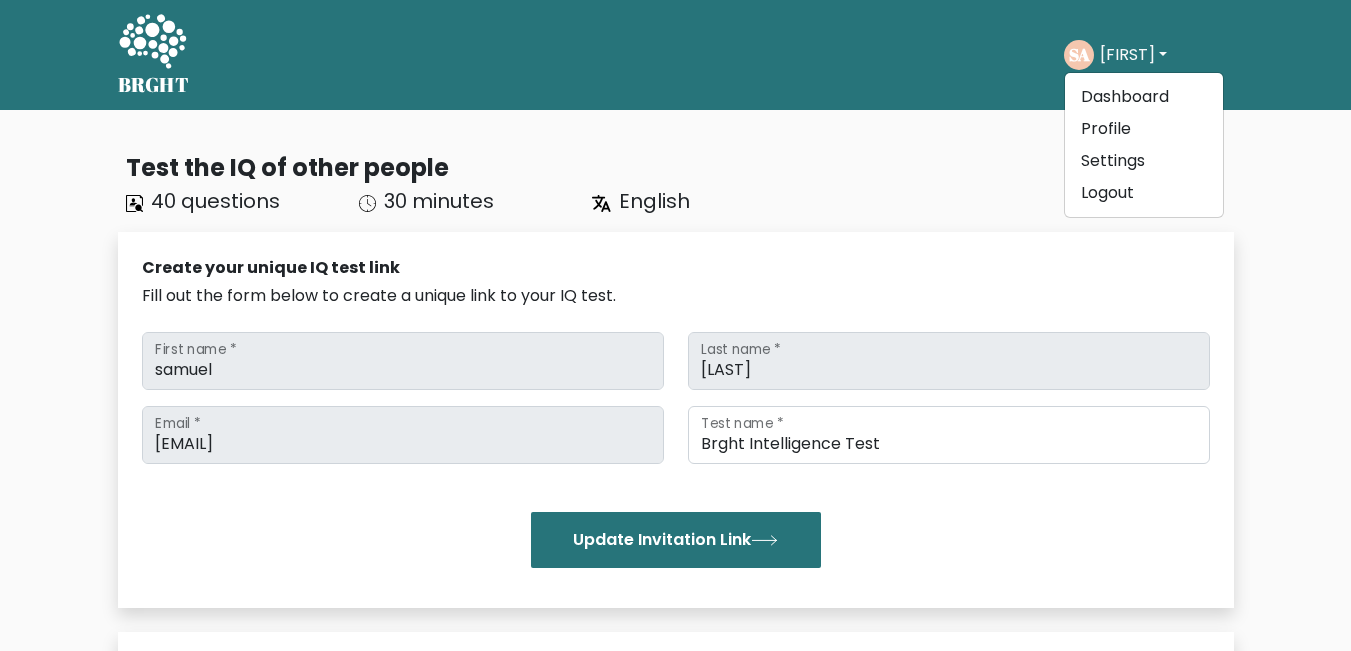 click on "Test the IQ of other people
40 questions
30 minutes
English
Create your unique IQ test link
Fill out the form below to create a unique link to your IQ test.
samuel" at bounding box center (676, 641) 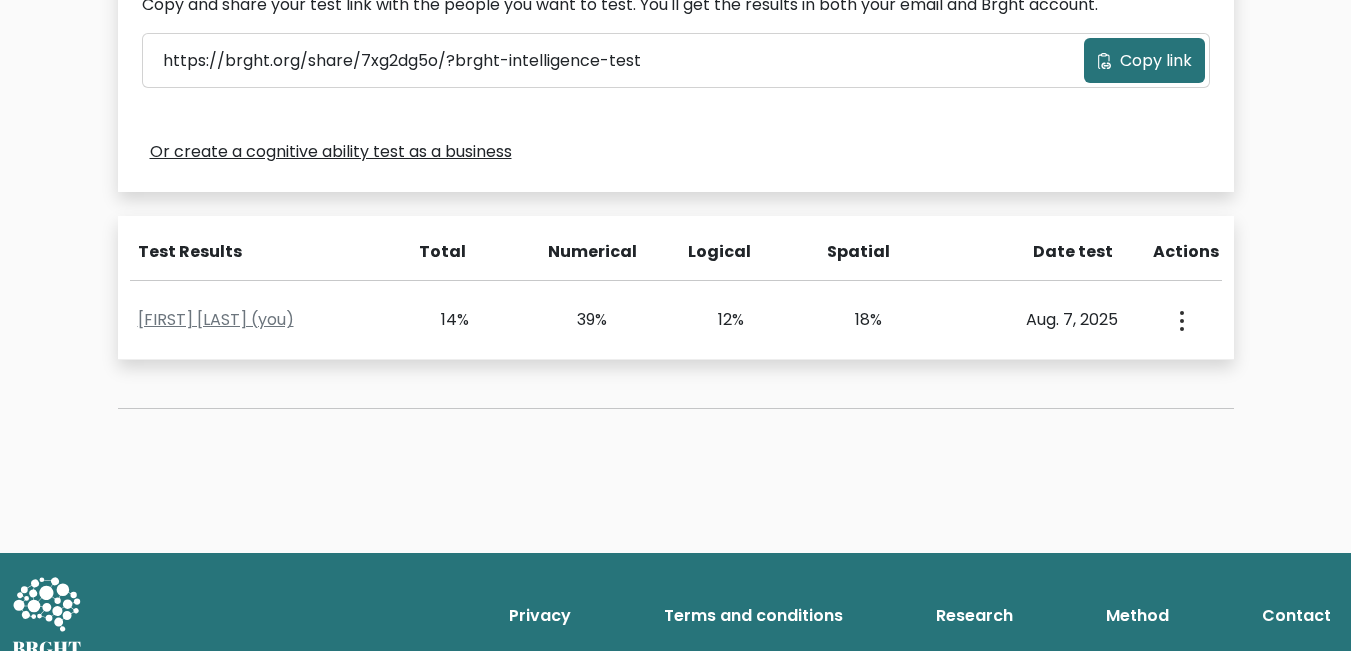 scroll, scrollTop: 715, scrollLeft: 0, axis: vertical 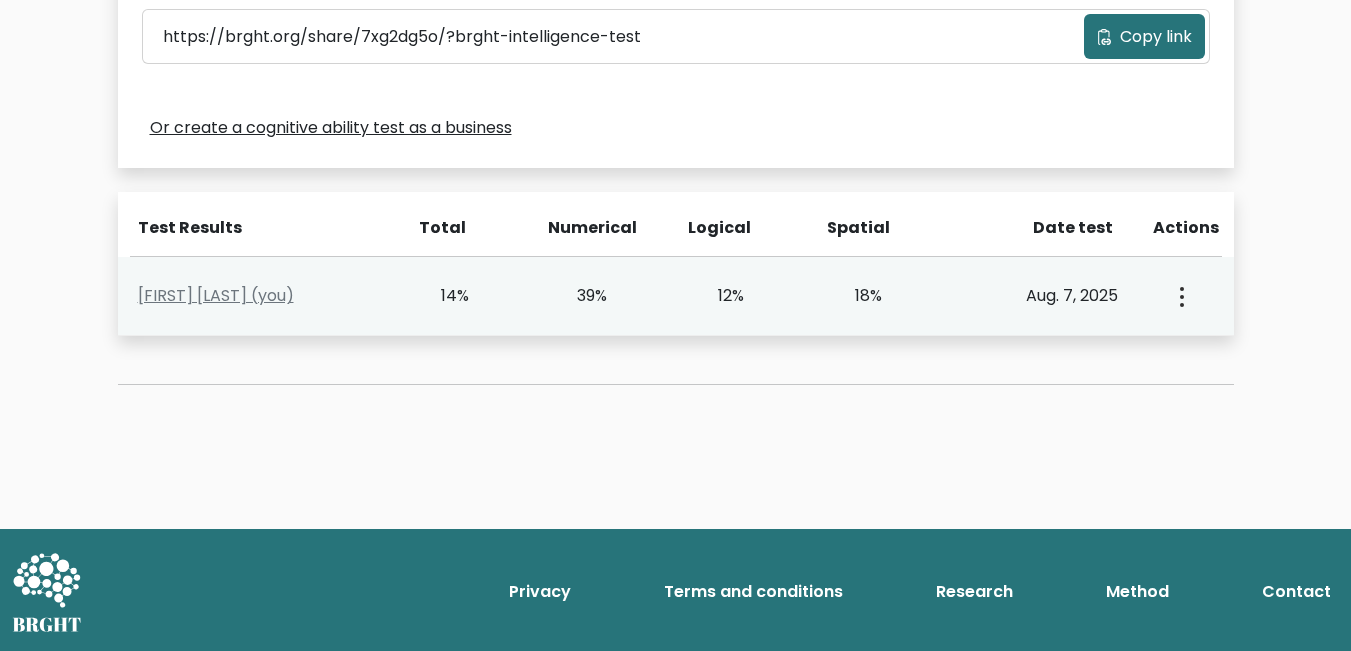 click at bounding box center [1180, 296] 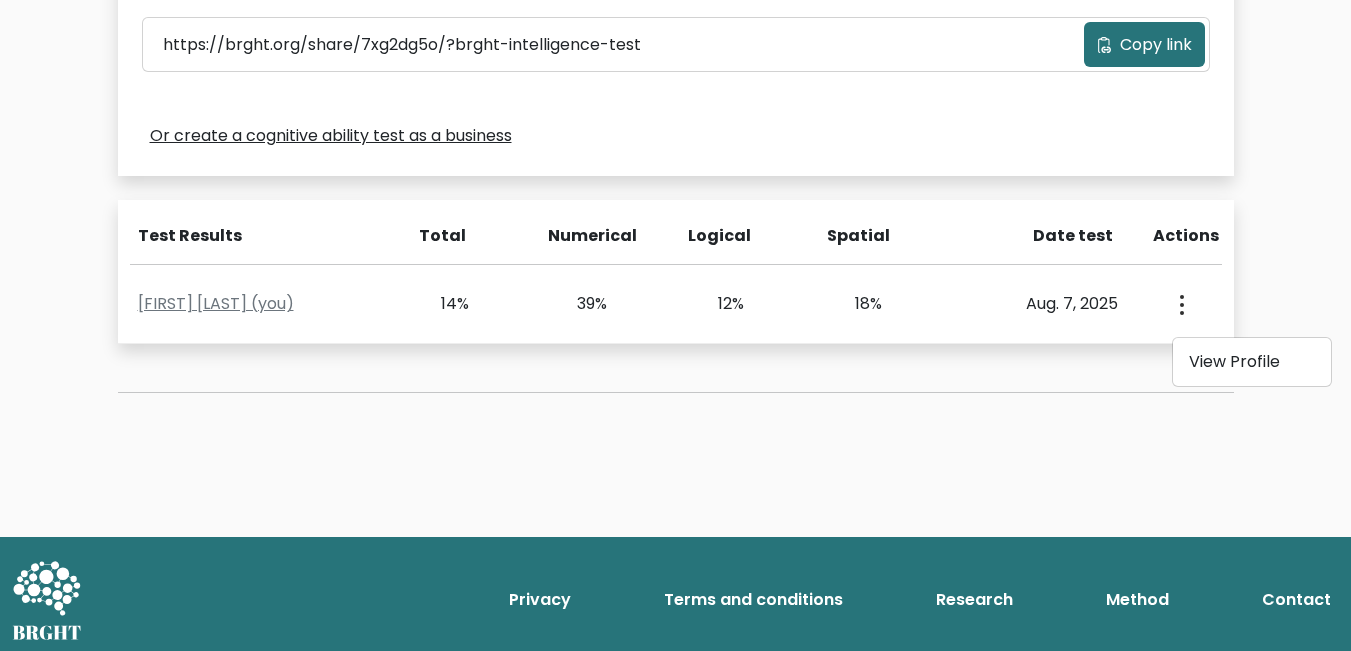 scroll, scrollTop: 0, scrollLeft: 0, axis: both 